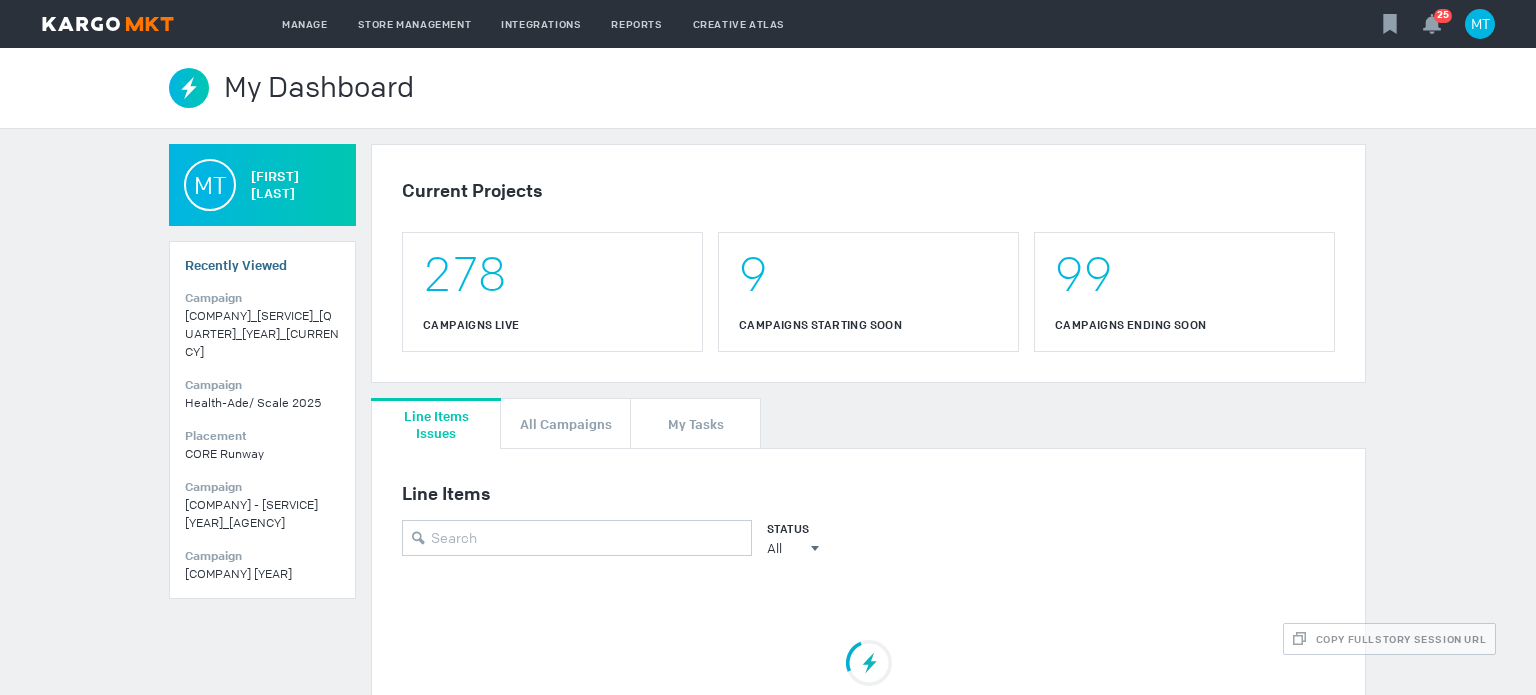scroll, scrollTop: 0, scrollLeft: 0, axis: both 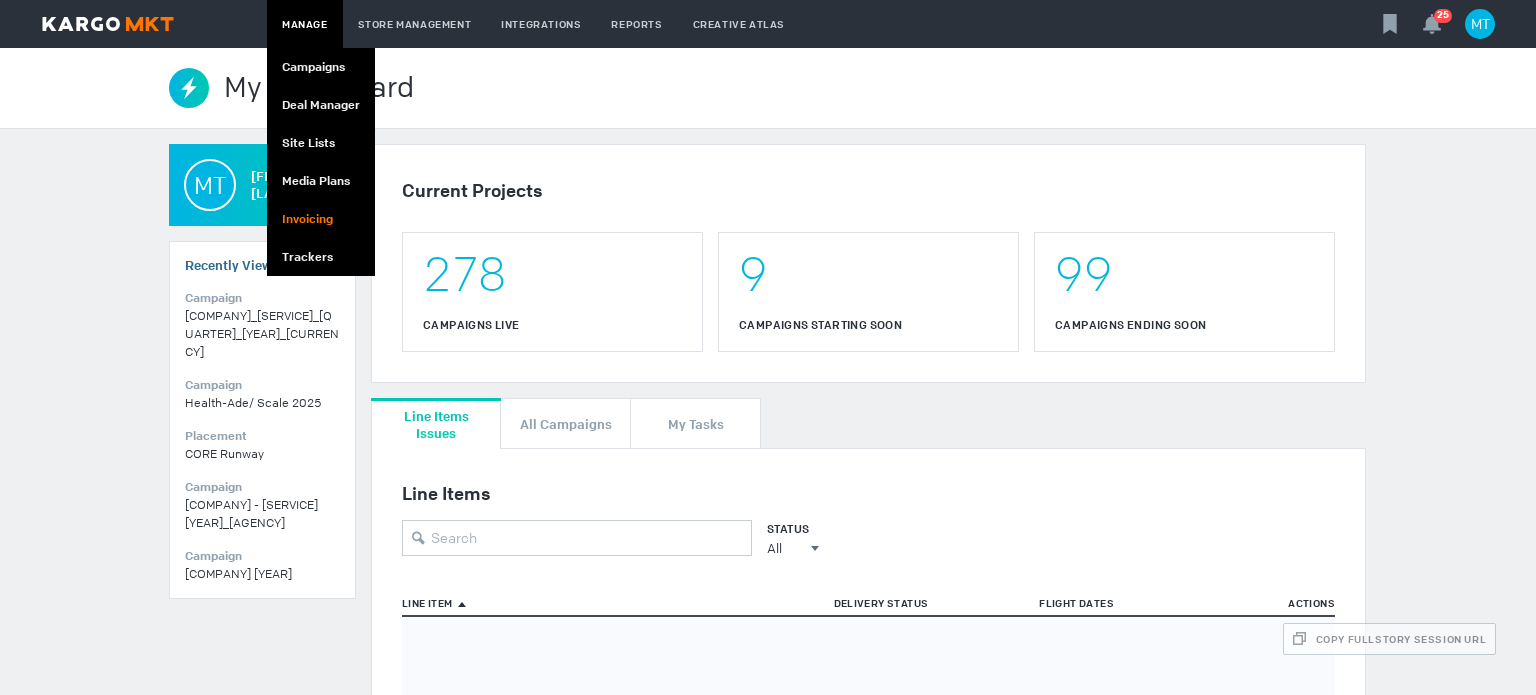 click on "Invoicing" at bounding box center (321, 219) 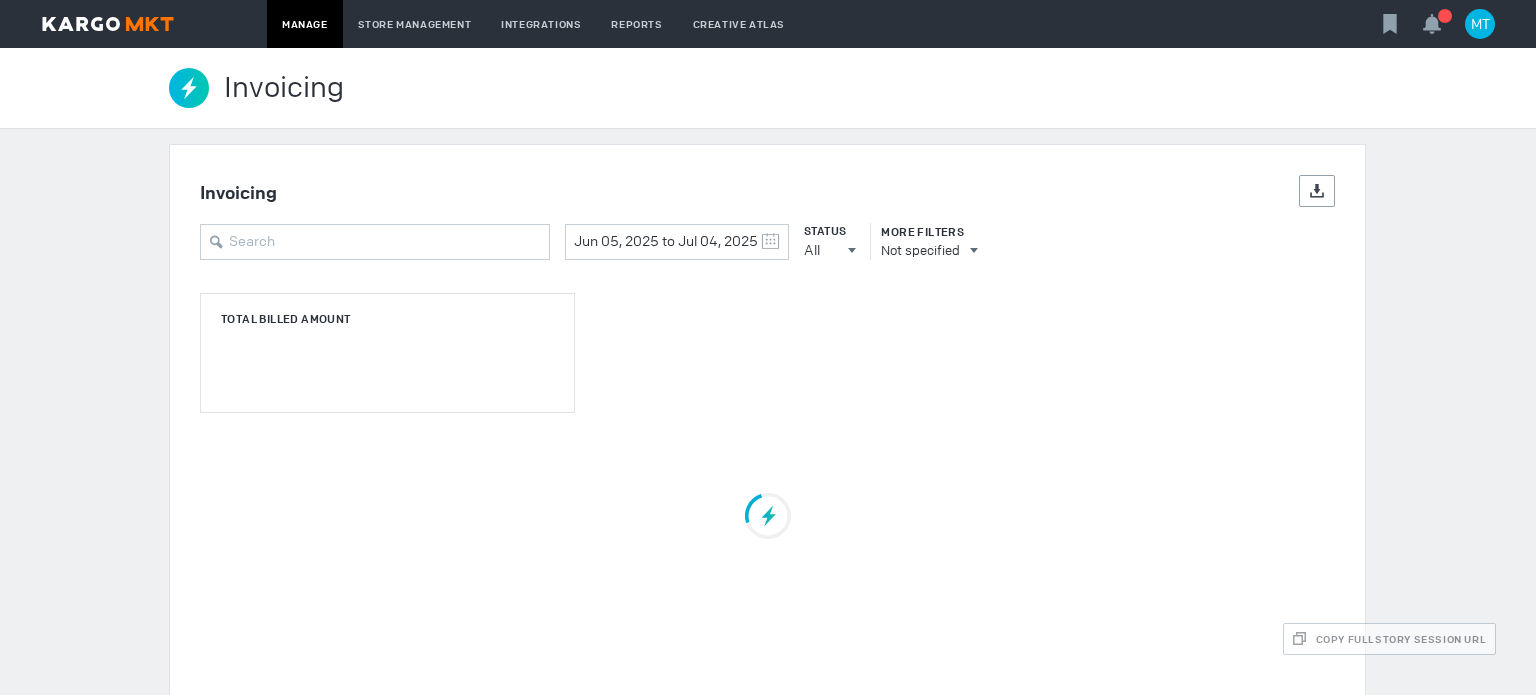 scroll, scrollTop: 0, scrollLeft: 0, axis: both 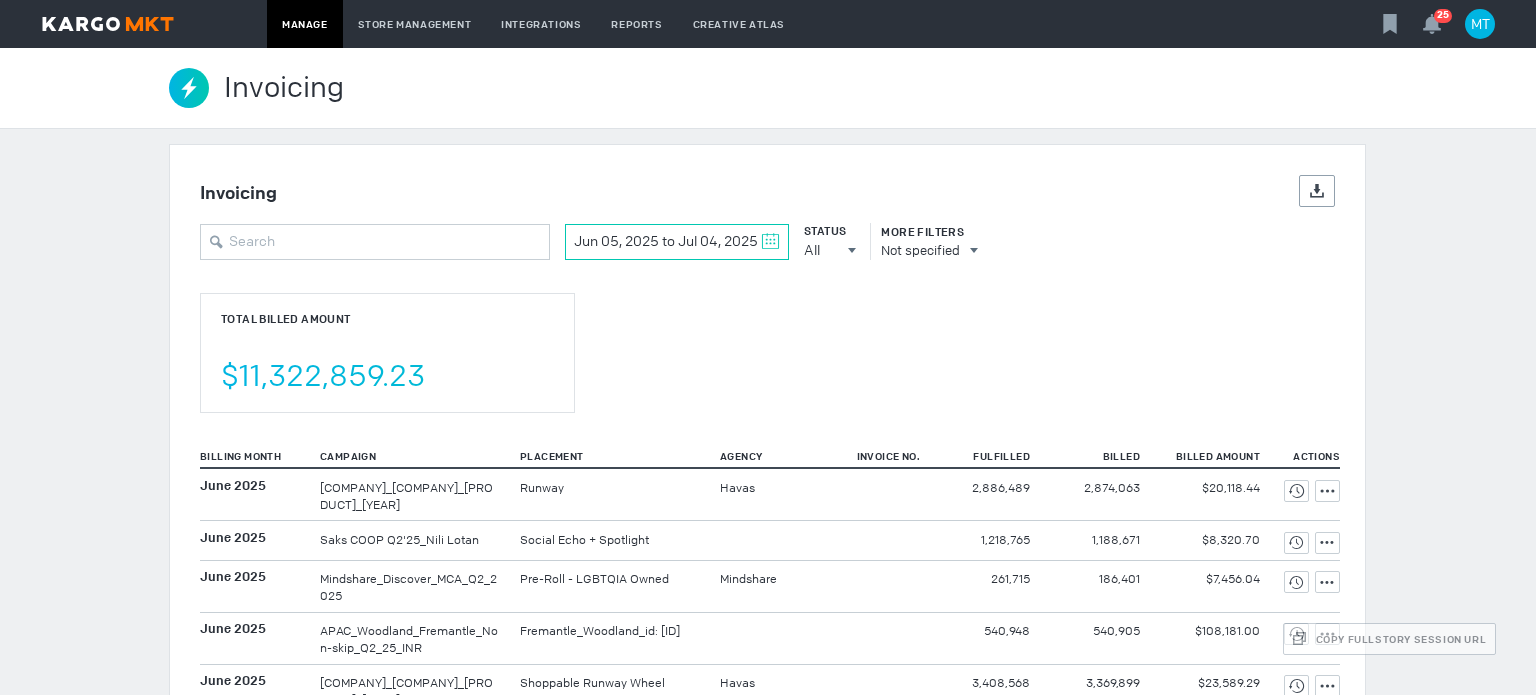 click on "Jun 05, 2025 to Jul 04, 2025" at bounding box center (677, 242) 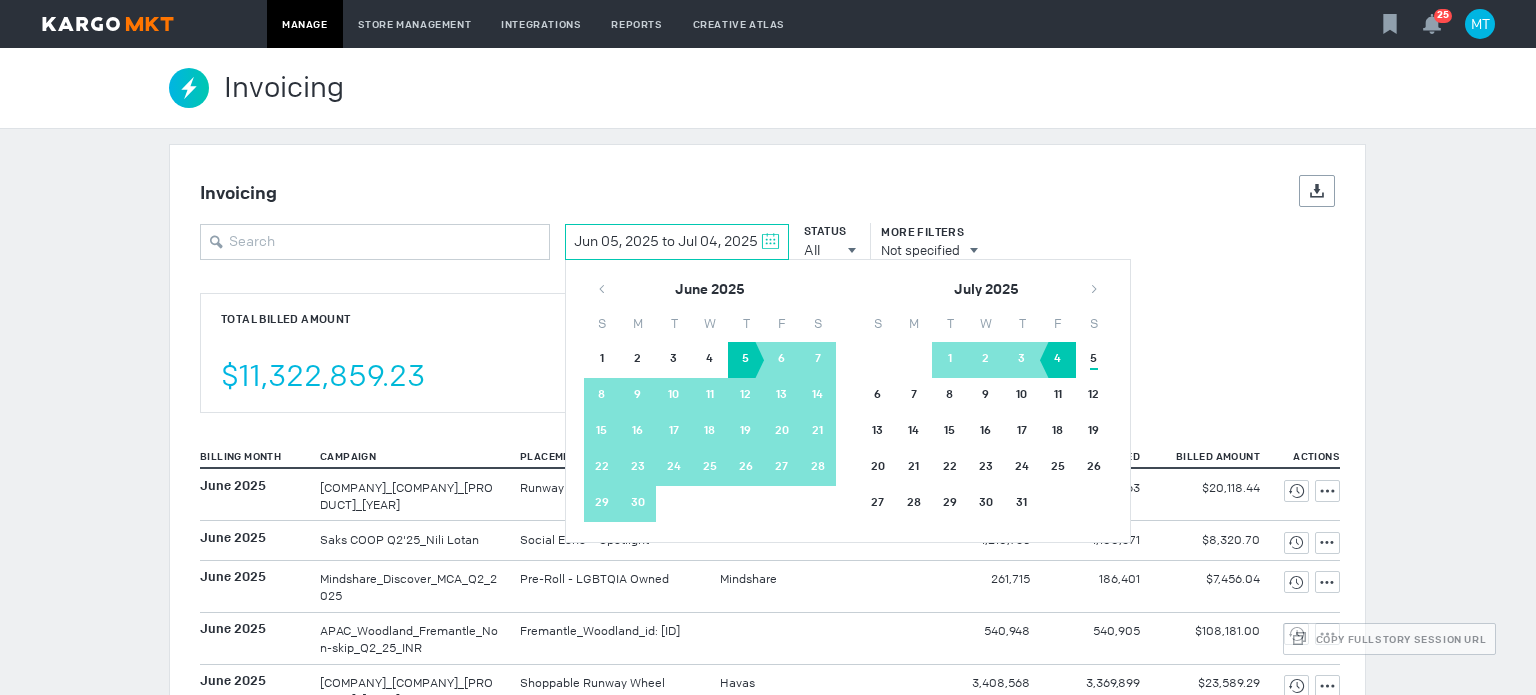 click on "1" at bounding box center (602, 360) 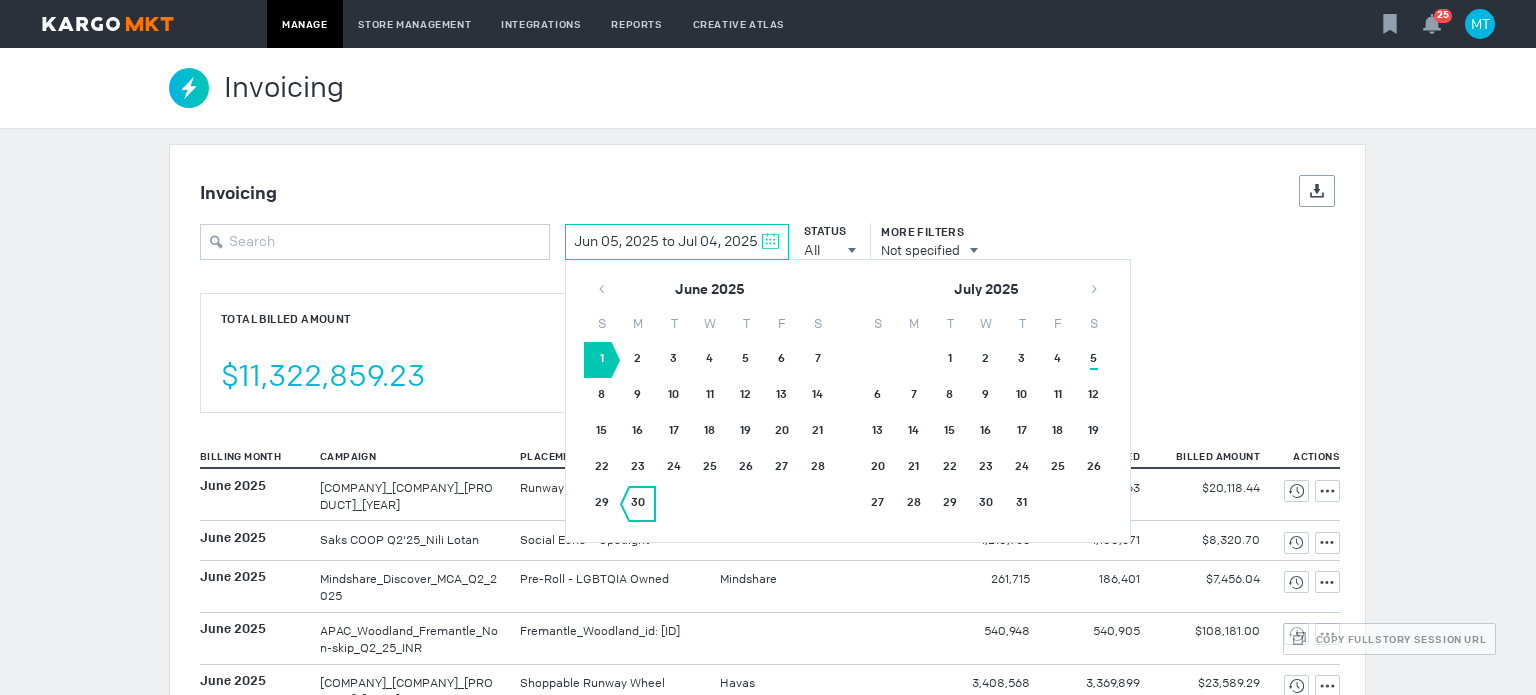 click on "30" at bounding box center (638, 504) 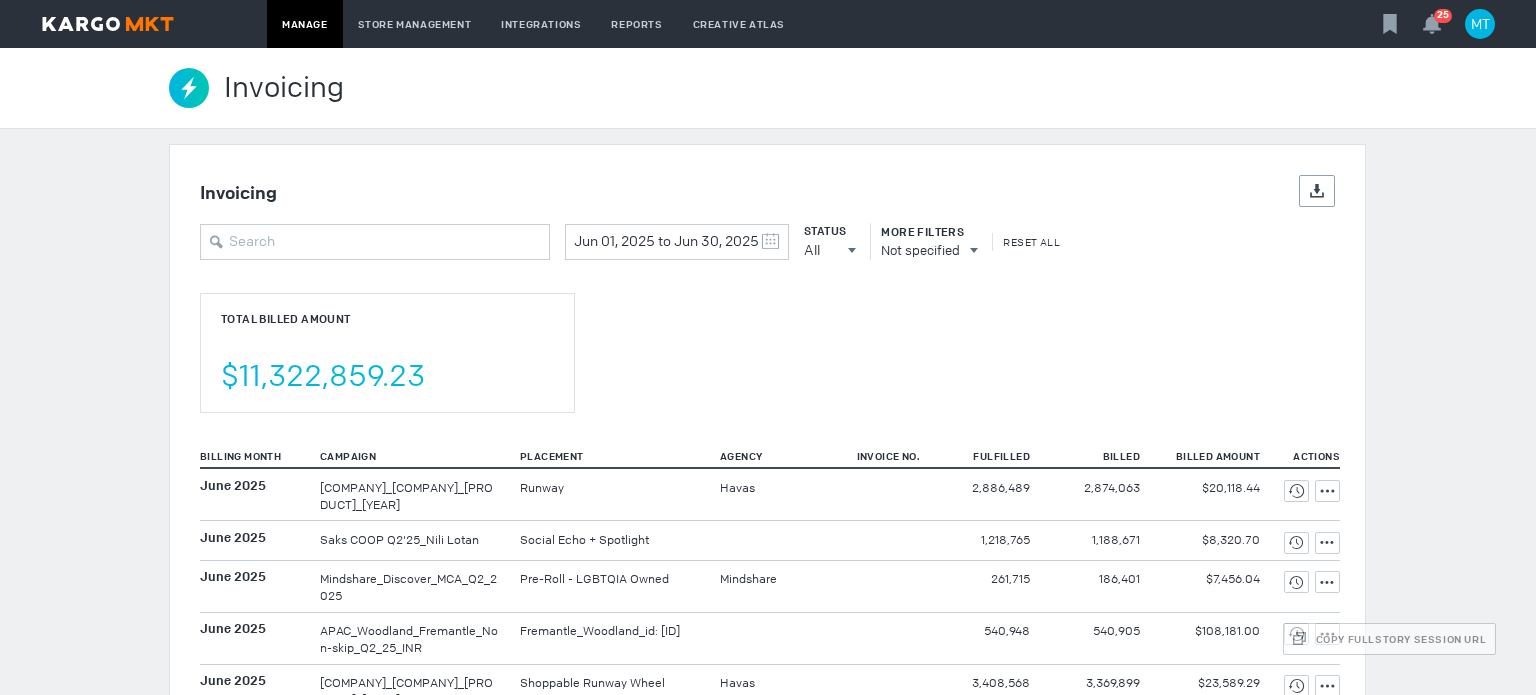 click on "Total Billed Amount $11,322,859.23" at bounding box center (387, 353) 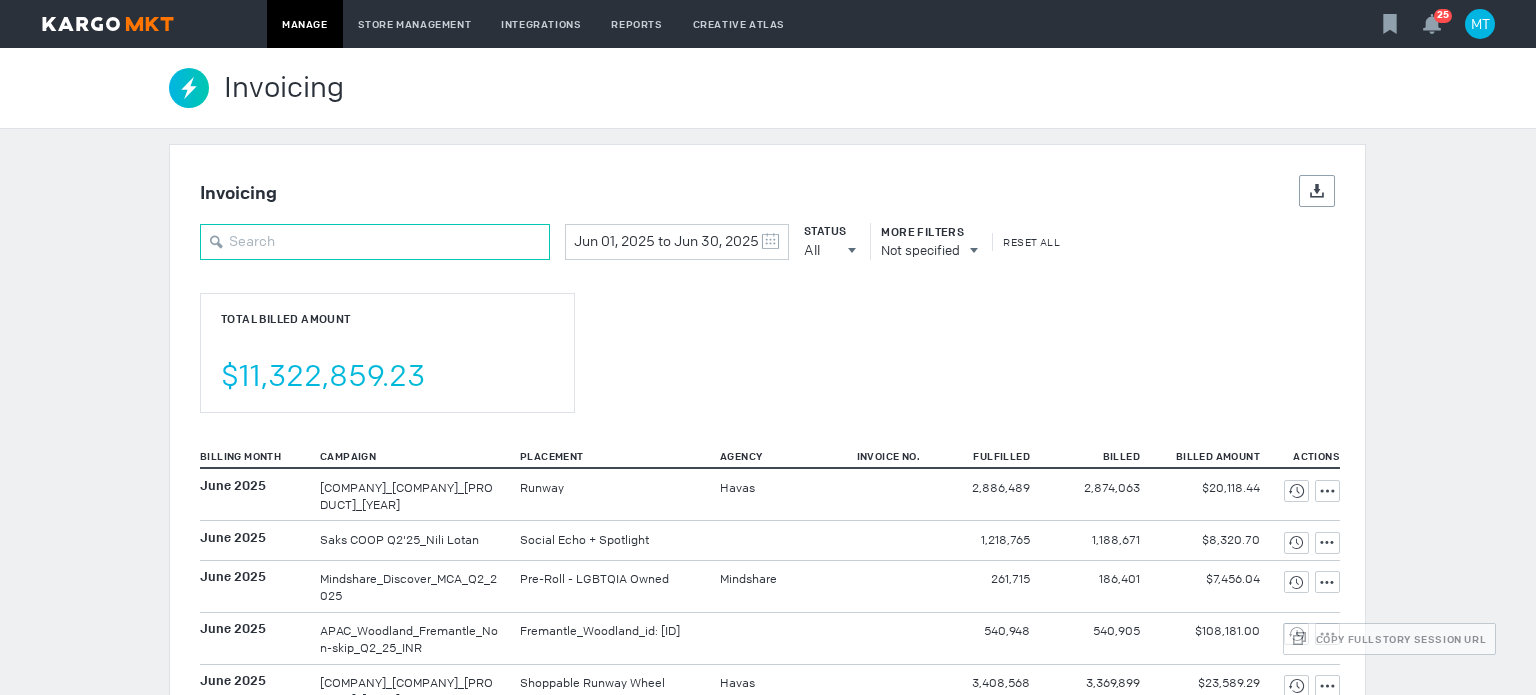 click at bounding box center (375, 242) 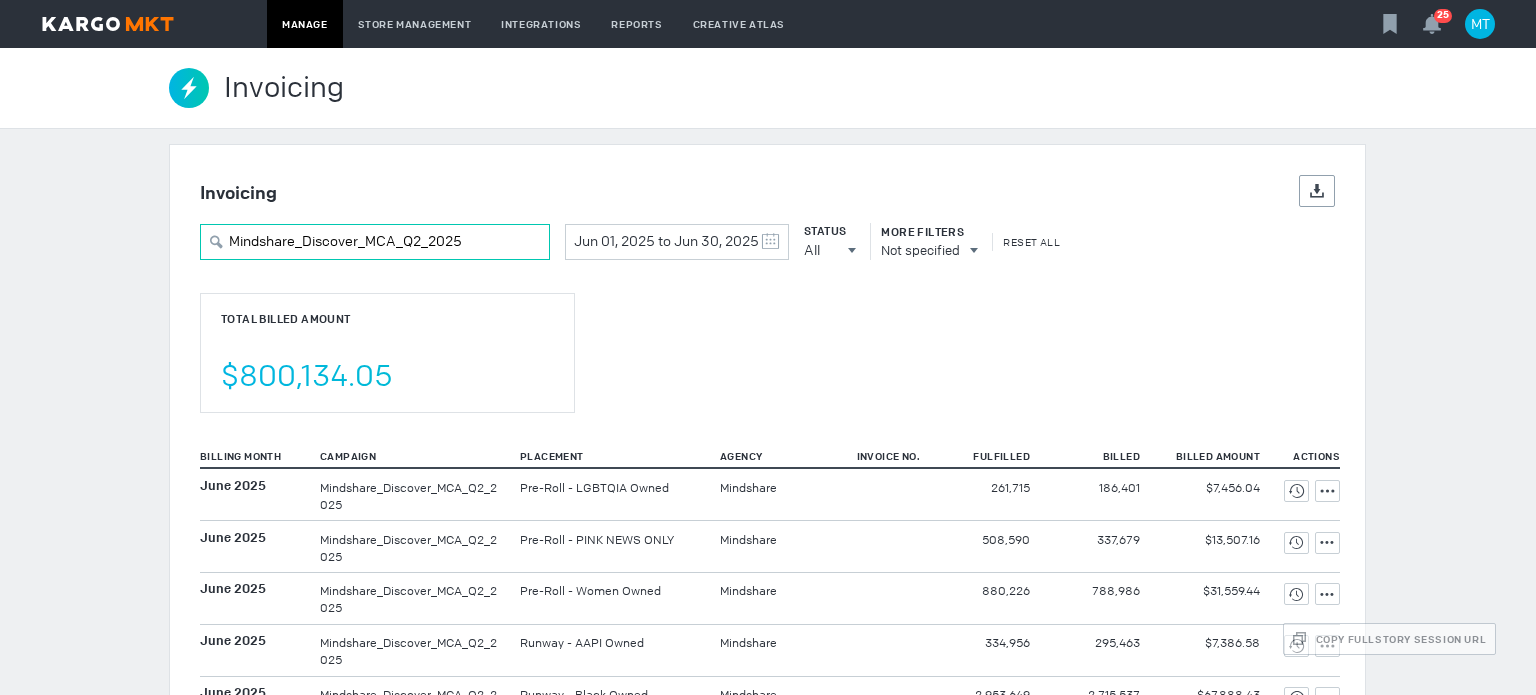 click on "Mindshare_Discover_MCA_Q2_2025" at bounding box center (375, 242) 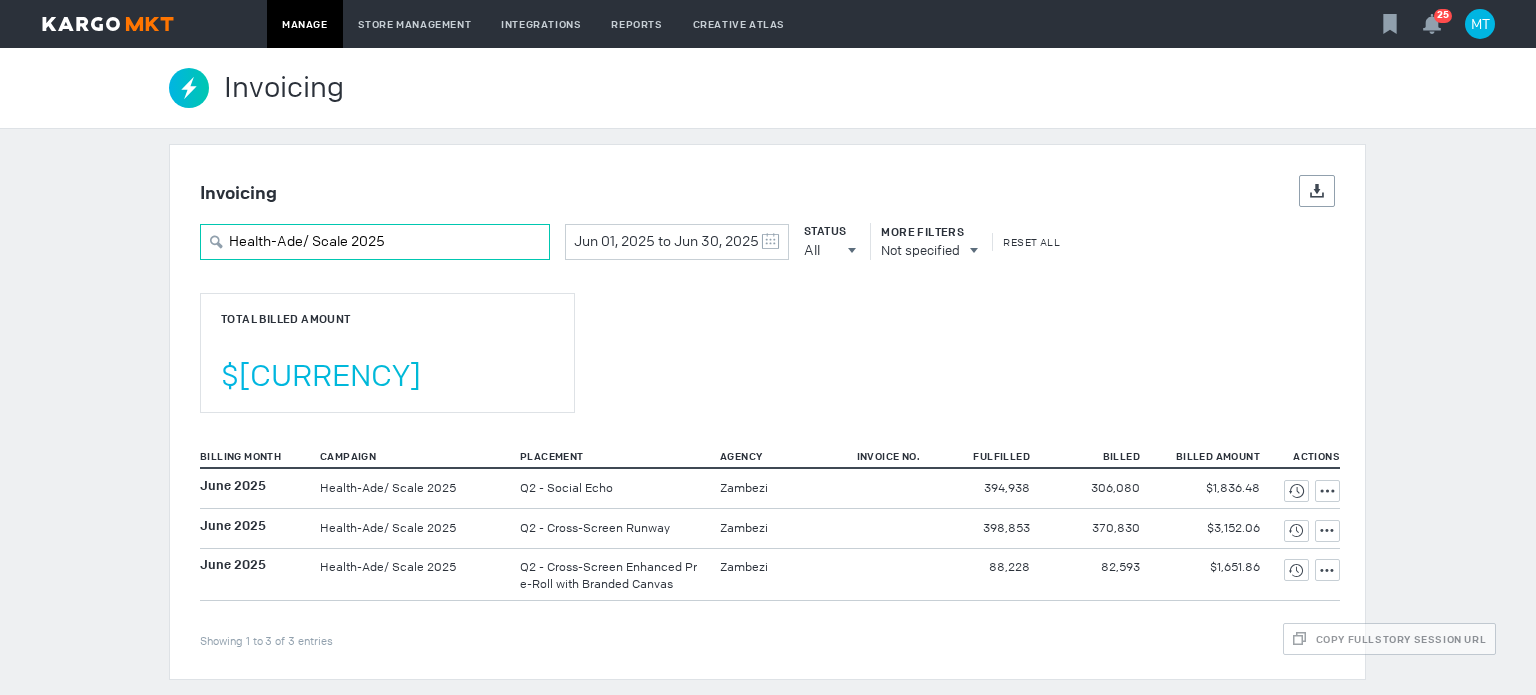 click on "Health-Ade/ Scale 2025" at bounding box center [375, 242] 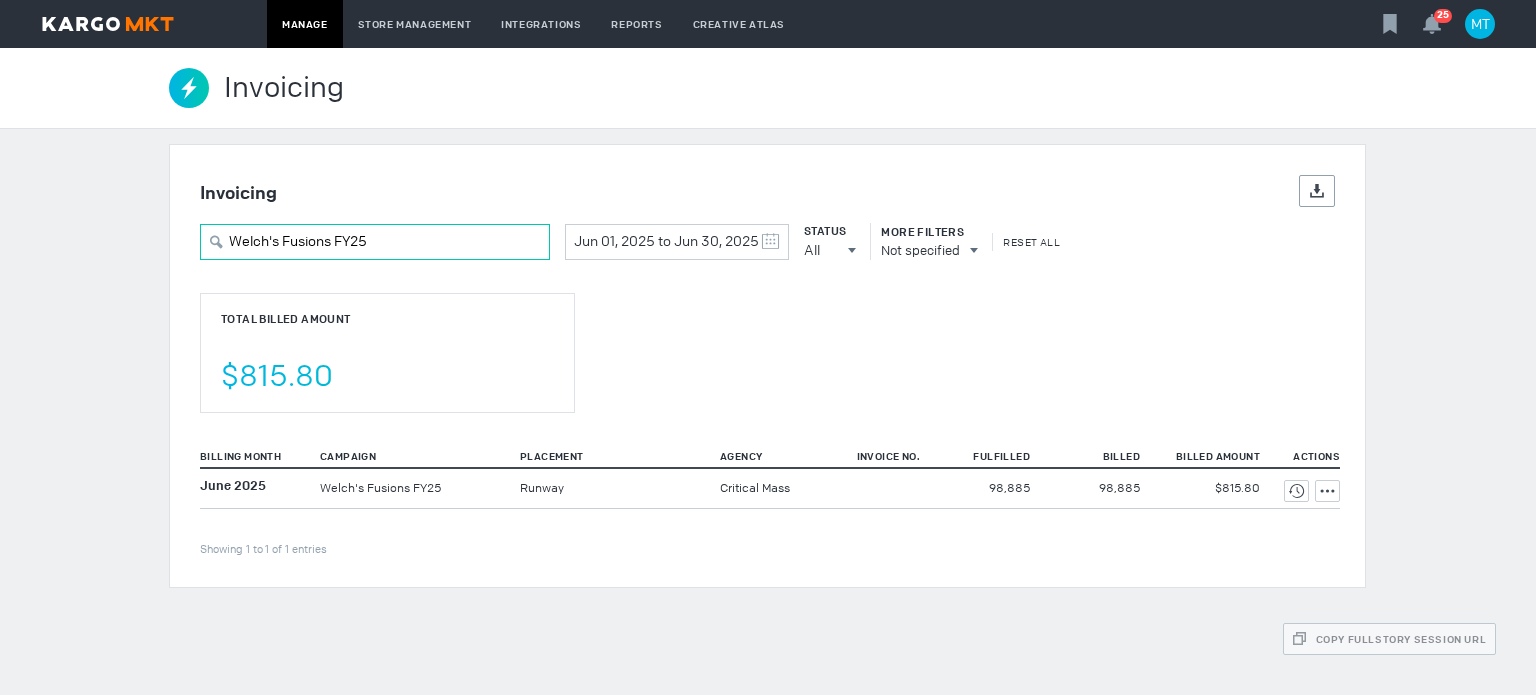 type on "Welch's Fusions FY25" 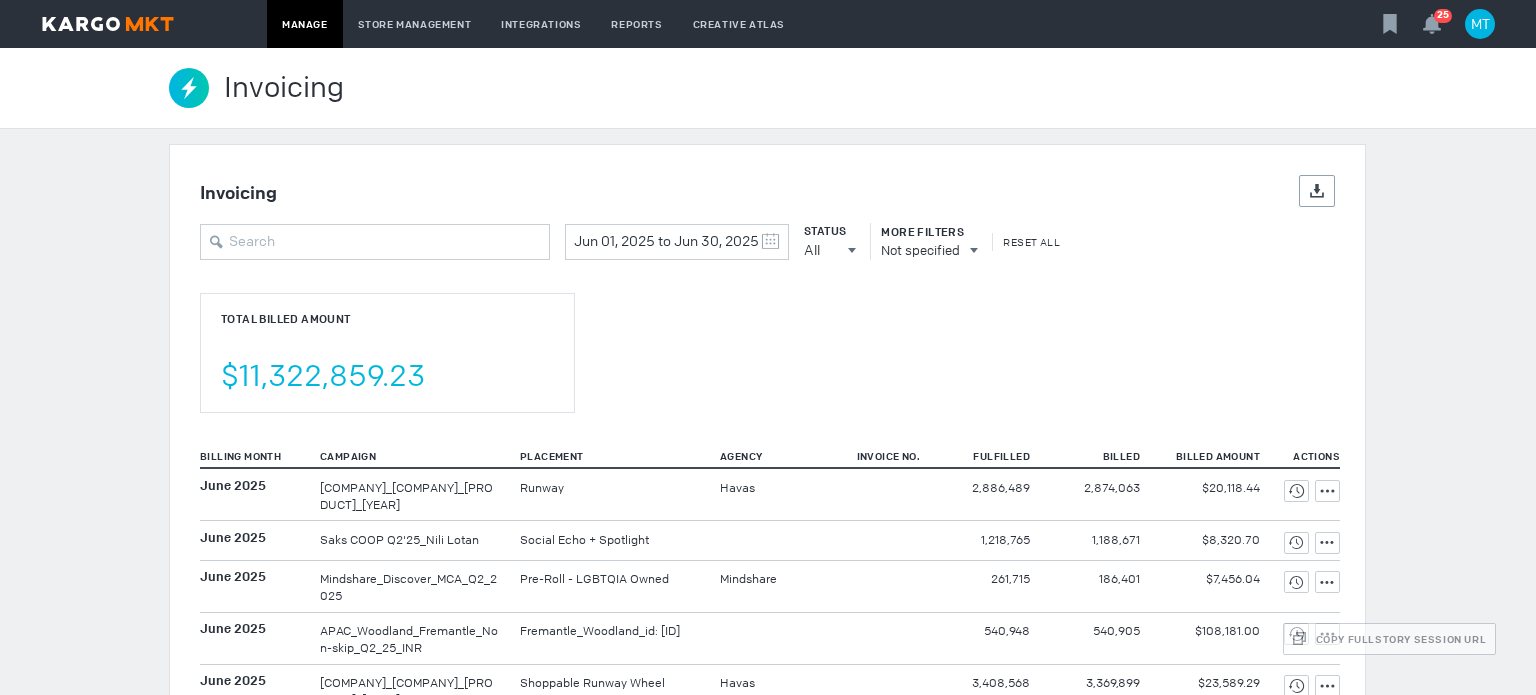 drag, startPoint x: 1312, startPoint y: 199, endPoint x: 1273, endPoint y: 215, distance: 42.154476 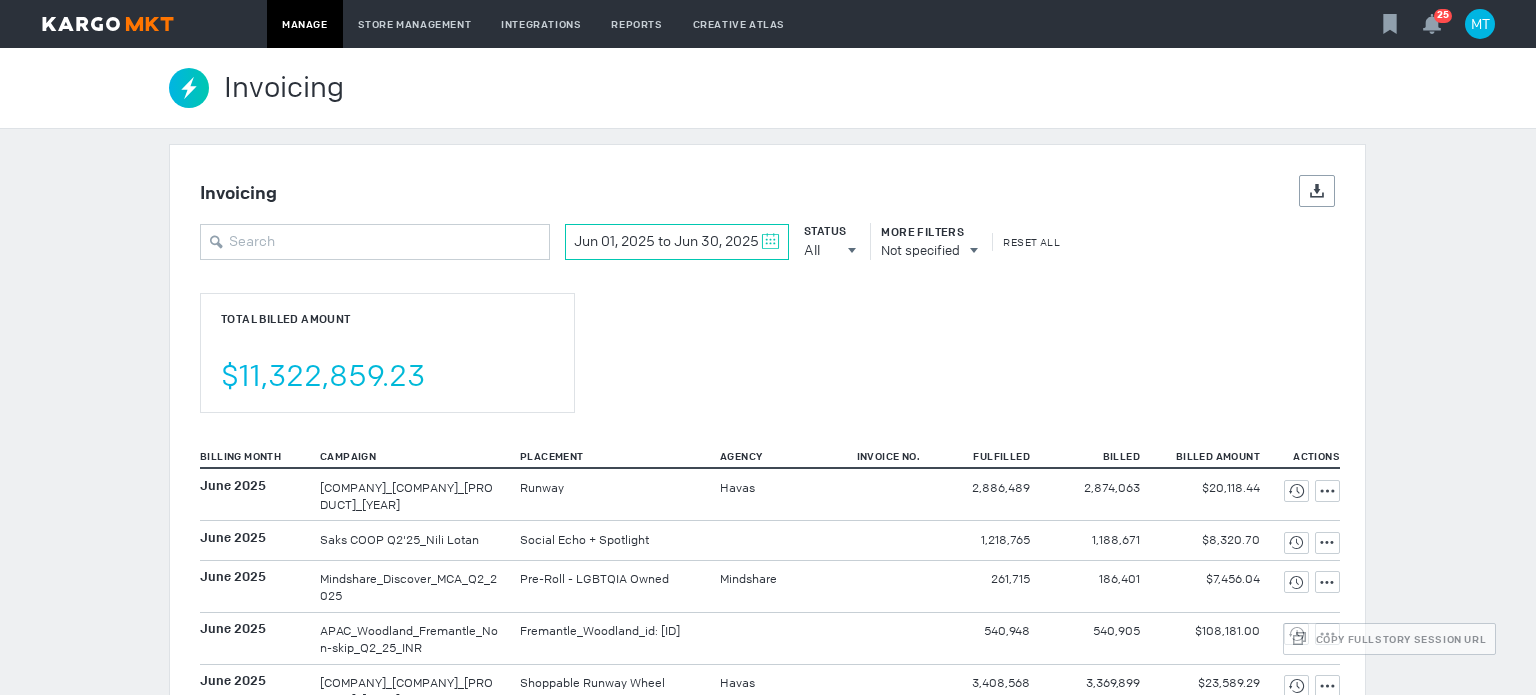 drag, startPoint x: 765, startPoint y: 235, endPoint x: 752, endPoint y: 250, distance: 19.849434 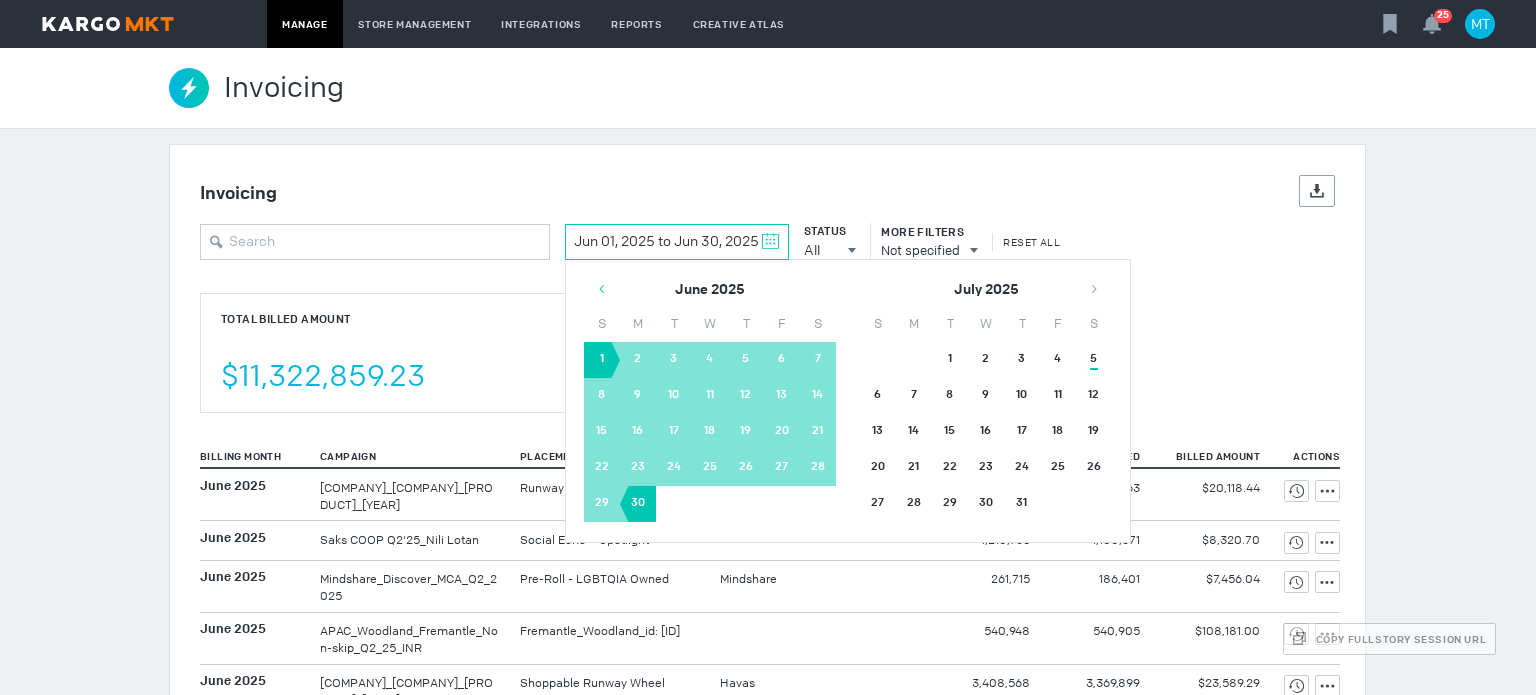 click at bounding box center [602, 289] 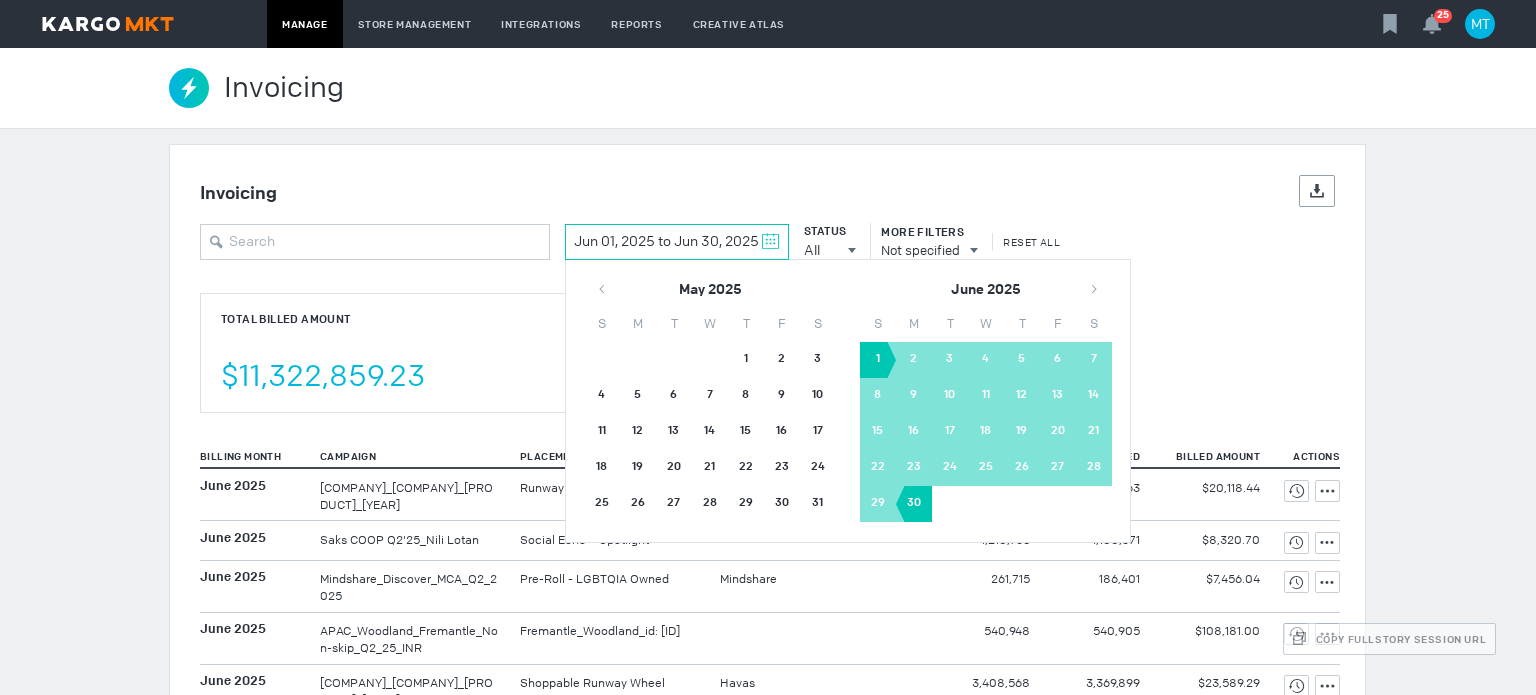 click on "1" at bounding box center [746, 360] 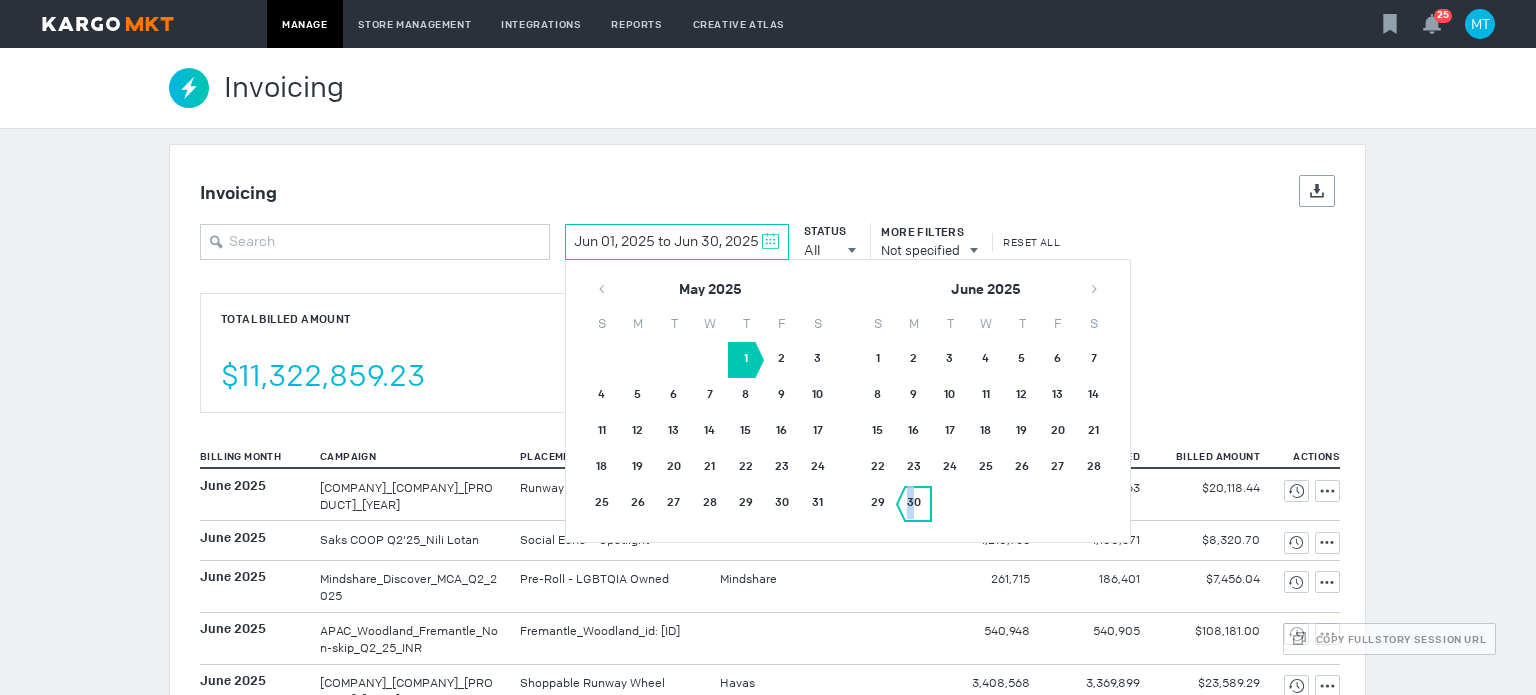 click on "30" at bounding box center [914, 504] 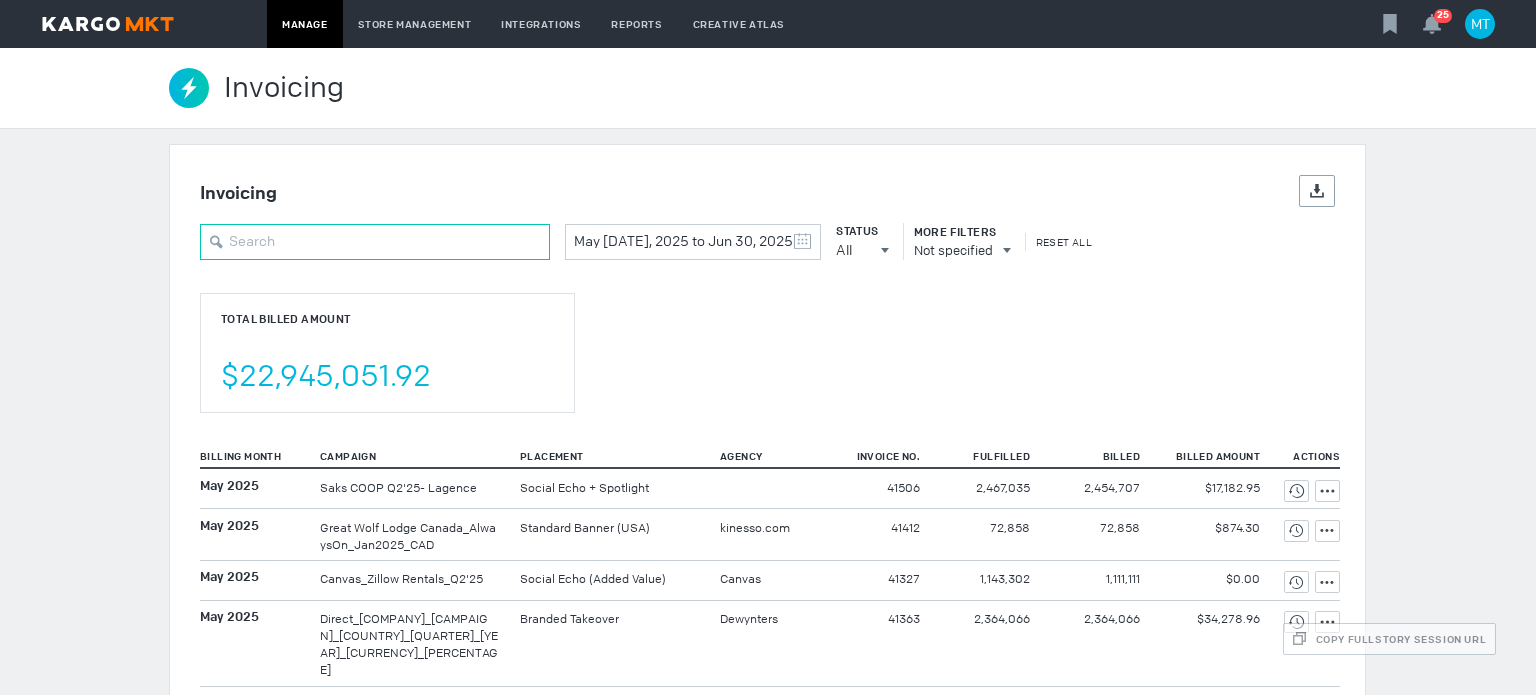 click at bounding box center [375, 242] 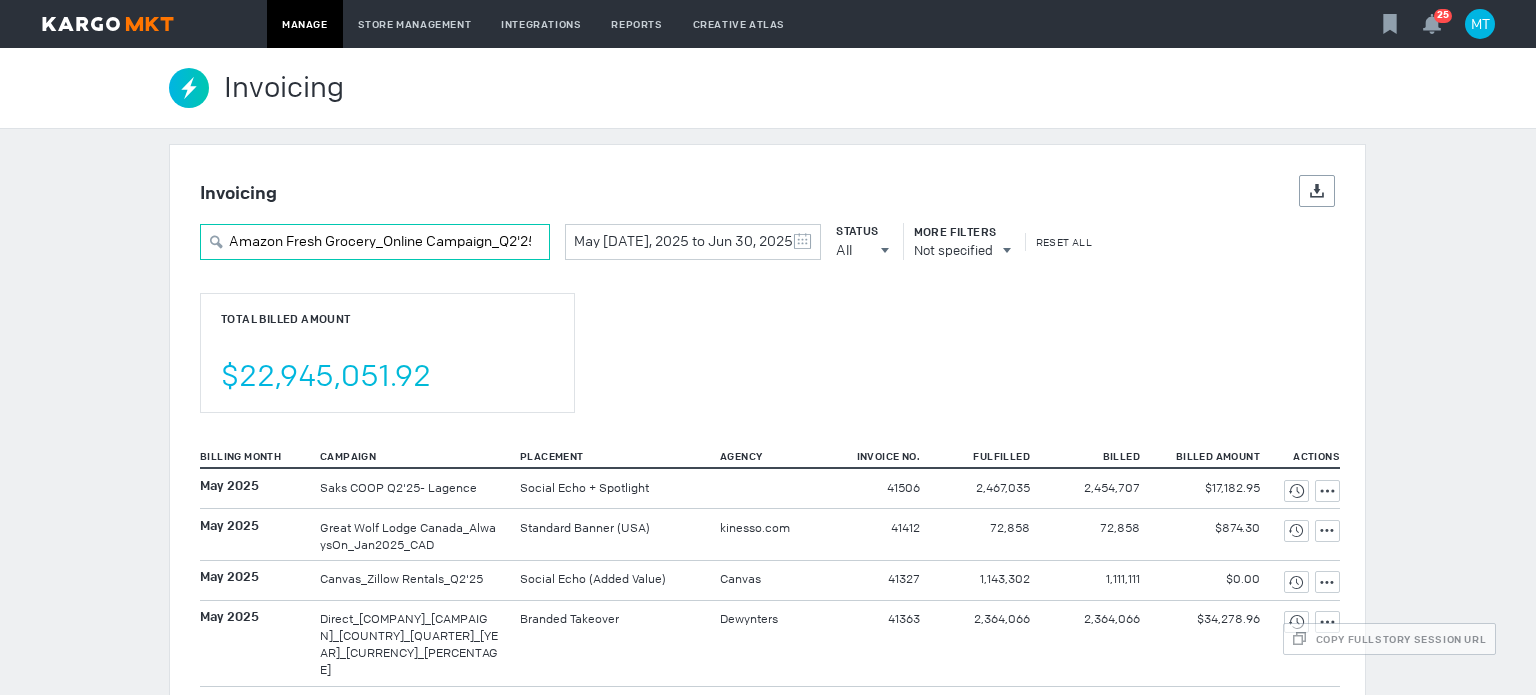 scroll, scrollTop: 0, scrollLeft: 8, axis: horizontal 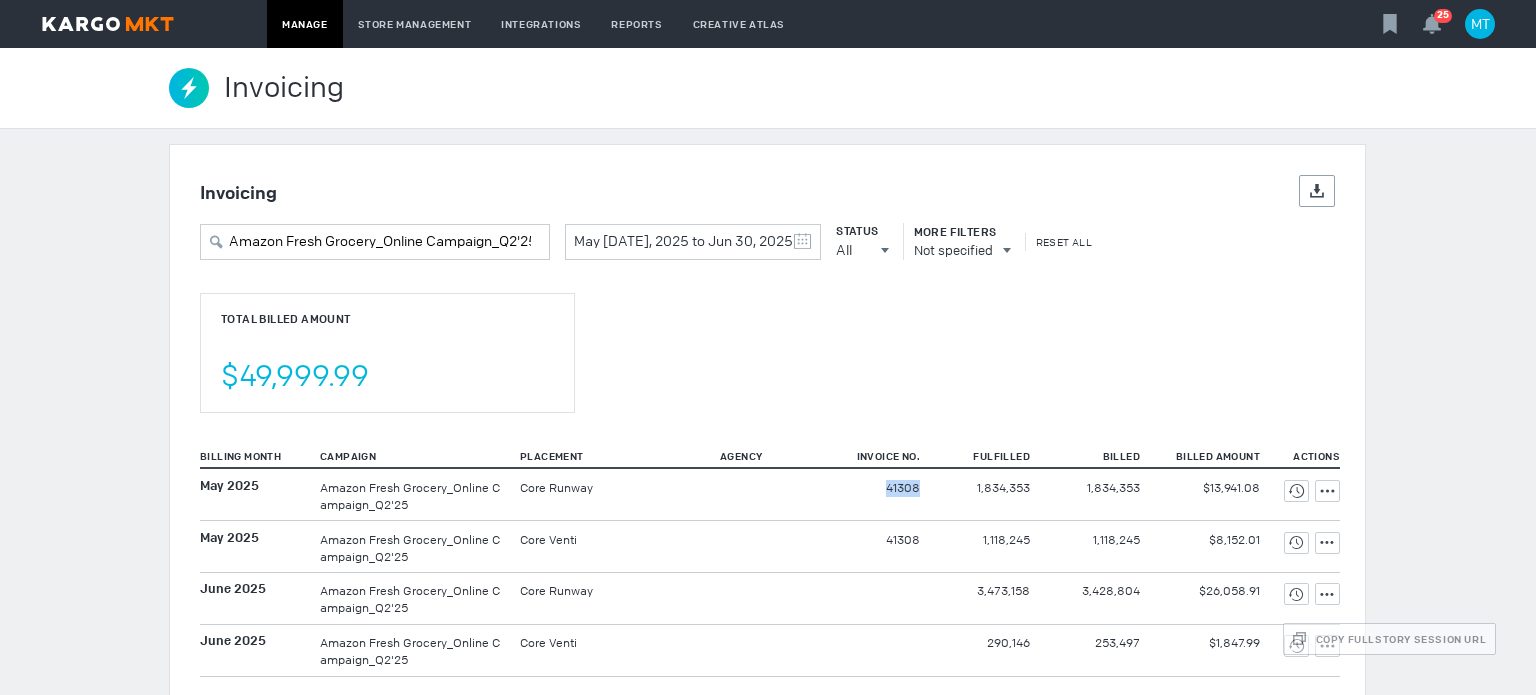 drag, startPoint x: 852, startPoint y: 492, endPoint x: 926, endPoint y: 494, distance: 74.02702 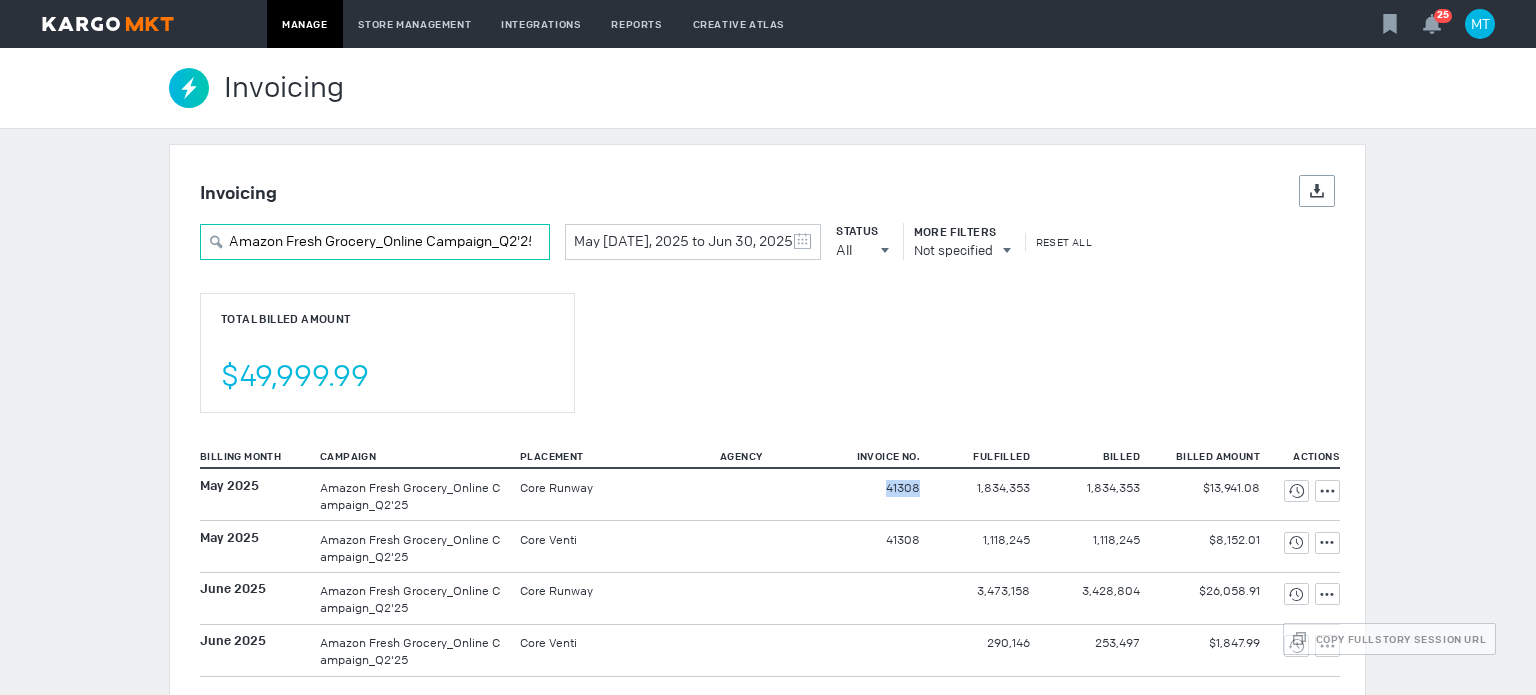 click on "Amazon Fresh Grocery_Online Campaign_Q2'25" at bounding box center (375, 242) 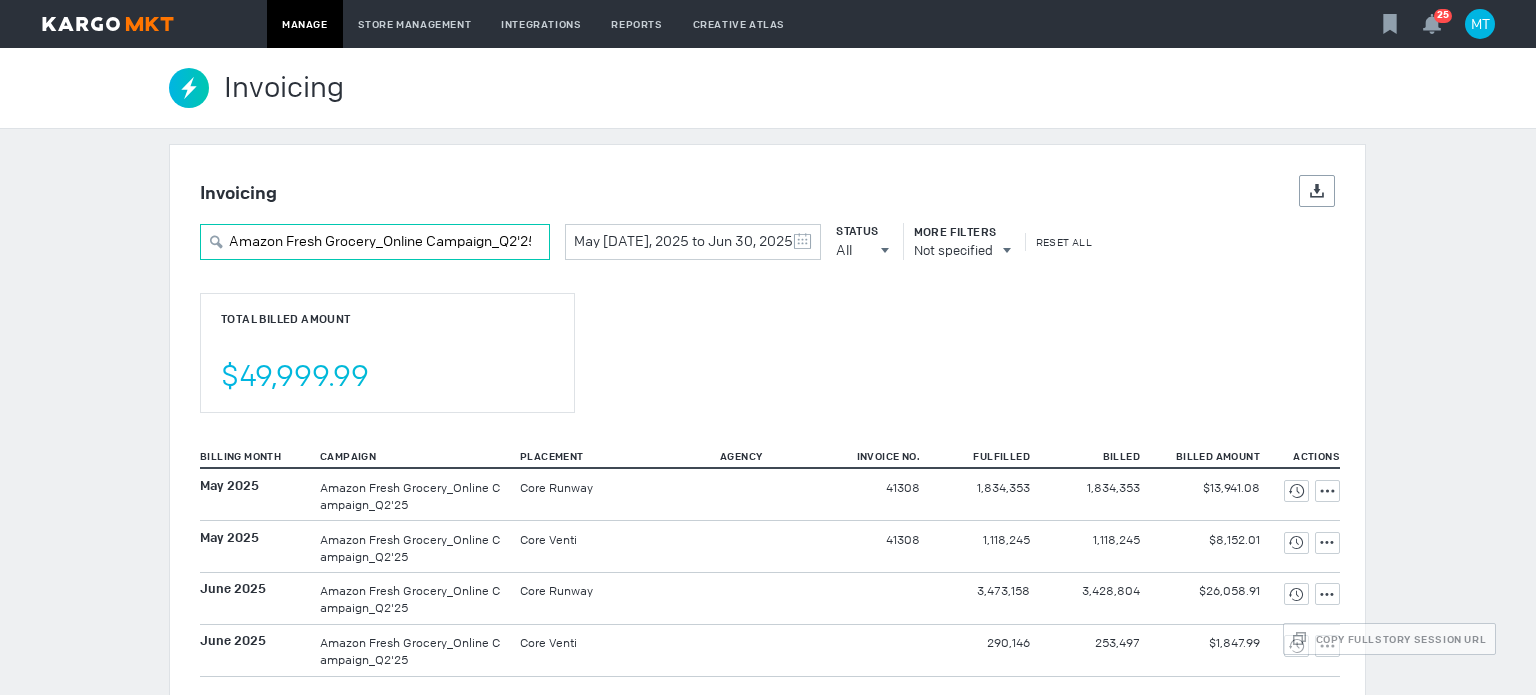 click on "Amazon Fresh Grocery_Online Campaign_Q2'25" at bounding box center (375, 242) 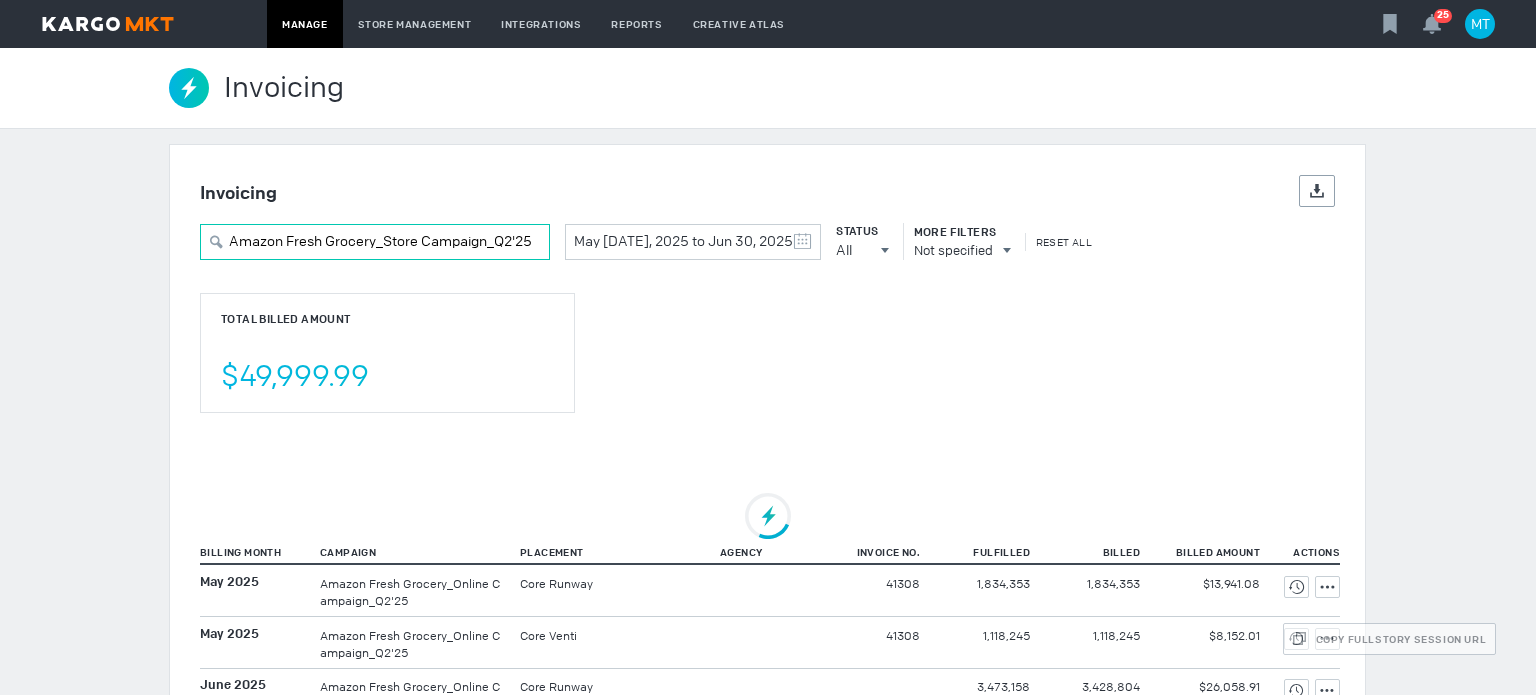 scroll, scrollTop: 0, scrollLeft: 1, axis: horizontal 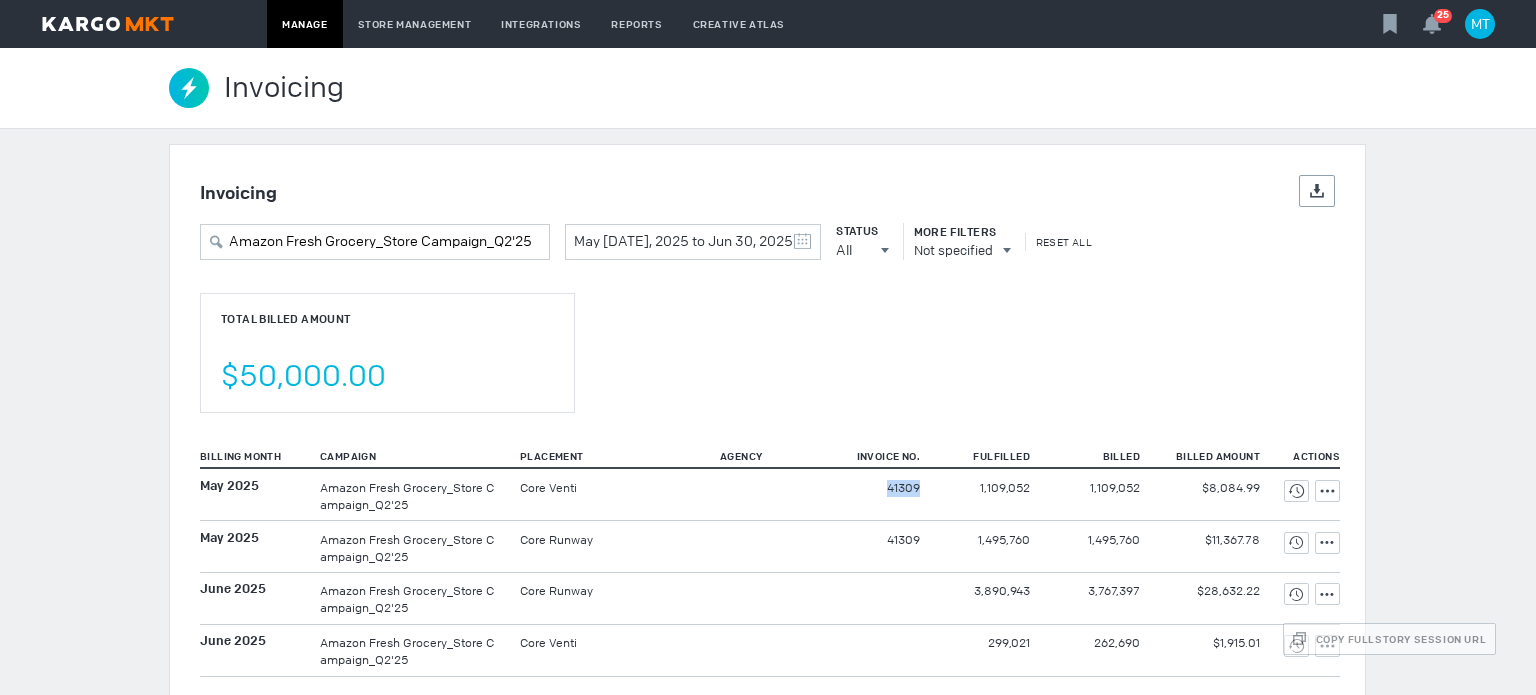 drag, startPoint x: 857, startPoint y: 486, endPoint x: 922, endPoint y: 497, distance: 65.9242 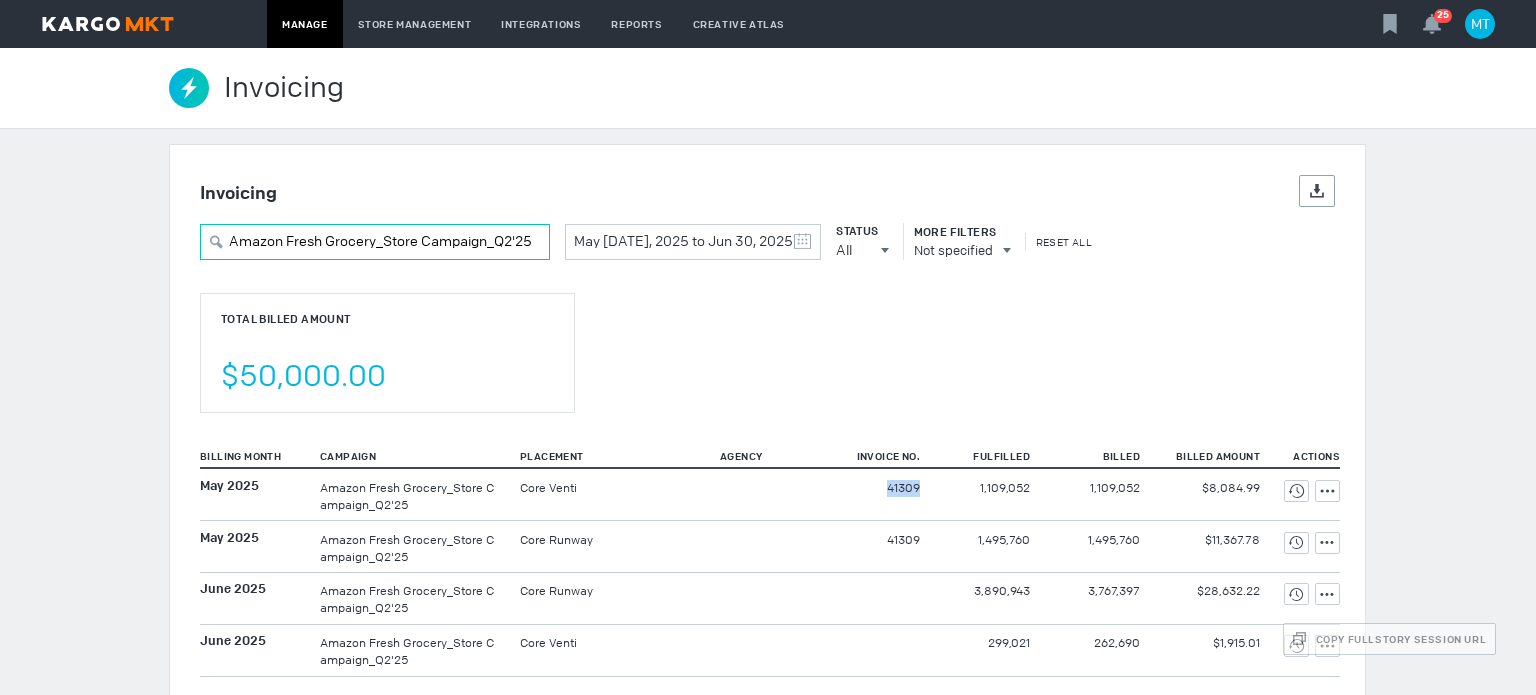 click on "Amazon Fresh Grocery_Store Campaign_Q2'25" at bounding box center (375, 242) 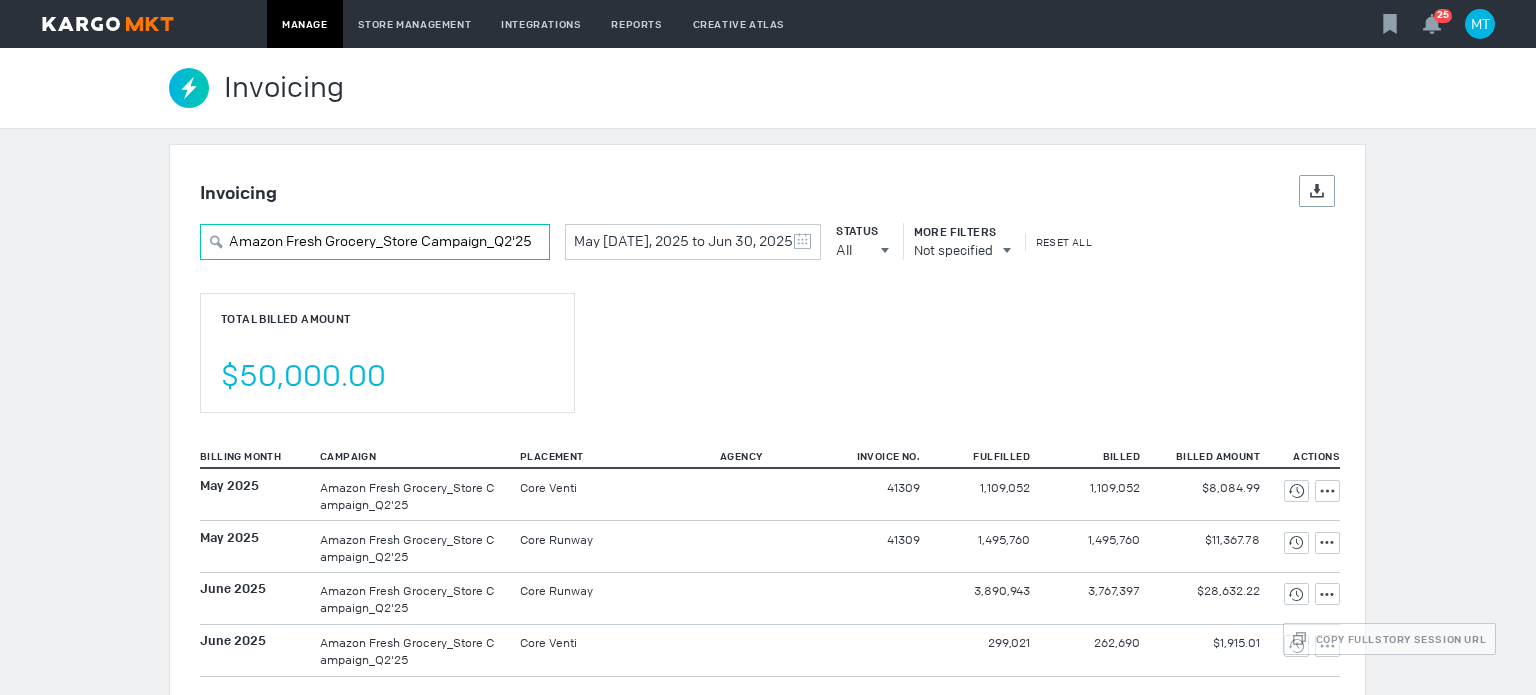 click on "Amazon Fresh Grocery_Store Campaign_Q2'25" at bounding box center (375, 242) 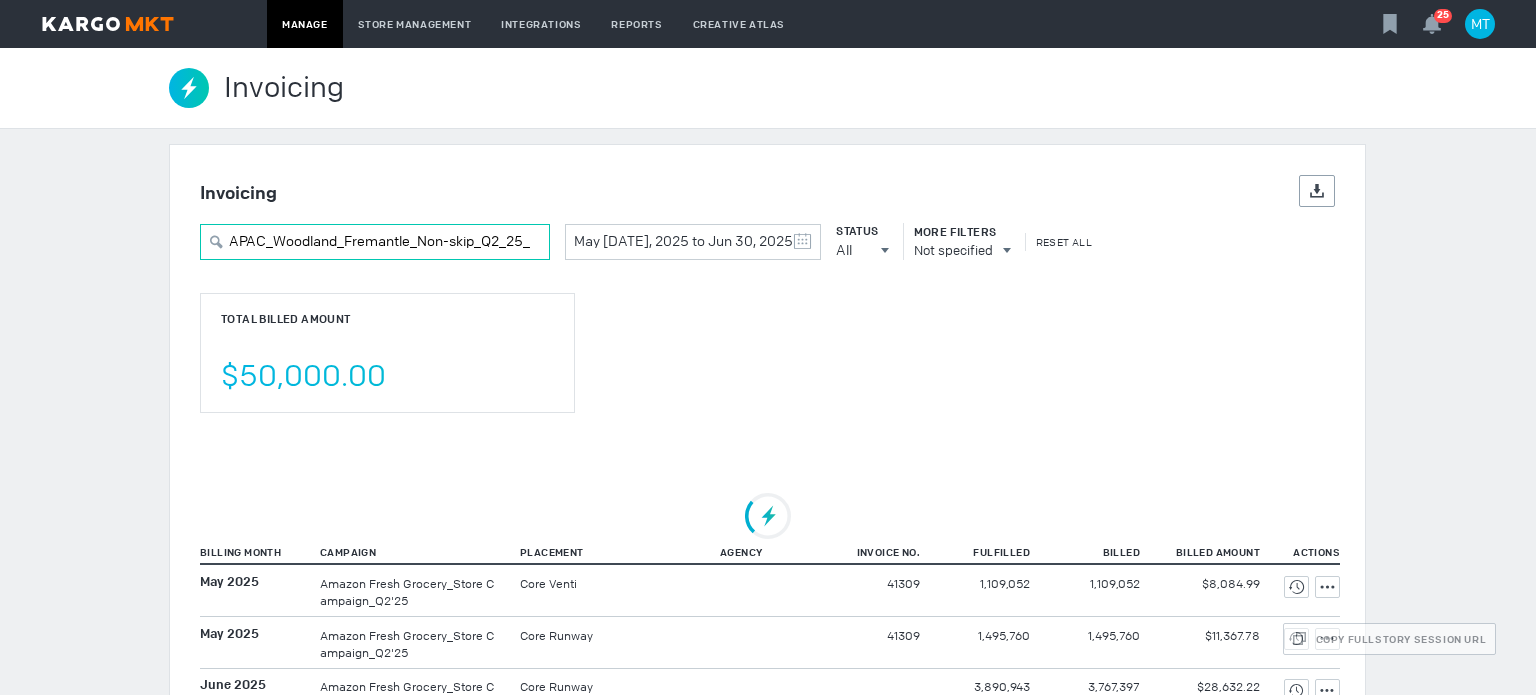 scroll, scrollTop: 0, scrollLeft: 23, axis: horizontal 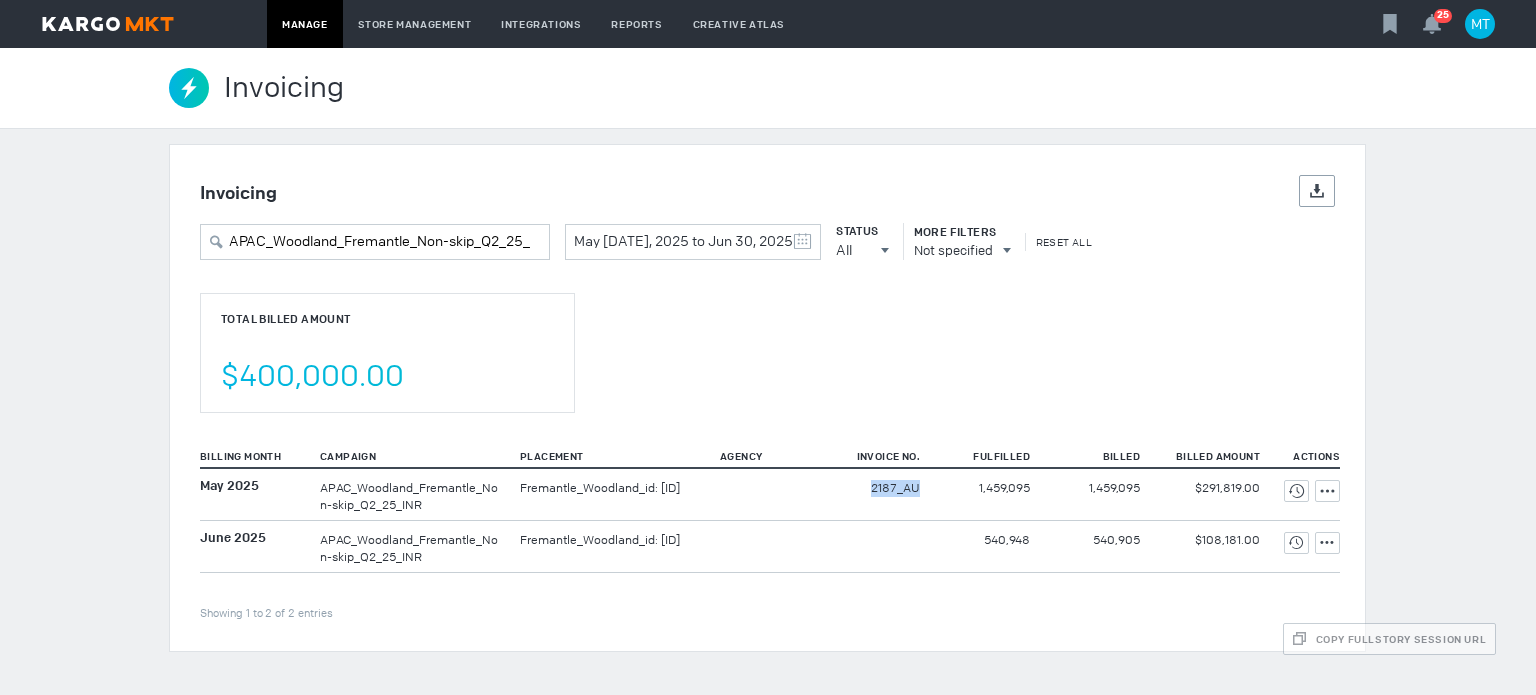 click on "2187_AU" at bounding box center (880, 494) 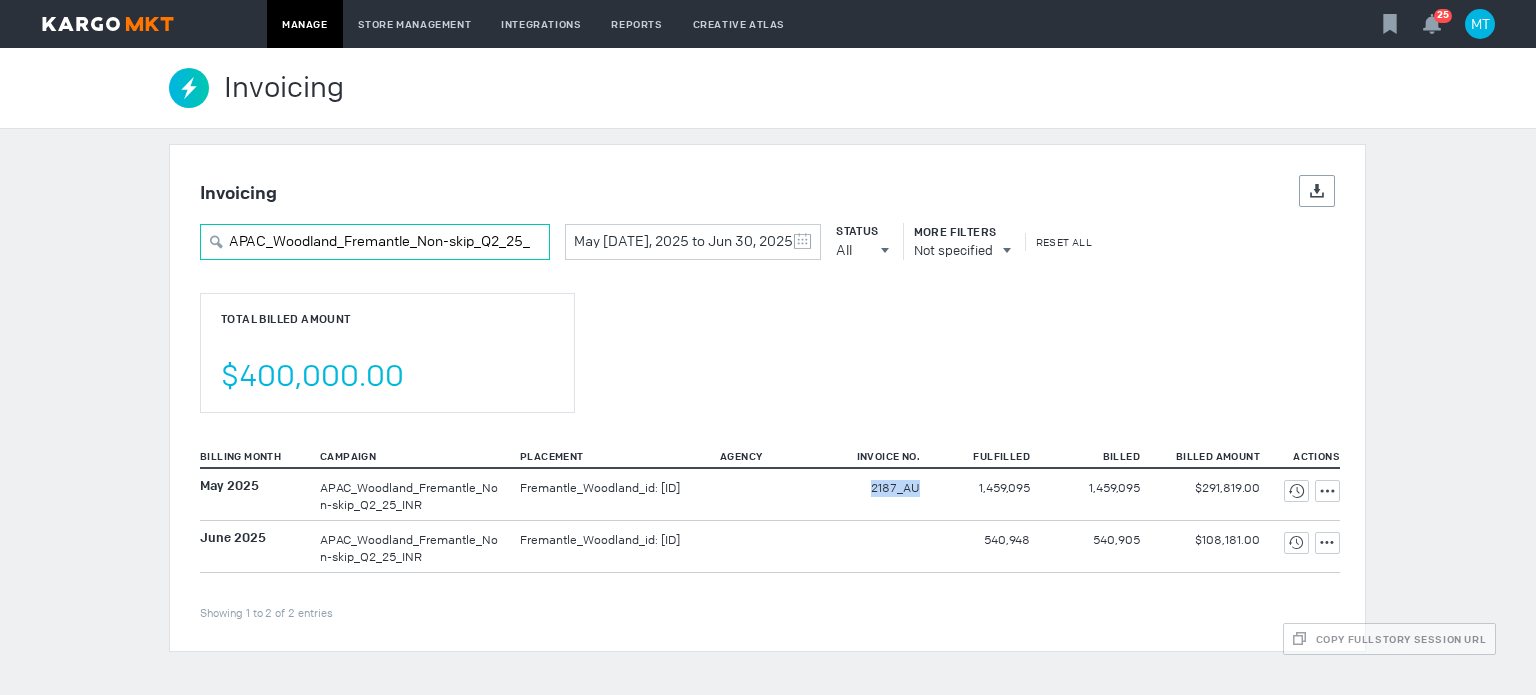 click on "APAC_Woodland_Fremantle_Non-skip_Q2_25_INR" at bounding box center (375, 242) 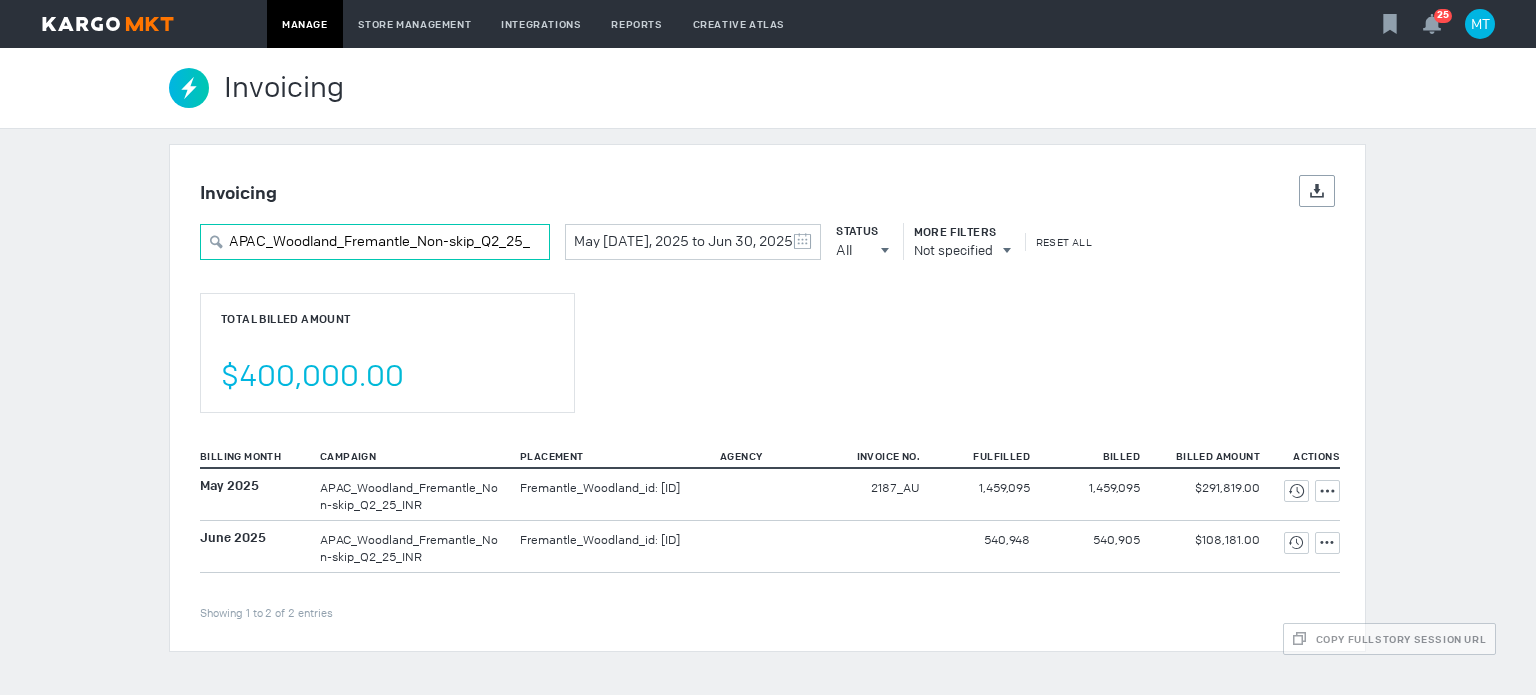 click on "APAC_Woodland_Fremantle_Non-skip_Q2_25_INR" at bounding box center [375, 242] 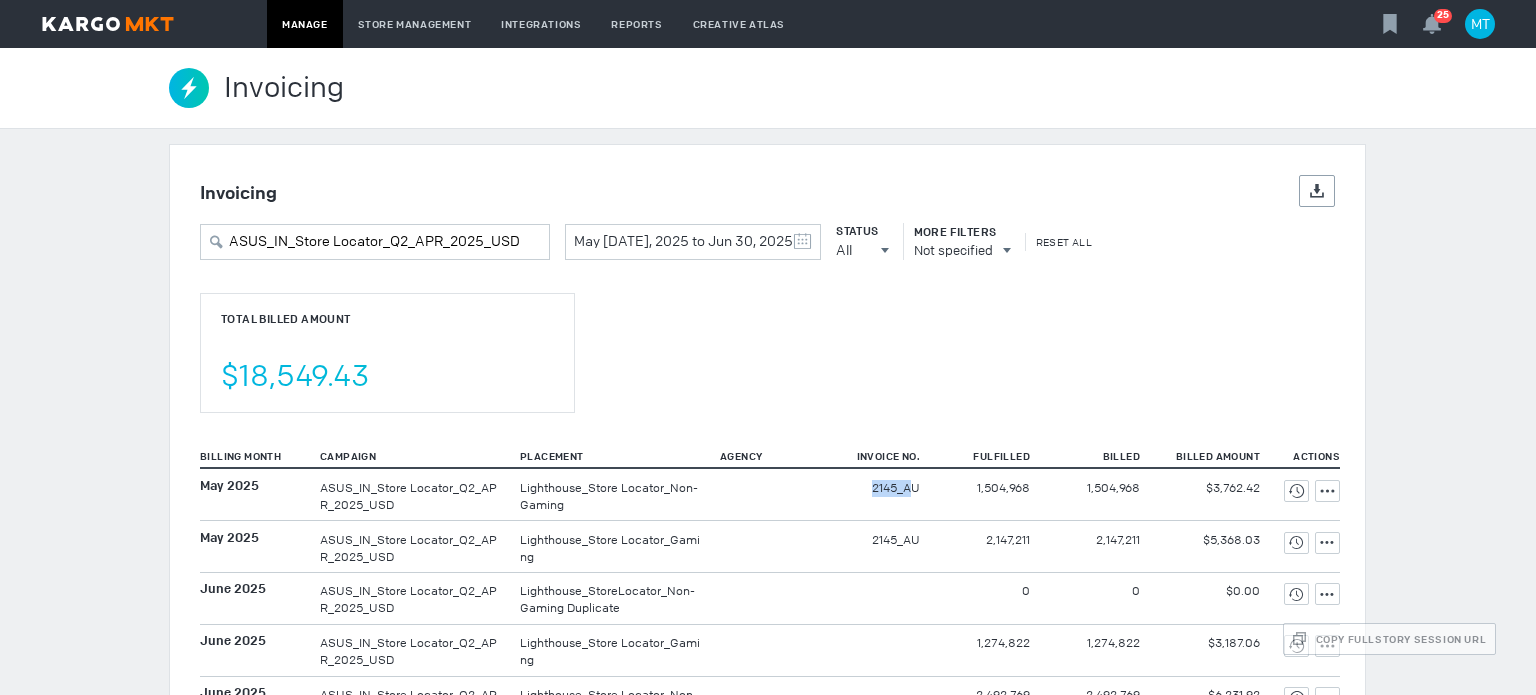 drag, startPoint x: 820, startPoint y: 502, endPoint x: 909, endPoint y: 501, distance: 89.005615 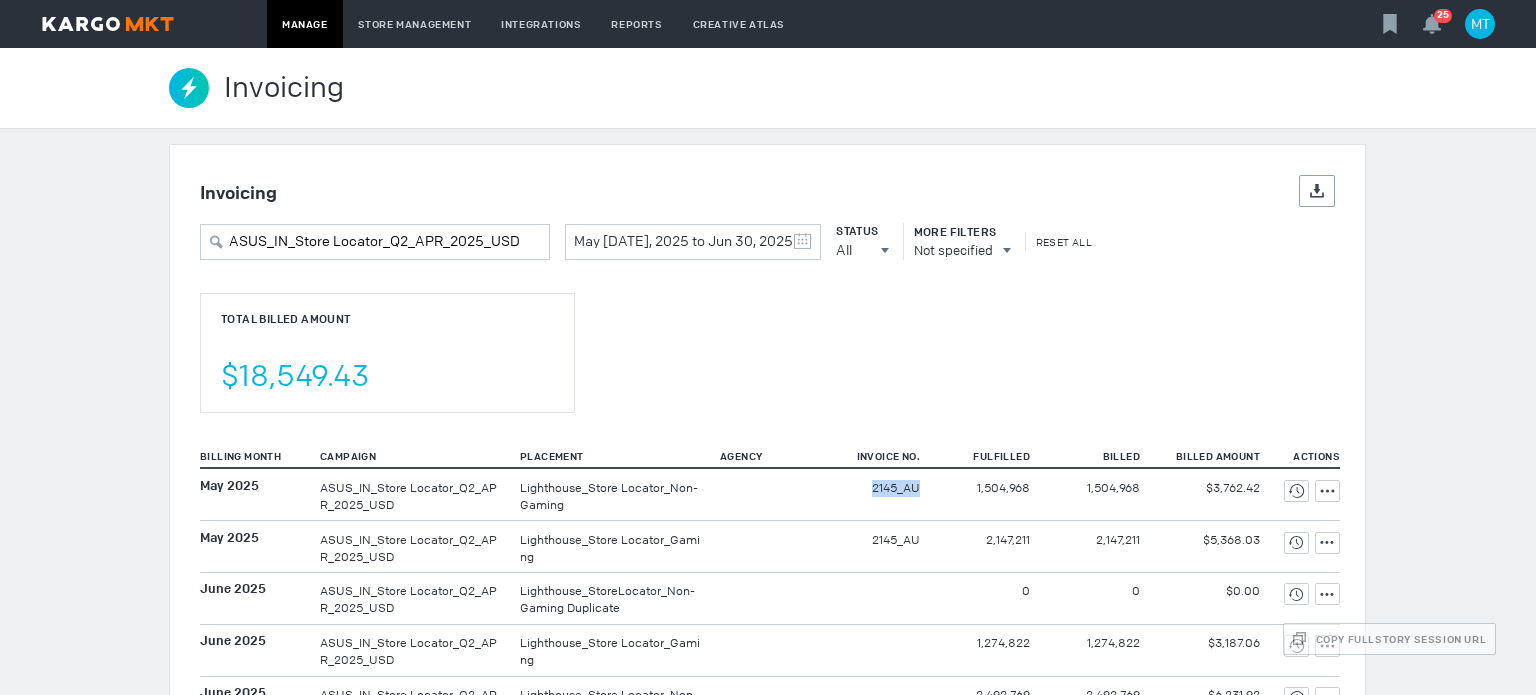 copy on "2145_AU" 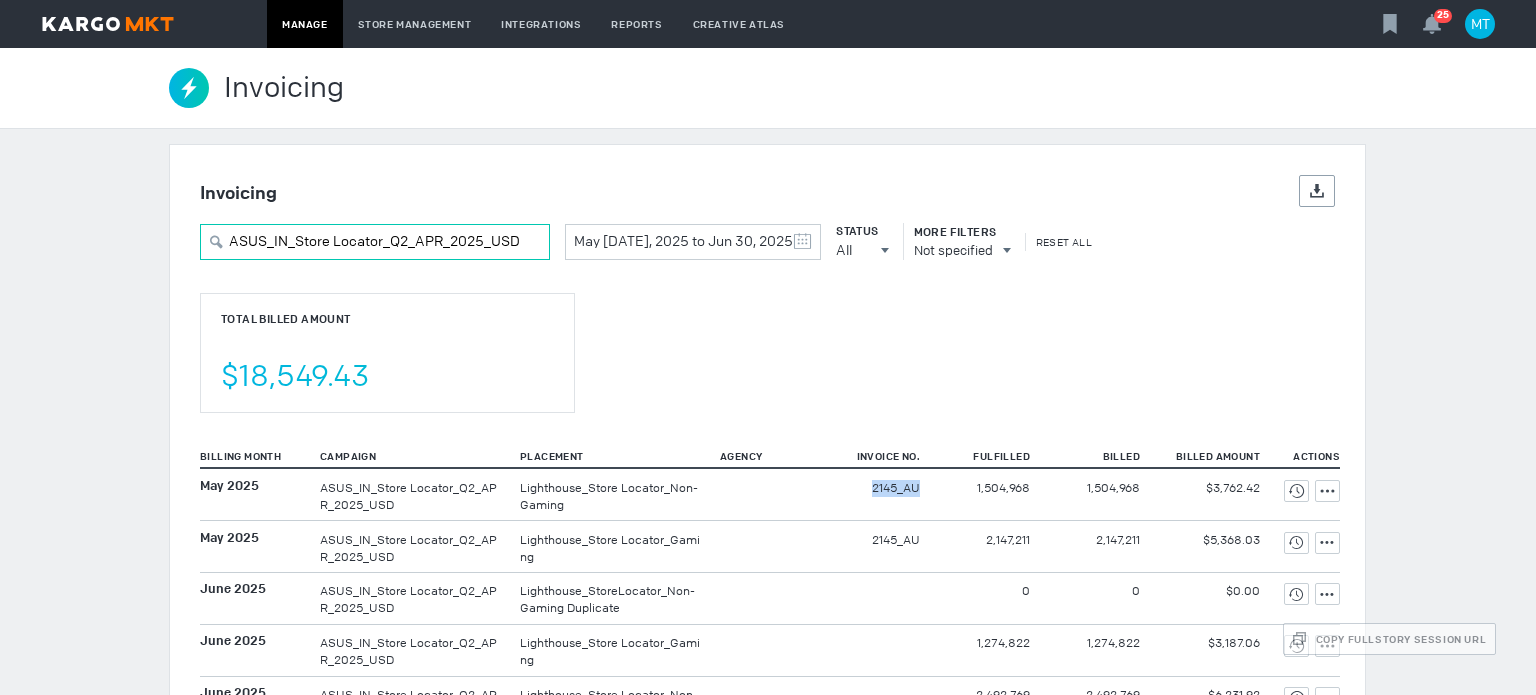 click on "ASUS_IN_Store Locator_Q2_APR_2025_USD" at bounding box center (375, 242) 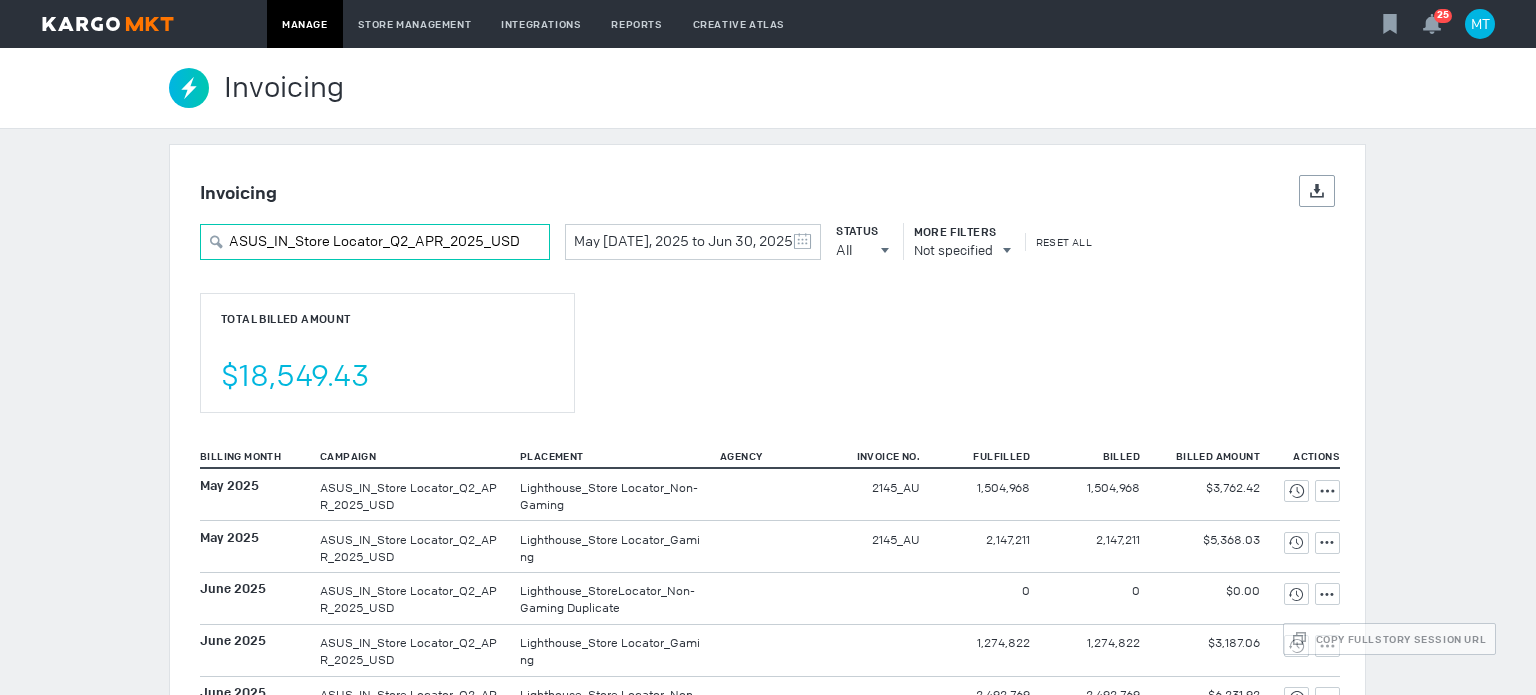 click on "ASUS_IN_Store Locator_Q2_APR_2025_USD" at bounding box center [375, 242] 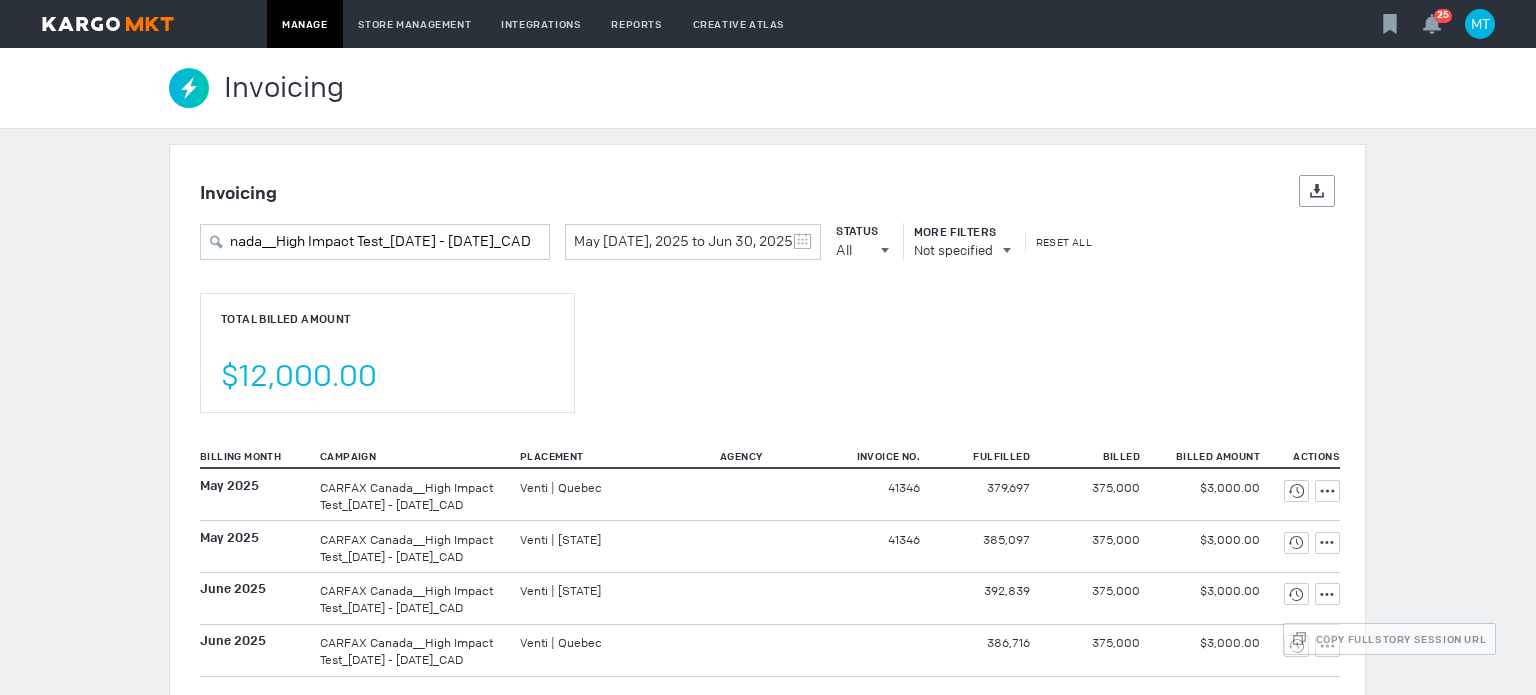 scroll, scrollTop: 0, scrollLeft: 0, axis: both 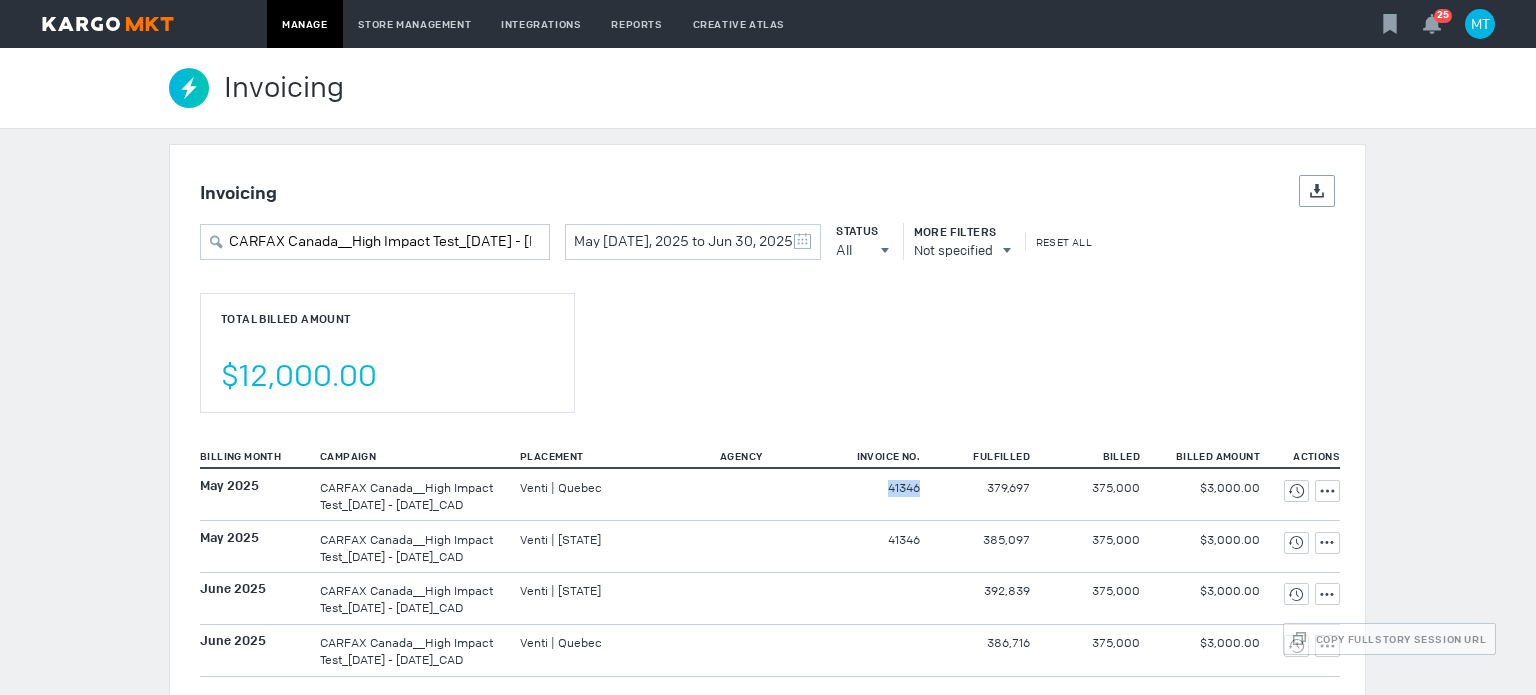 drag, startPoint x: 865, startPoint y: 495, endPoint x: 927, endPoint y: 503, distance: 62.514 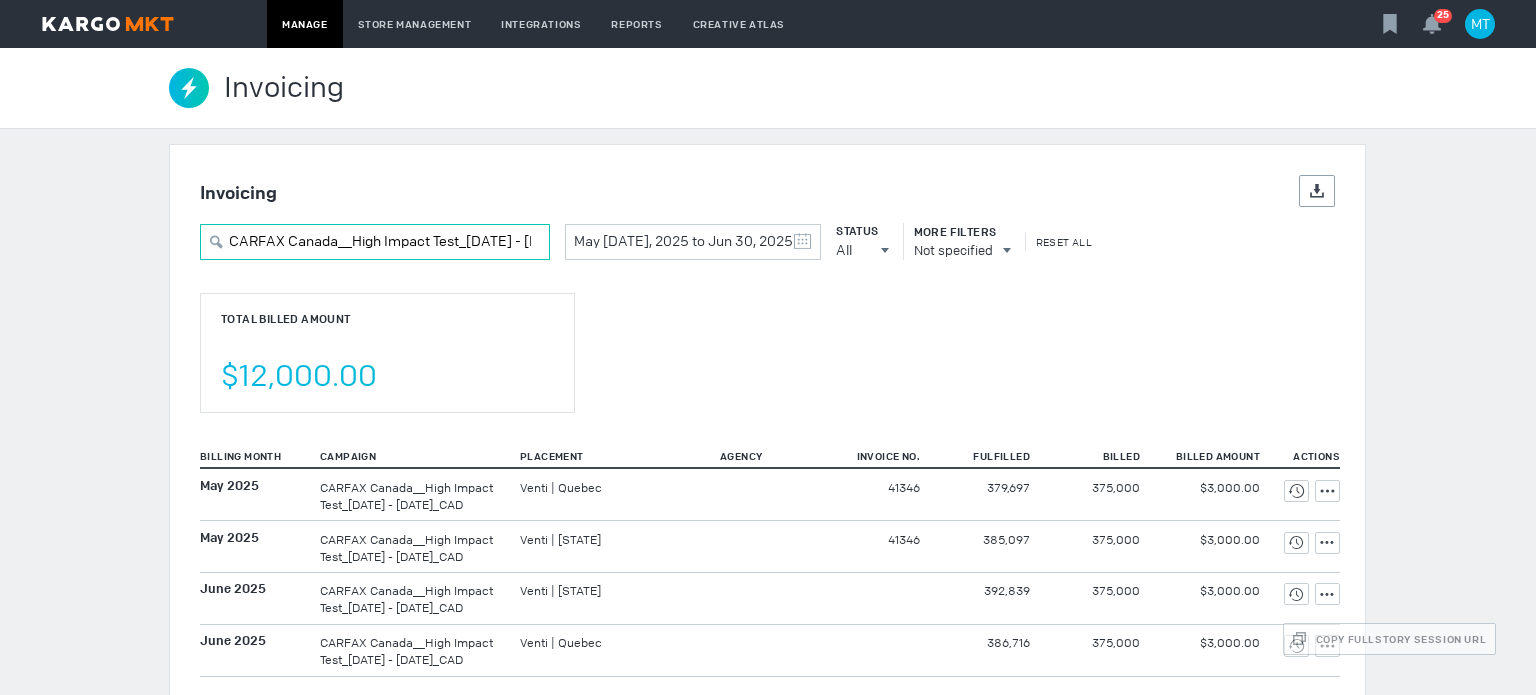 click on "CARFAX Canada__High Impact Test_5/1/2025- 9/30/2025_CAD" at bounding box center (375, 242) 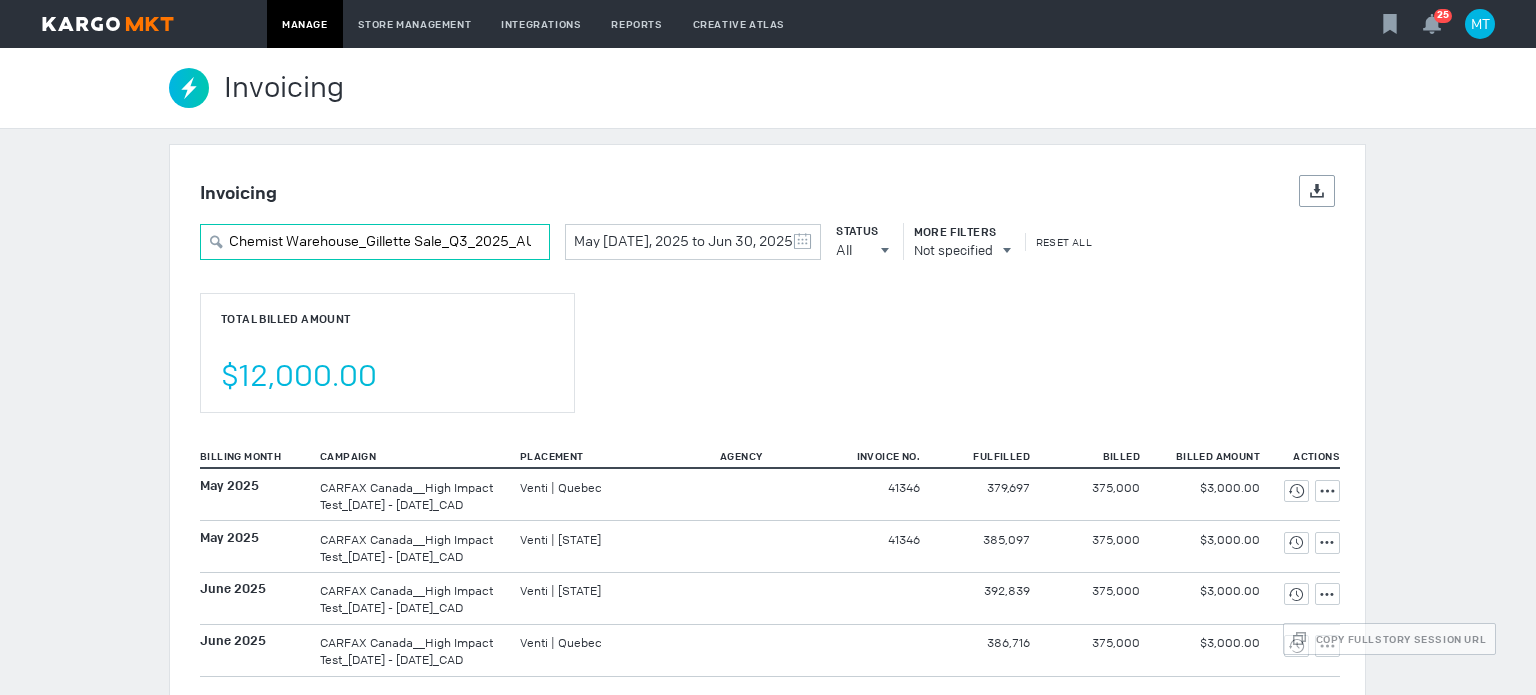 scroll, scrollTop: 0, scrollLeft: 13, axis: horizontal 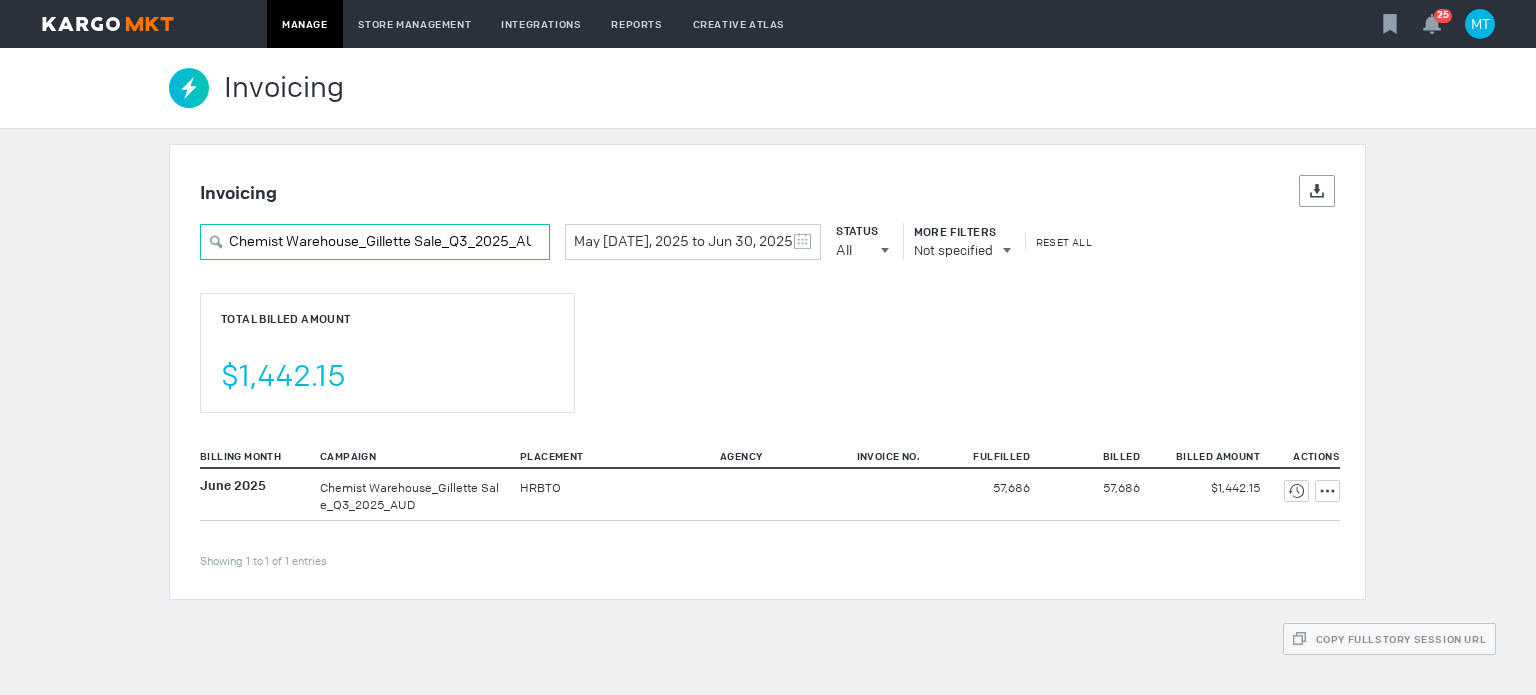 click on "Chemist Warehouse_Gillette Sale_Q3_2025_AUD" at bounding box center [375, 242] 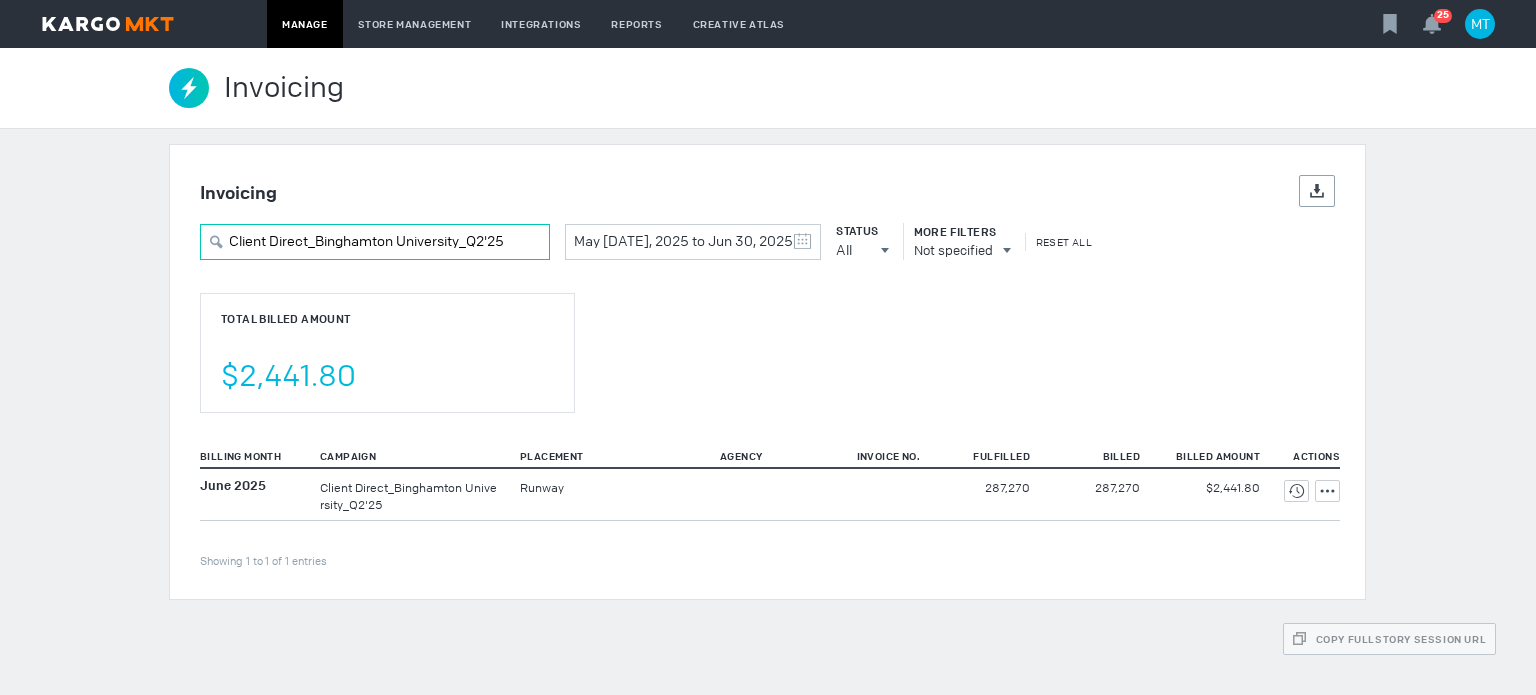 click on "Client Direct_Binghamton University_Q2'25" at bounding box center [375, 242] 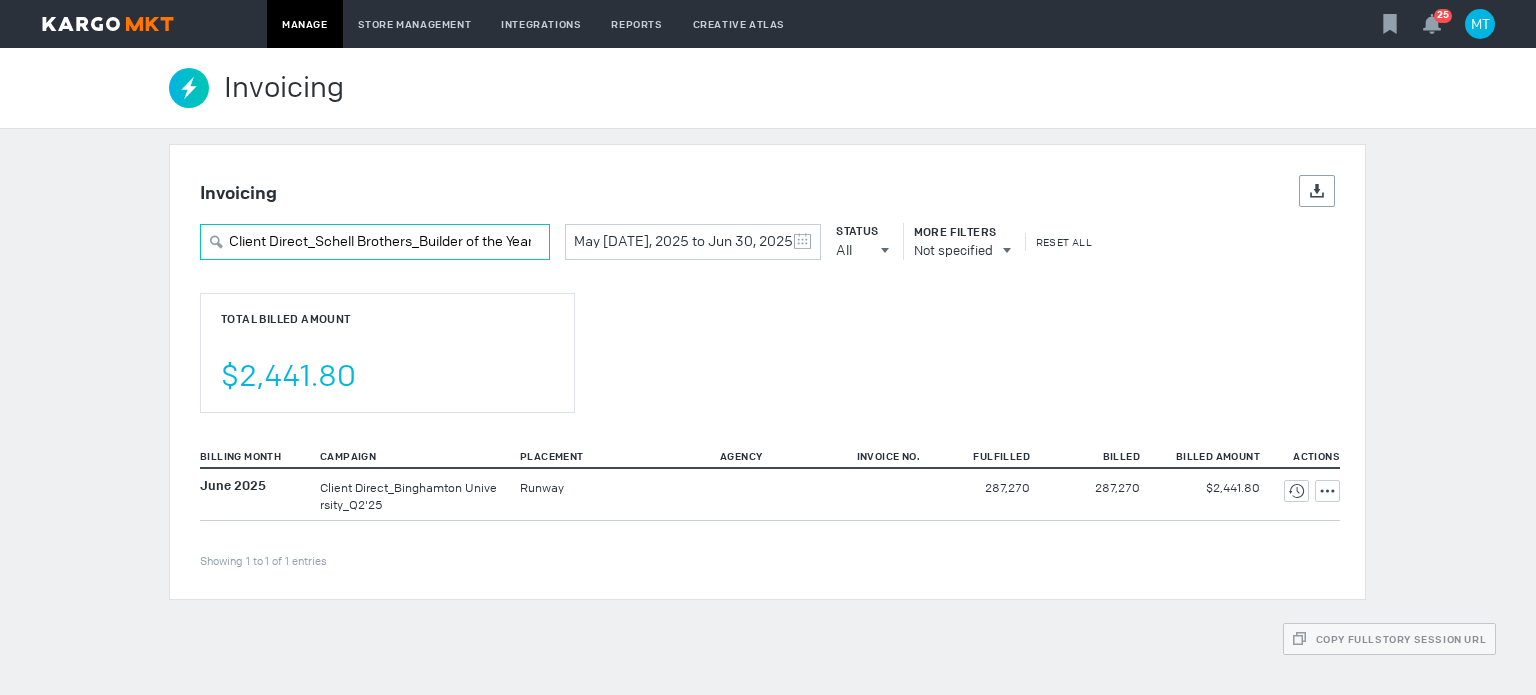 scroll, scrollTop: 0, scrollLeft: 104, axis: horizontal 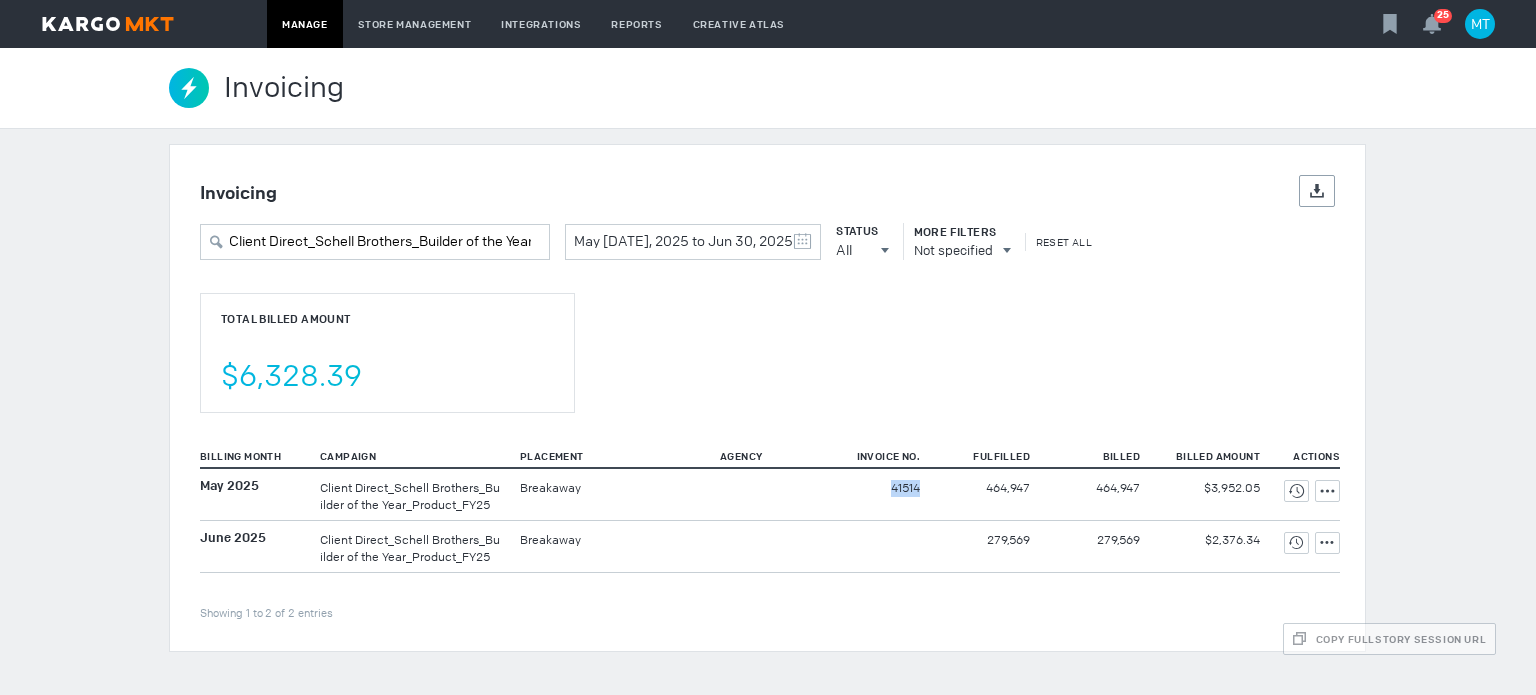 drag, startPoint x: 836, startPoint y: 484, endPoint x: 931, endPoint y: 483, distance: 95.005264 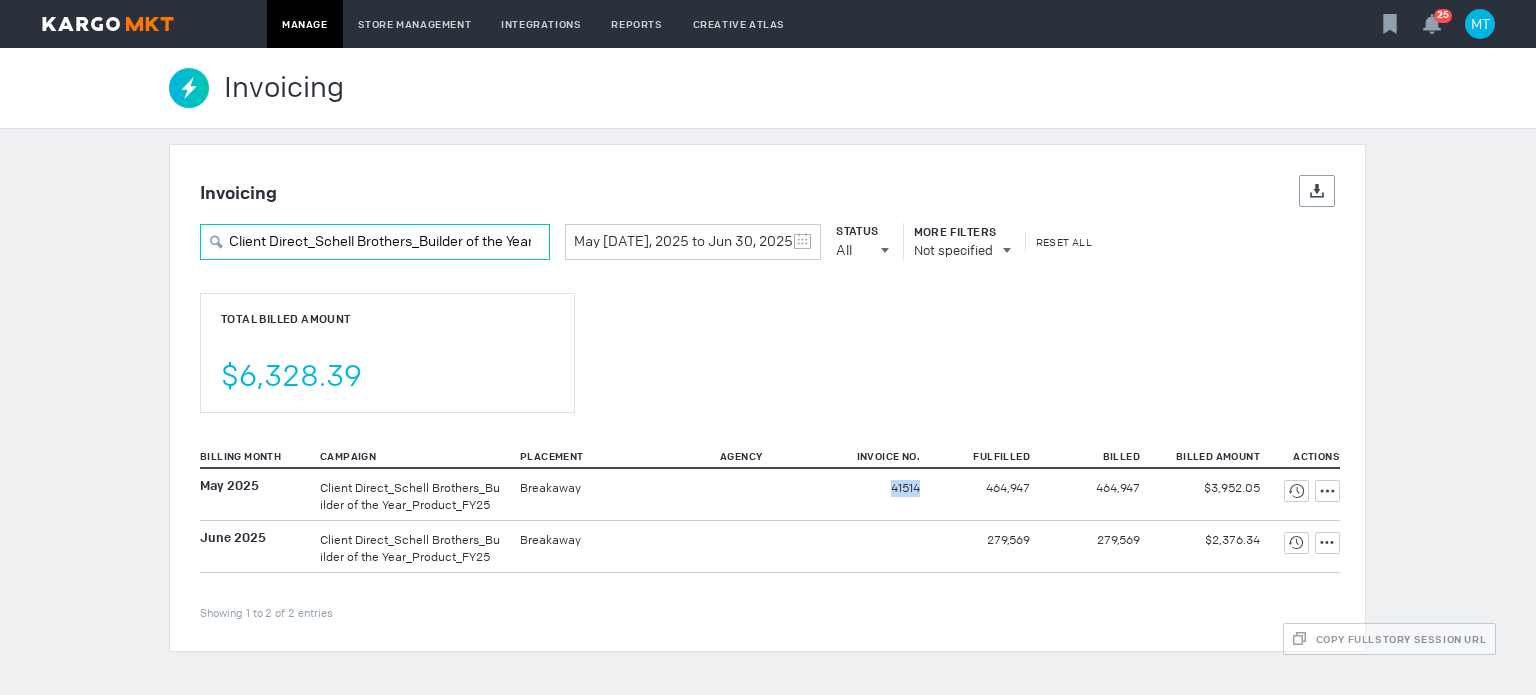 click on "Client Direct_Schell Brothers_Builder of the Year_Product_FY25" at bounding box center (375, 242) 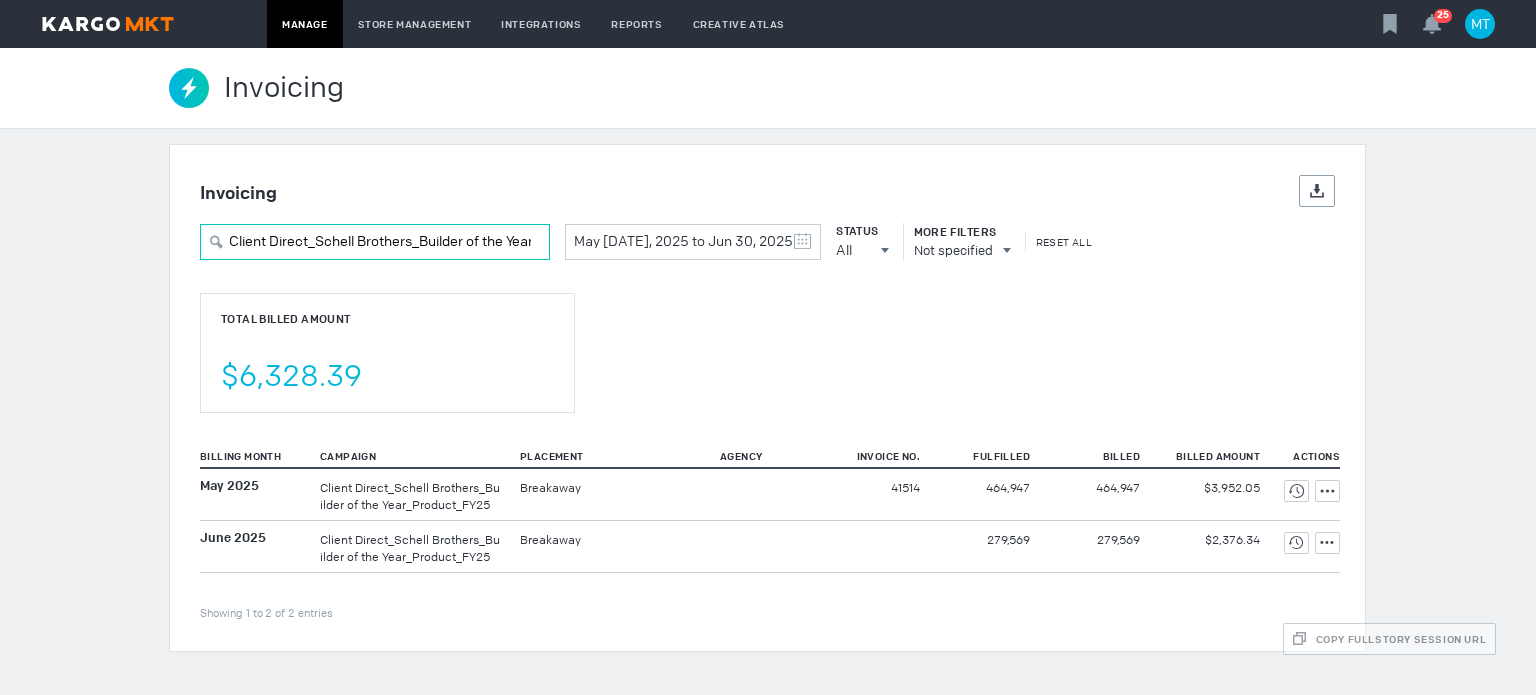 click on "Client Direct_Schell Brothers_Builder of the Year_Product_FY25" at bounding box center [375, 242] 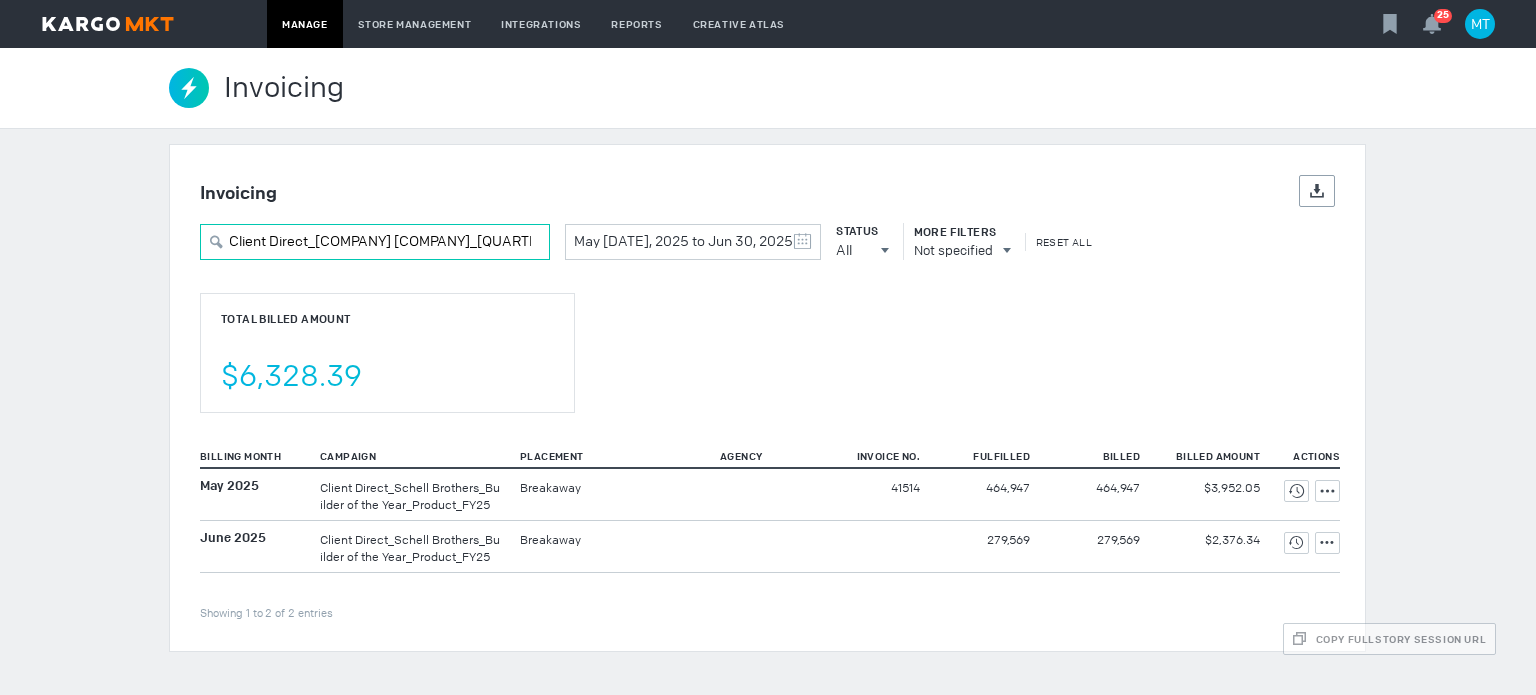 scroll, scrollTop: 0, scrollLeft: 23, axis: horizontal 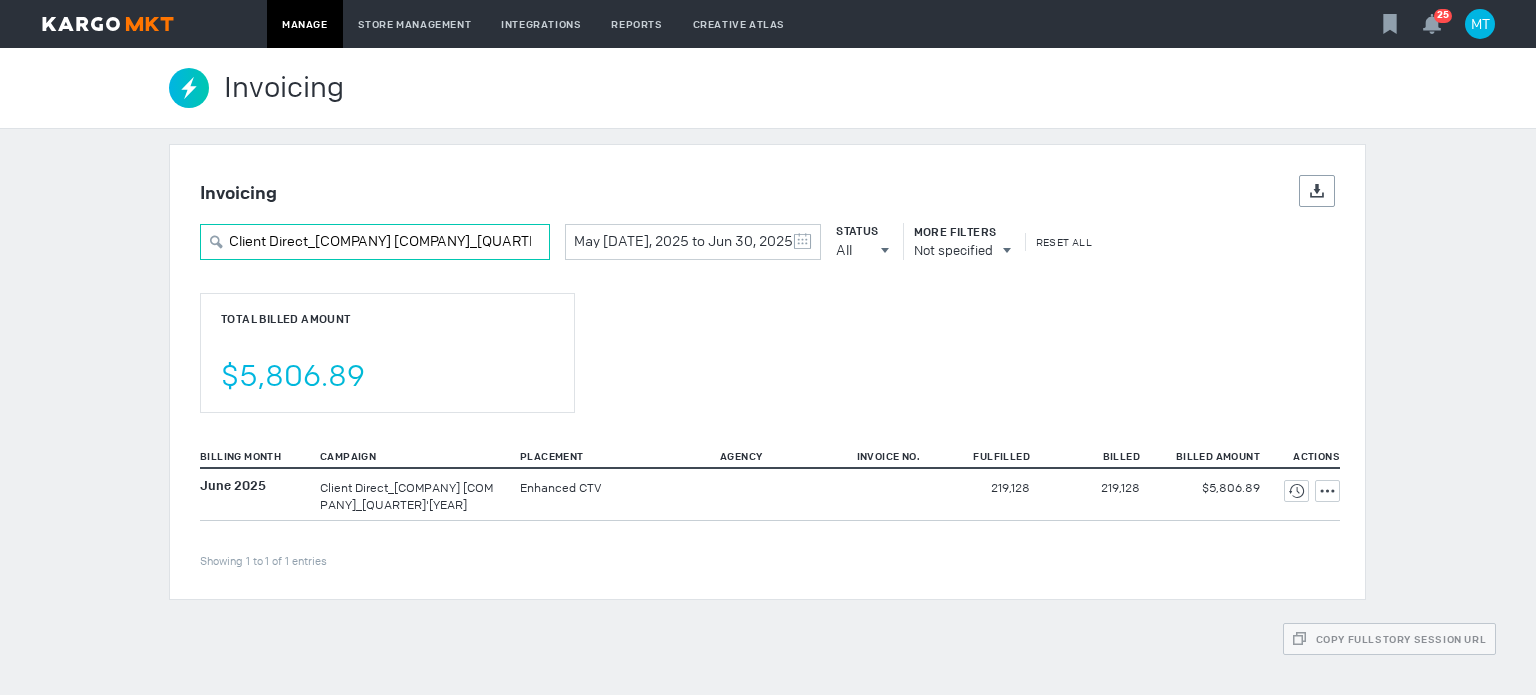 click on "Client Direct_The Vitamin Shoppe_Collegan_Q3'25" at bounding box center [375, 242] 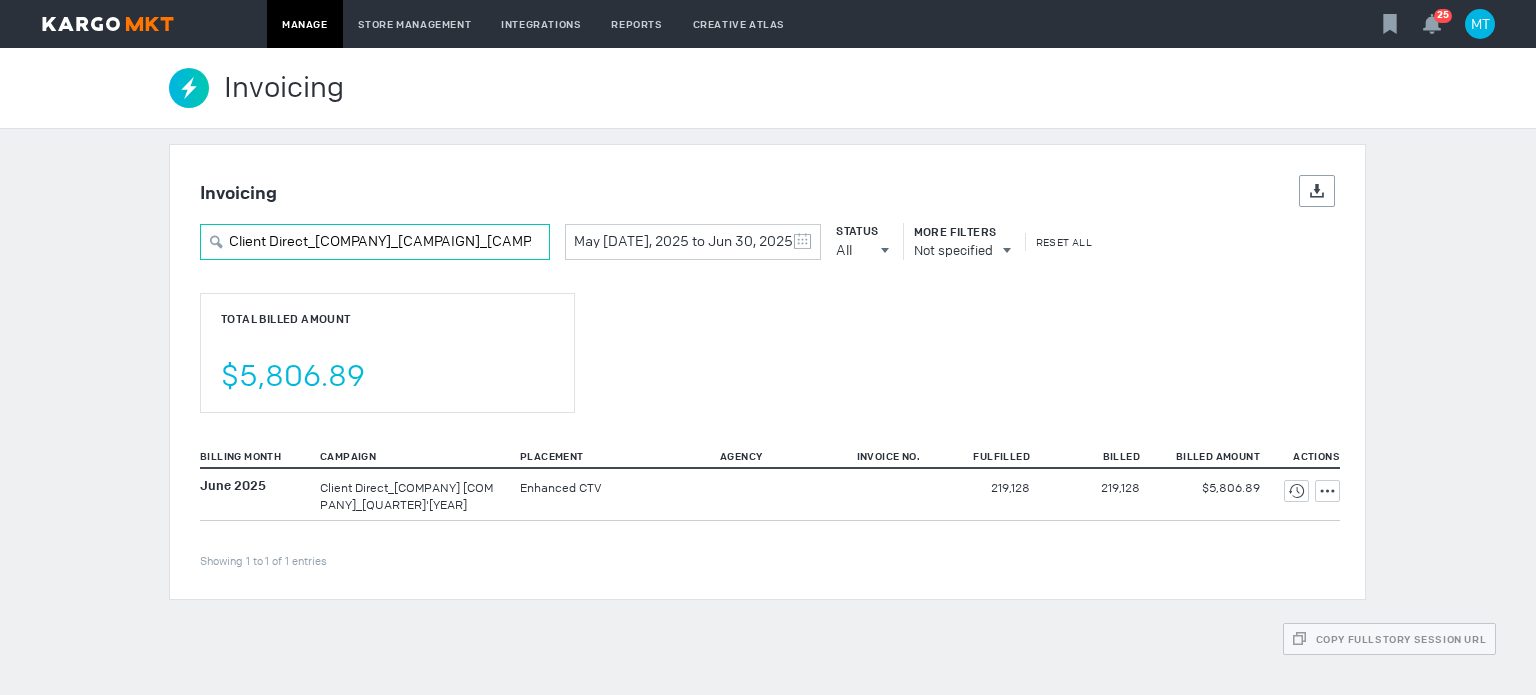 scroll, scrollTop: 0, scrollLeft: 161, axis: horizontal 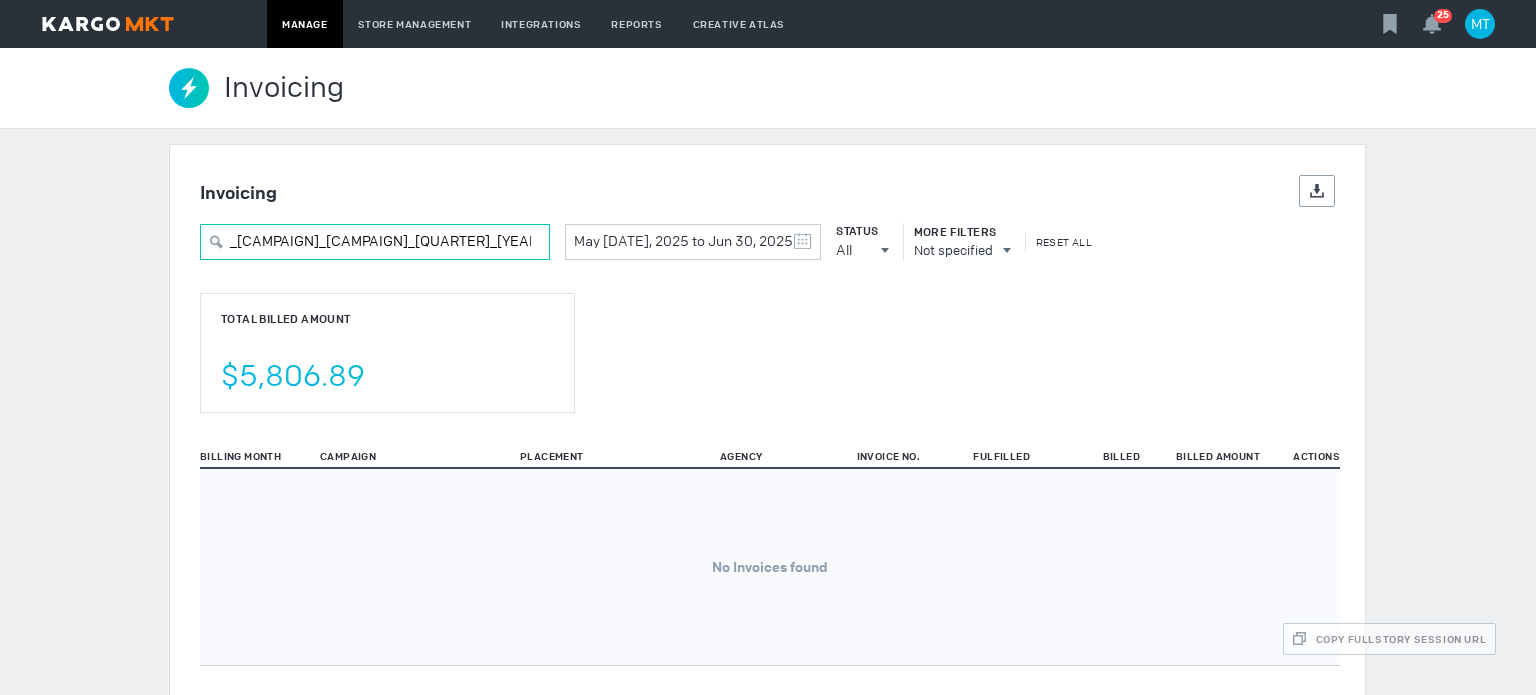 click on "Client Direct_The Vitamin Envato_June Brand Campaign_Q2_2025_AUD" at bounding box center (375, 242) 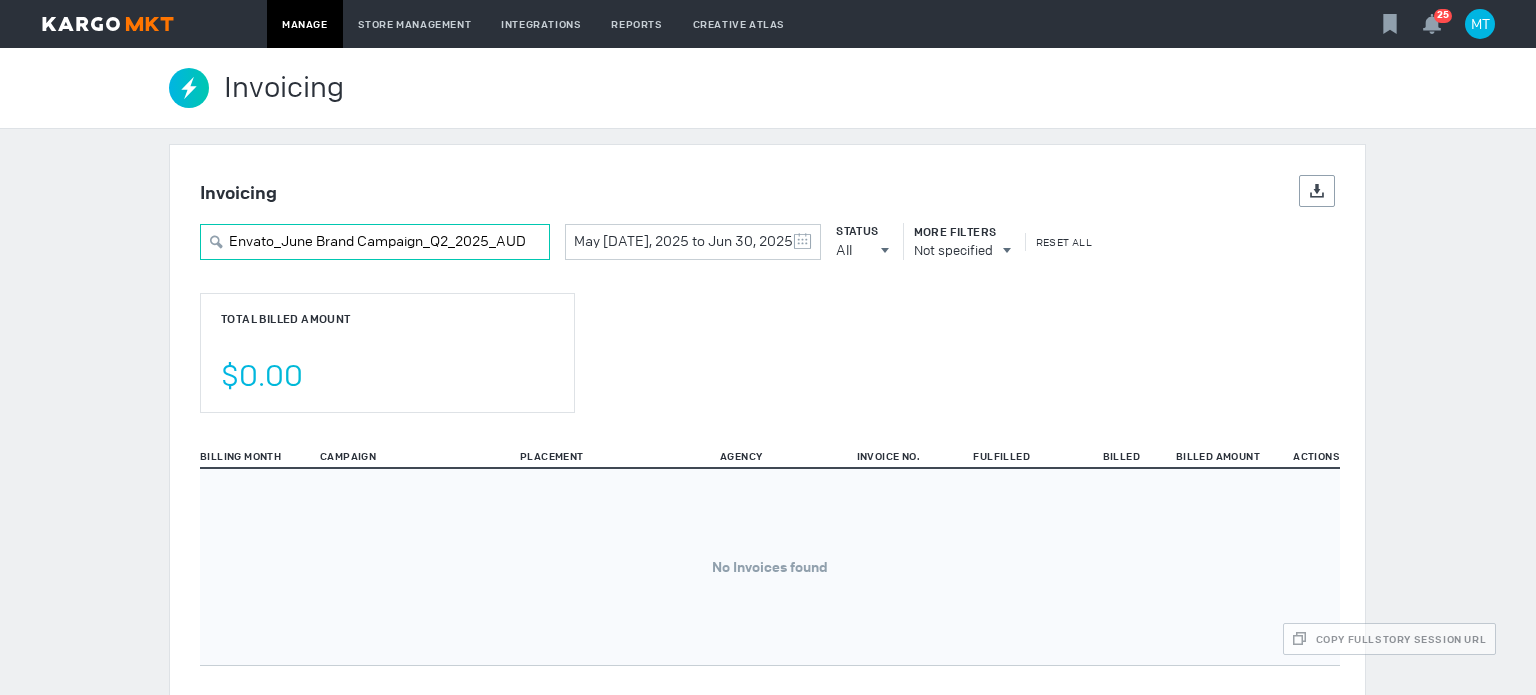 scroll, scrollTop: 0, scrollLeft: 0, axis: both 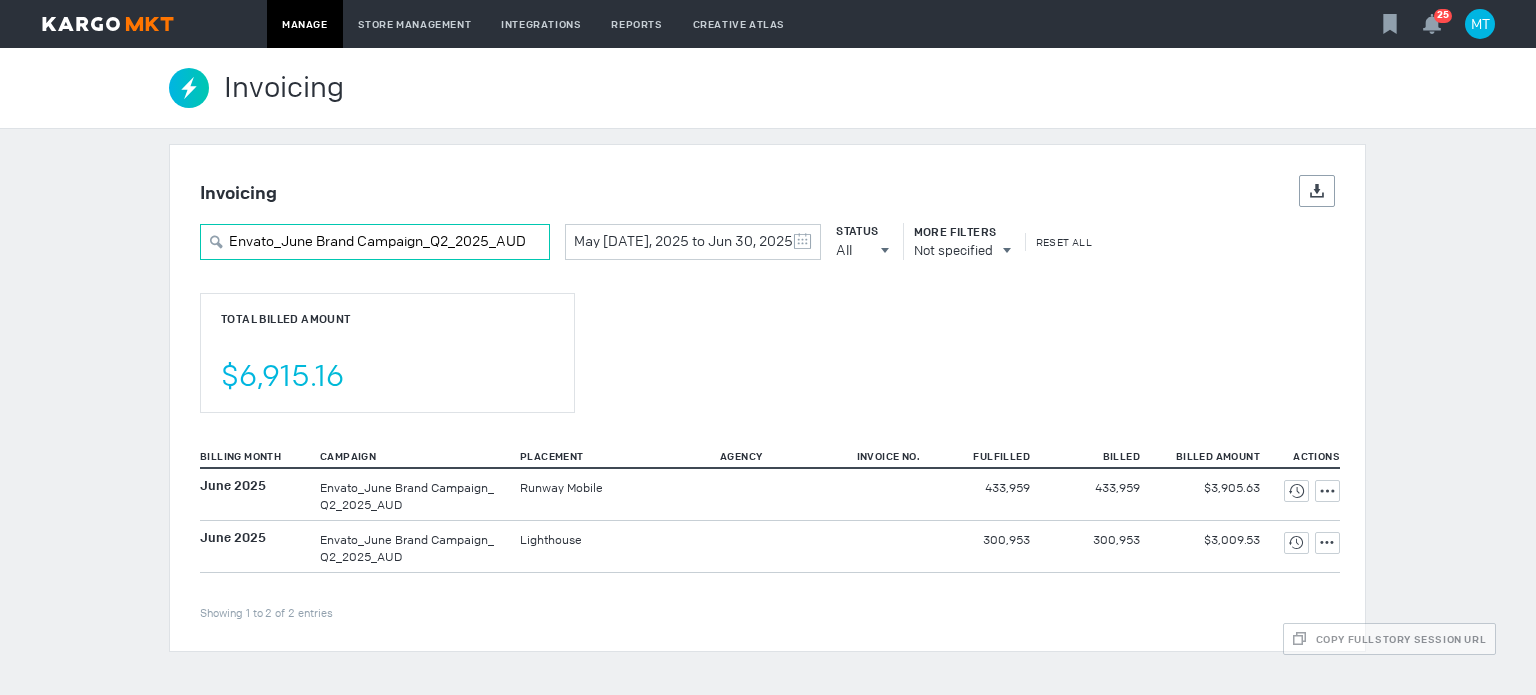 click on "Envato_June Brand Campaign_Q2_2025_AUD" at bounding box center (375, 242) 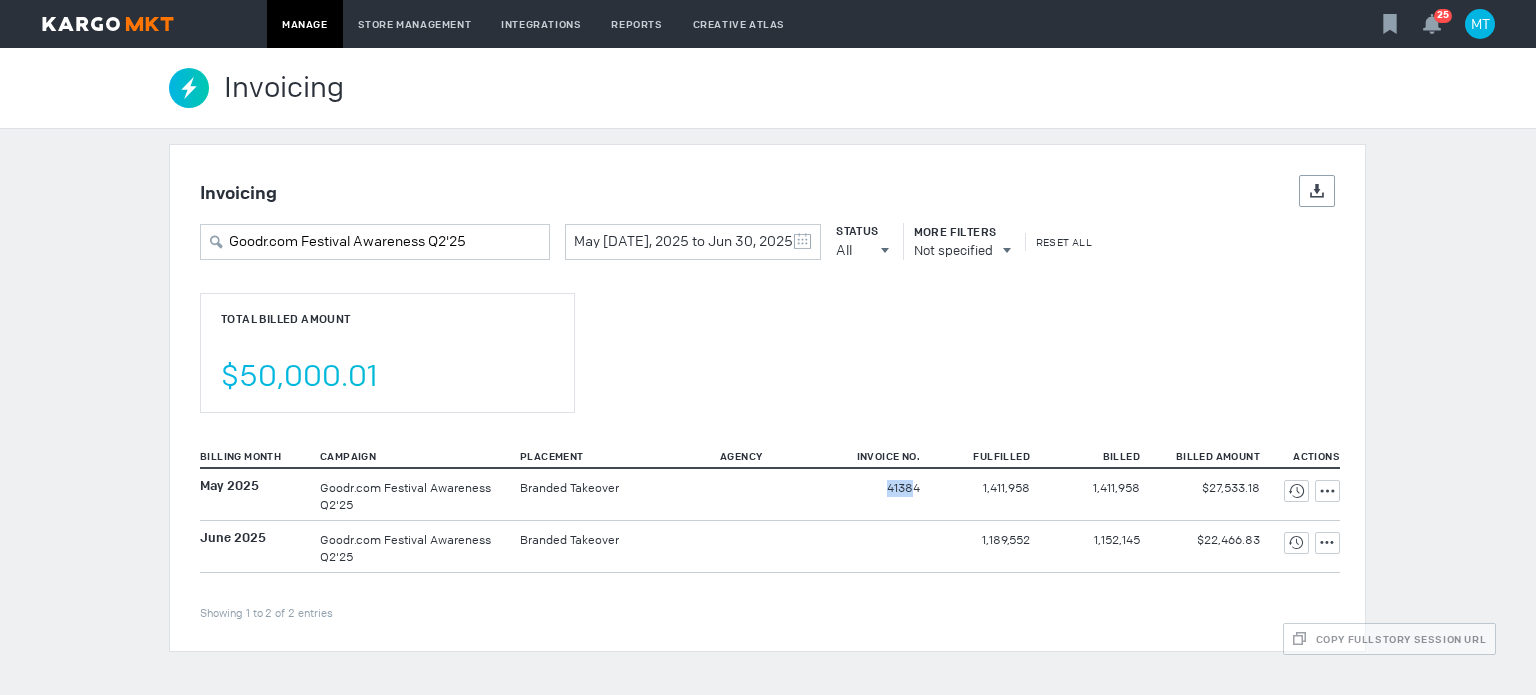 click on "41384" at bounding box center (880, 494) 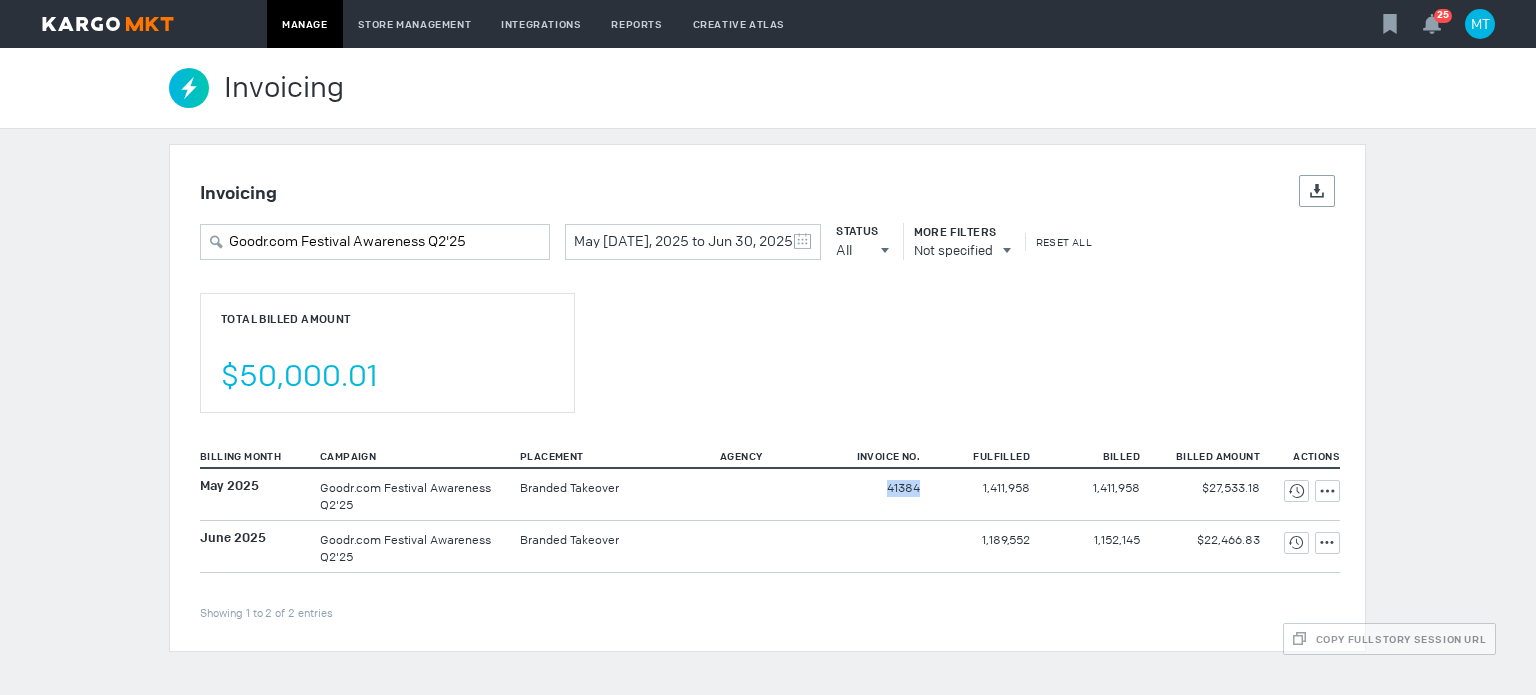 copy on "41384" 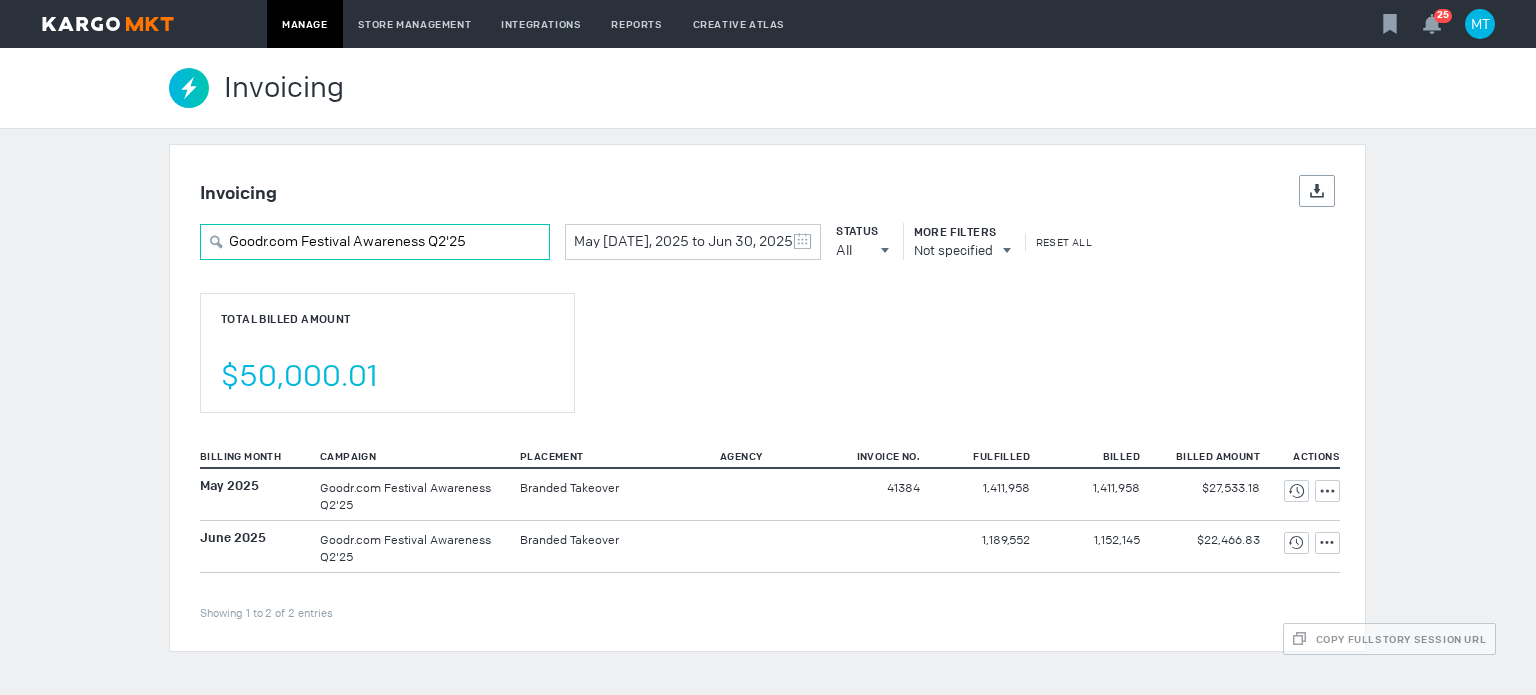 click on "Goodr.com Festival Awareness Q2'25" at bounding box center (375, 242) 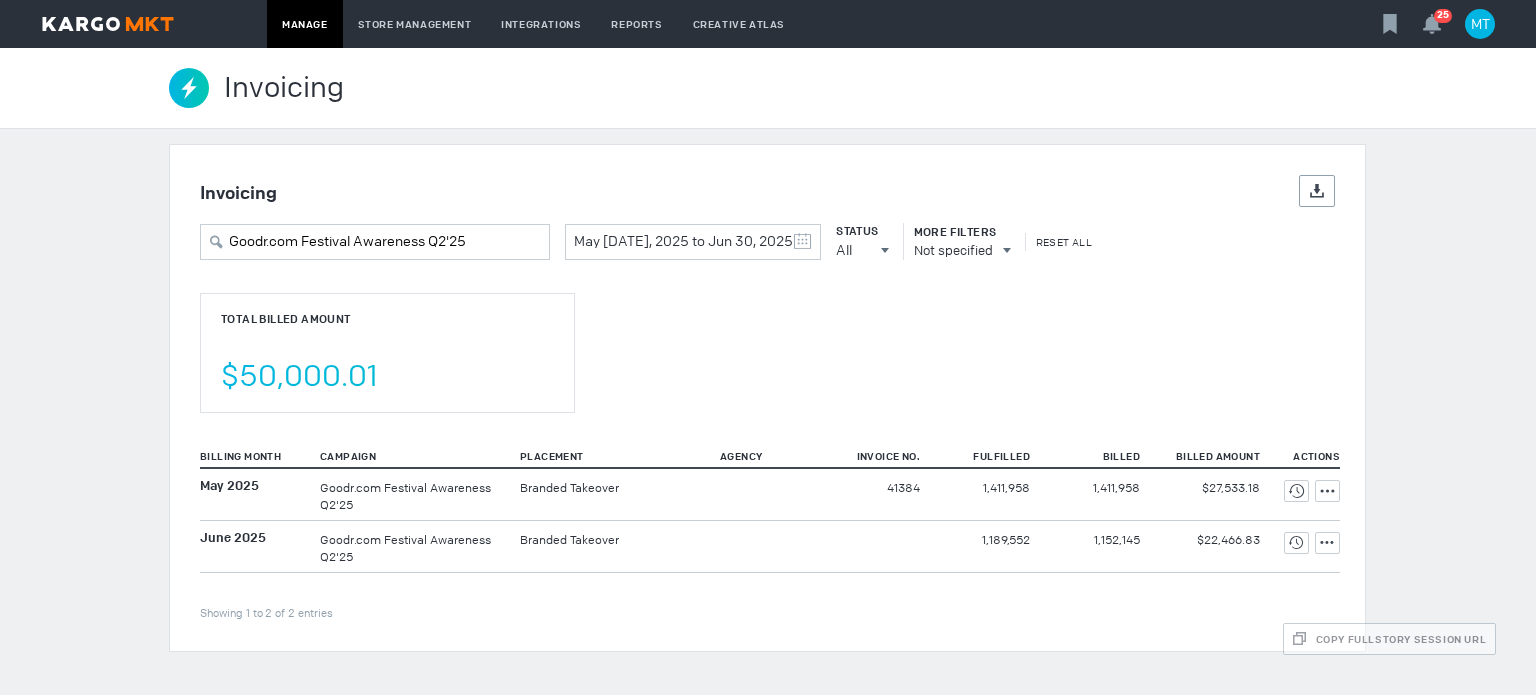 click on "Total Billed Amount $50,000.01" at bounding box center (387, 353) 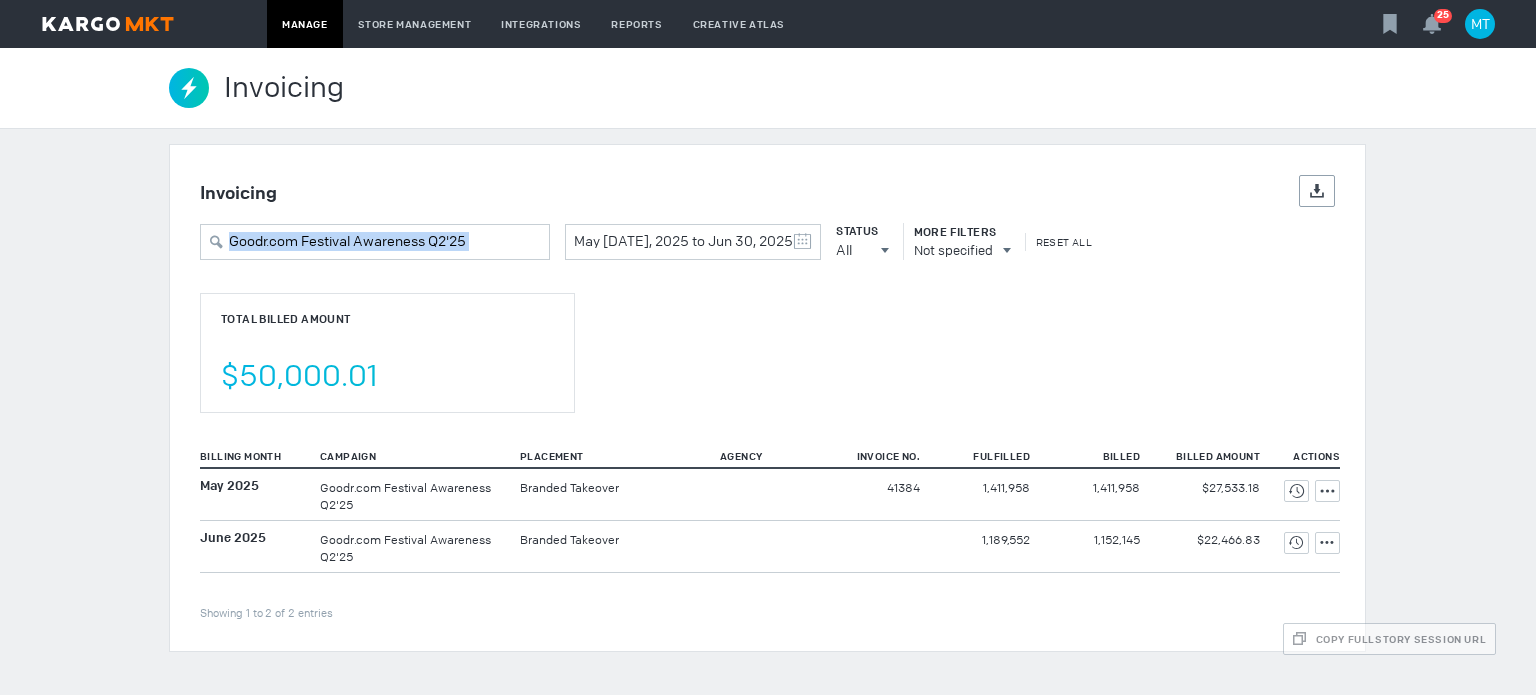 click on "Invoicing  Details Export     Goodr.com Festival Awareness Q2'25 May 01, 2025 to Jun 30, 2025                                                                               							 May 2025 							 						                          S M T W T F S                                           27 28 29 30 1 2 3 4 5 6 7 8 9 10 11 12 13 14 15 16 17 18 19 20 21 22 23 24 25 26 27 28 29 30 31                                                                                             							 June 2025 							 						                          S M T W T F S                                           1 2 3 4 5 6 7 8 9 10 11 12 13 14 15 16 17 18 19 20 21 22 23 24 25 26 27 28 29 30 1 2 3 4 5                                       Clear                  Status All All All Invoiced Not Invoiced Test More Filters Not specified Reset All Total Billed Amount $50,000.01" at bounding box center (767, 294) 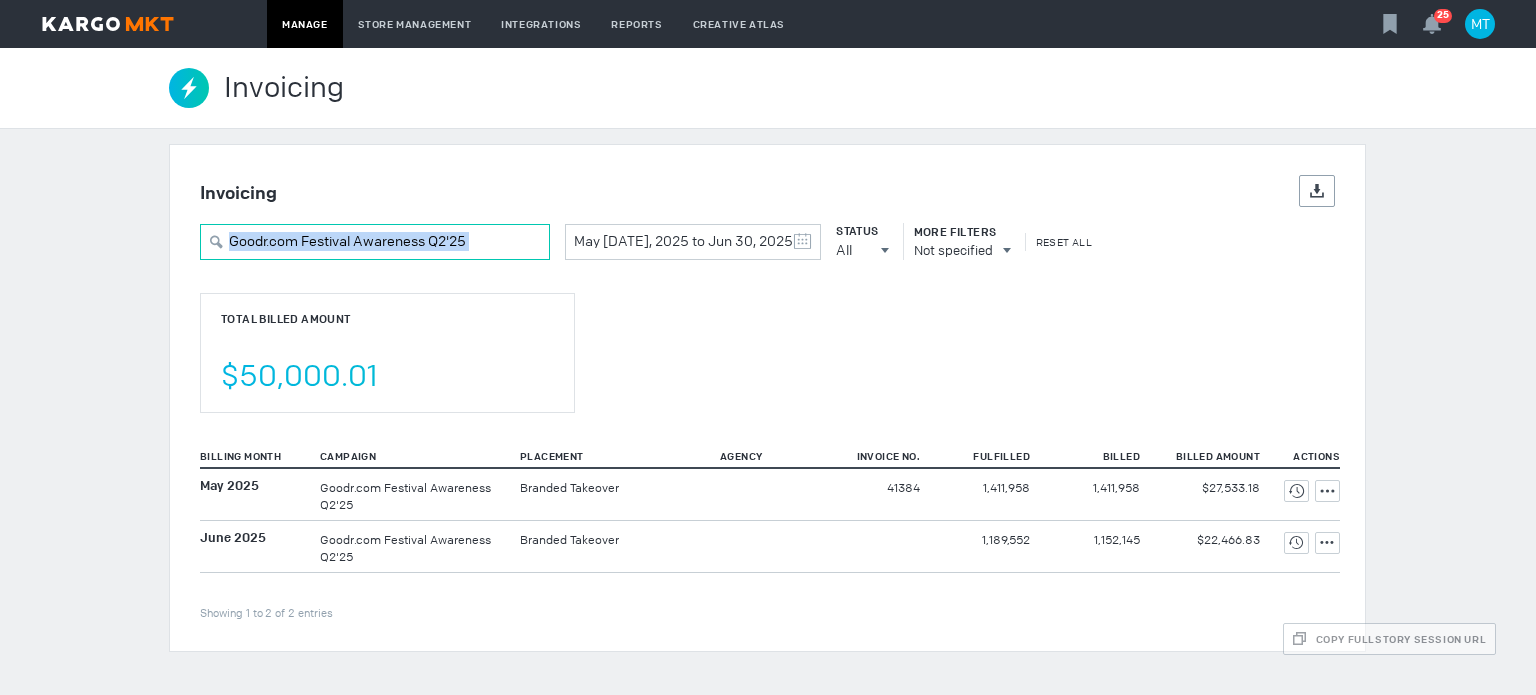 click on "Goodr.com Festival Awareness Q2'25" at bounding box center (375, 242) 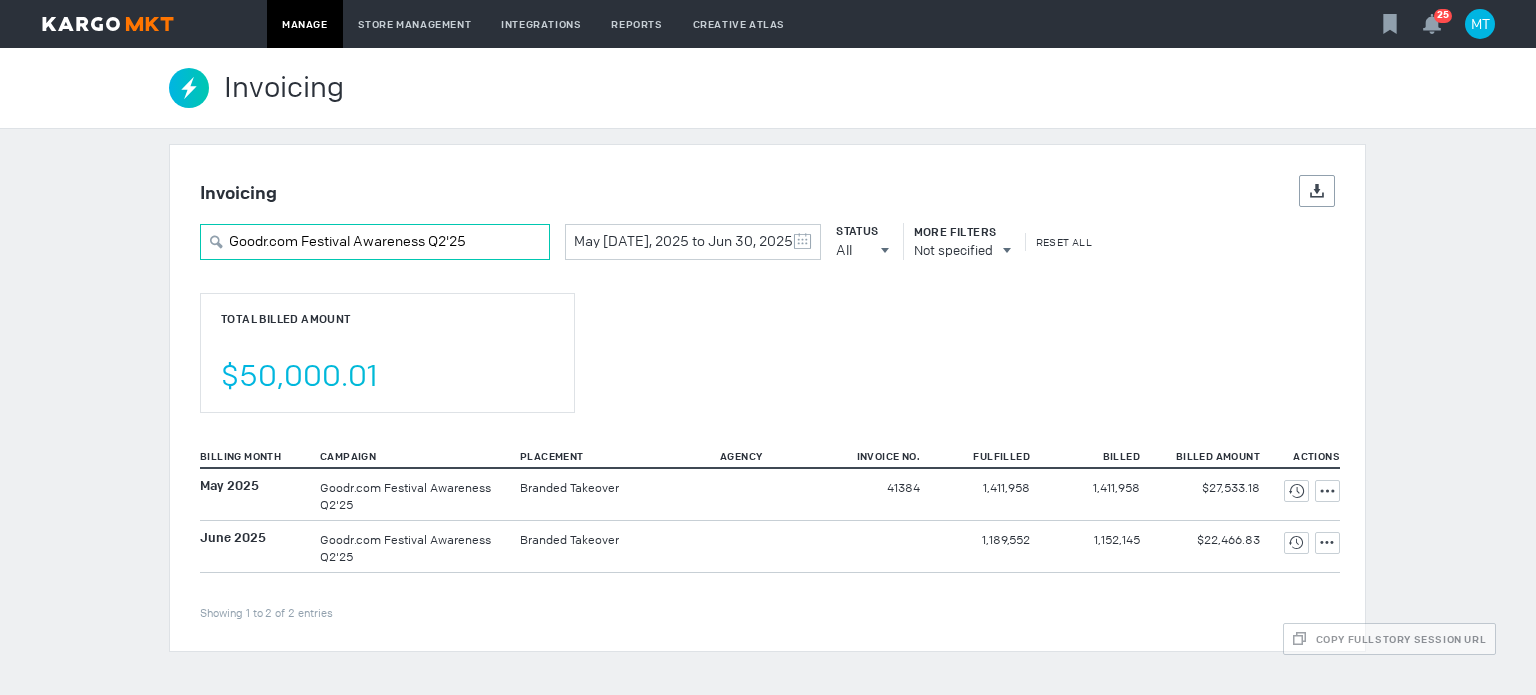 click on "Goodr.com Festival Awareness Q2'25" at bounding box center (375, 242) 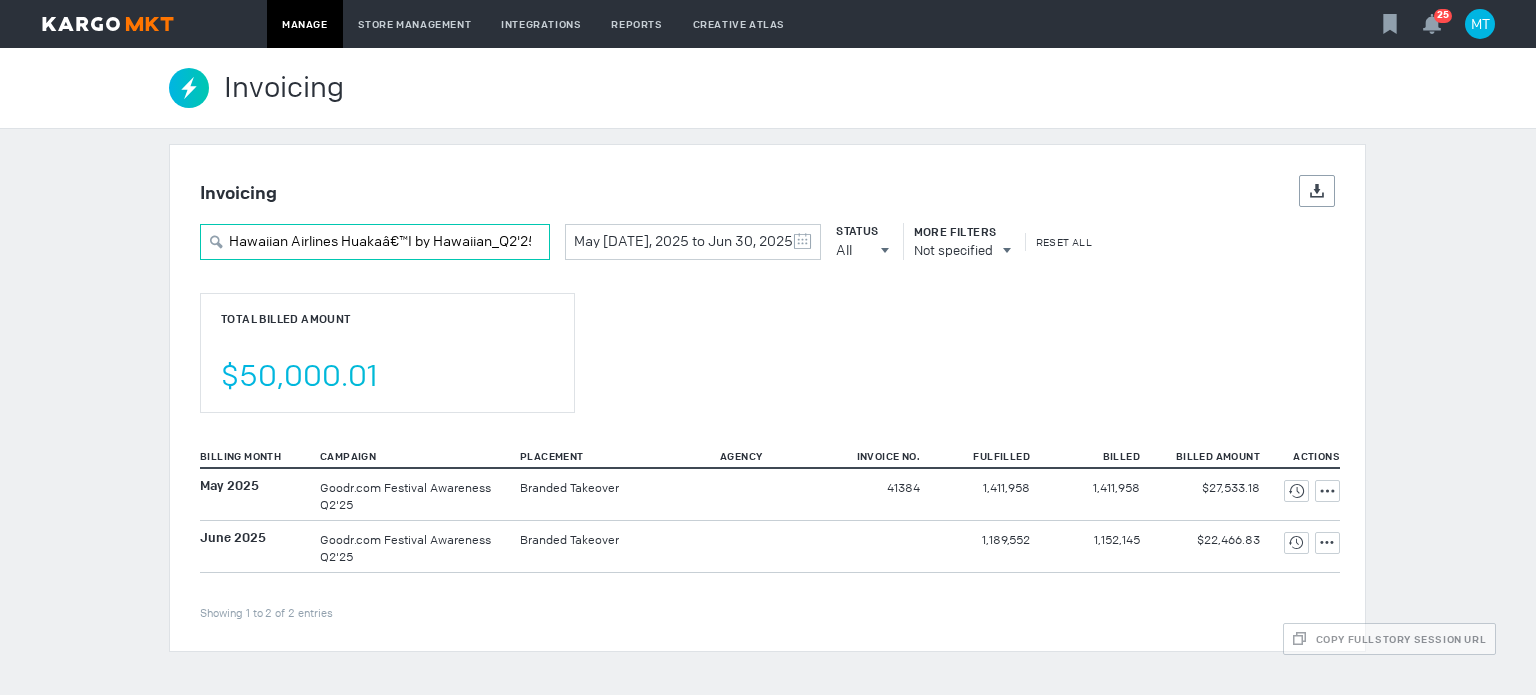 scroll, scrollTop: 0, scrollLeft: 8, axis: horizontal 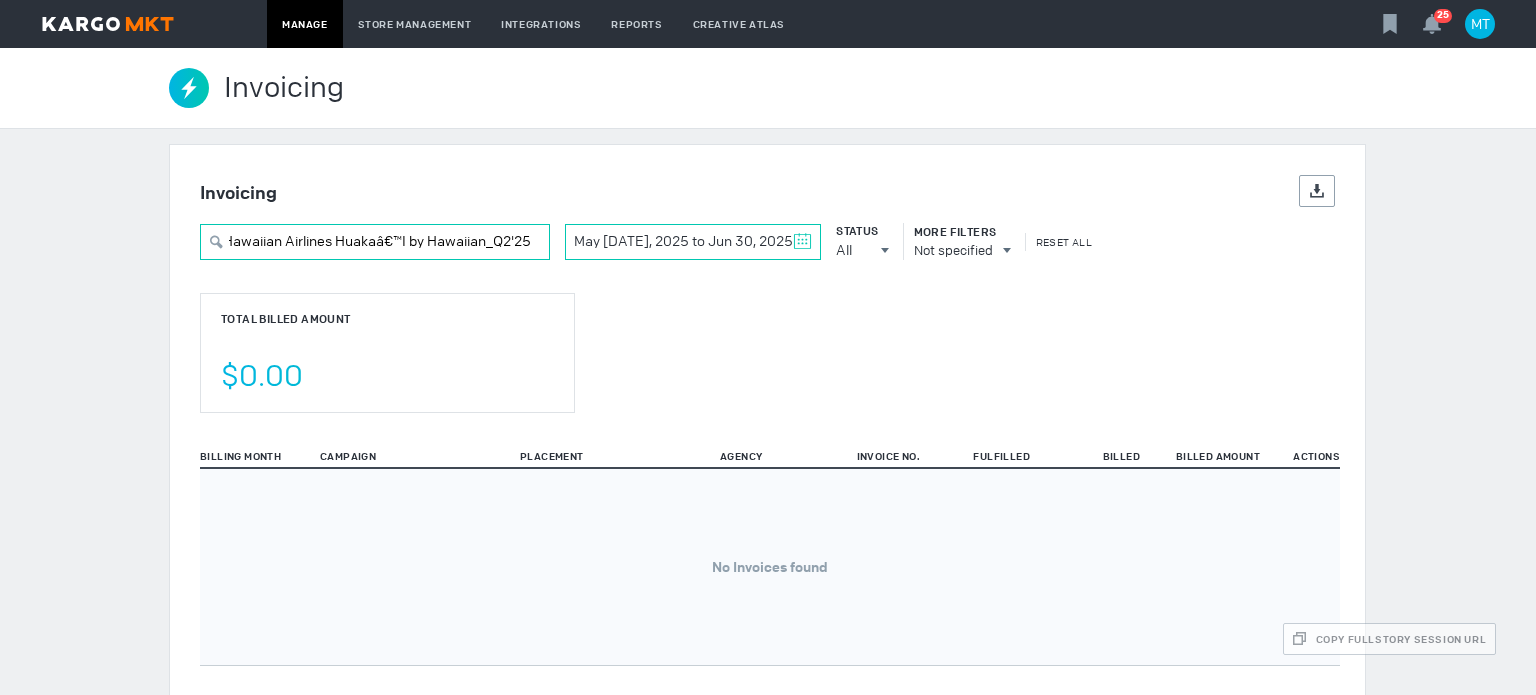 drag, startPoint x: 369, startPoint y: 242, endPoint x: 700, endPoint y: 248, distance: 331.05438 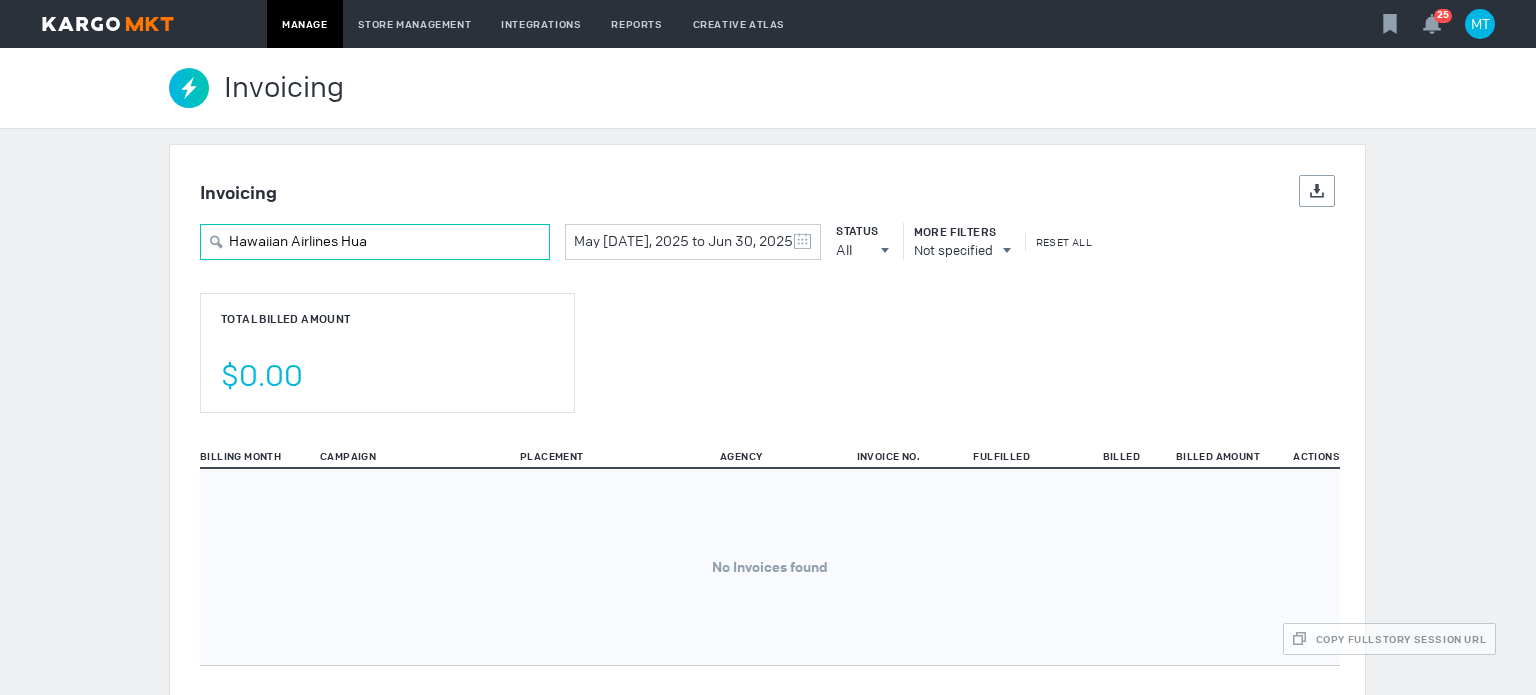 scroll, scrollTop: 0, scrollLeft: 0, axis: both 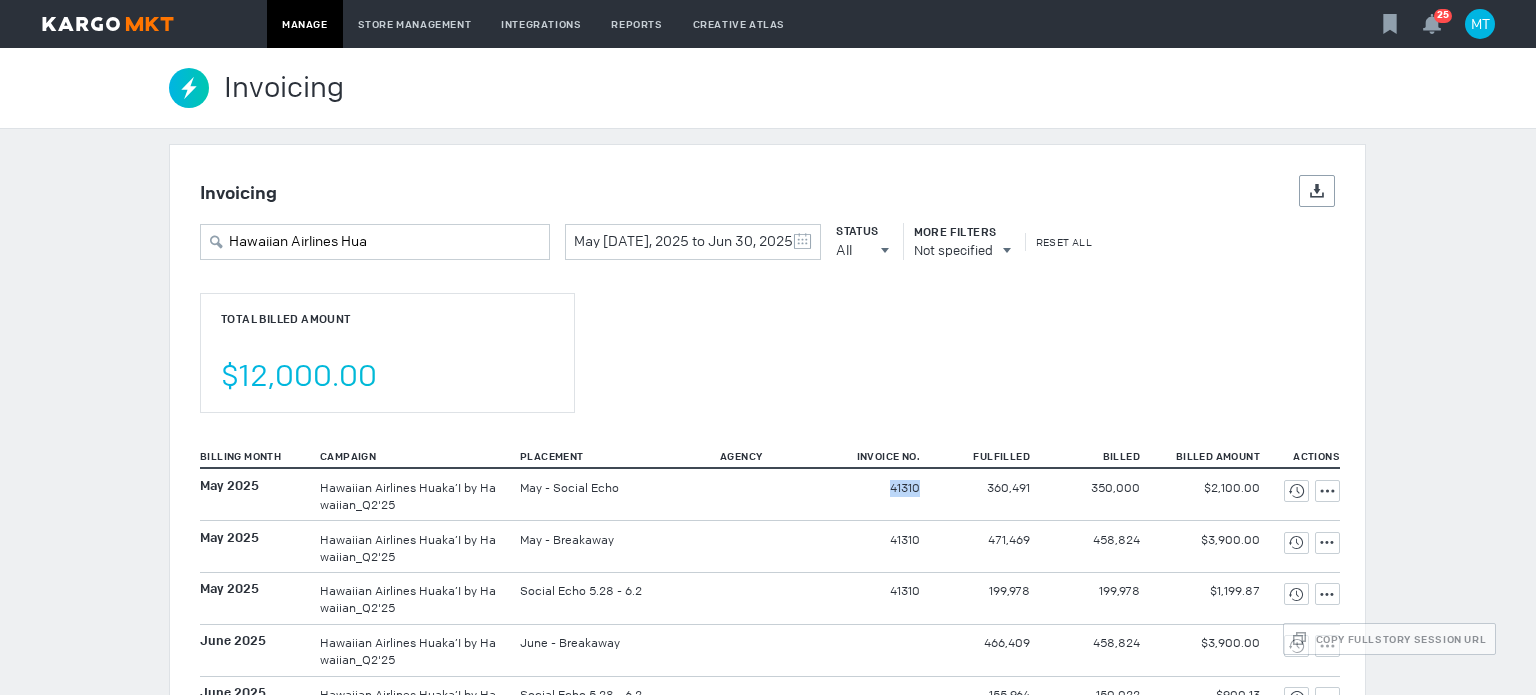drag, startPoint x: 904, startPoint y: 496, endPoint x: 934, endPoint y: 489, distance: 30.805843 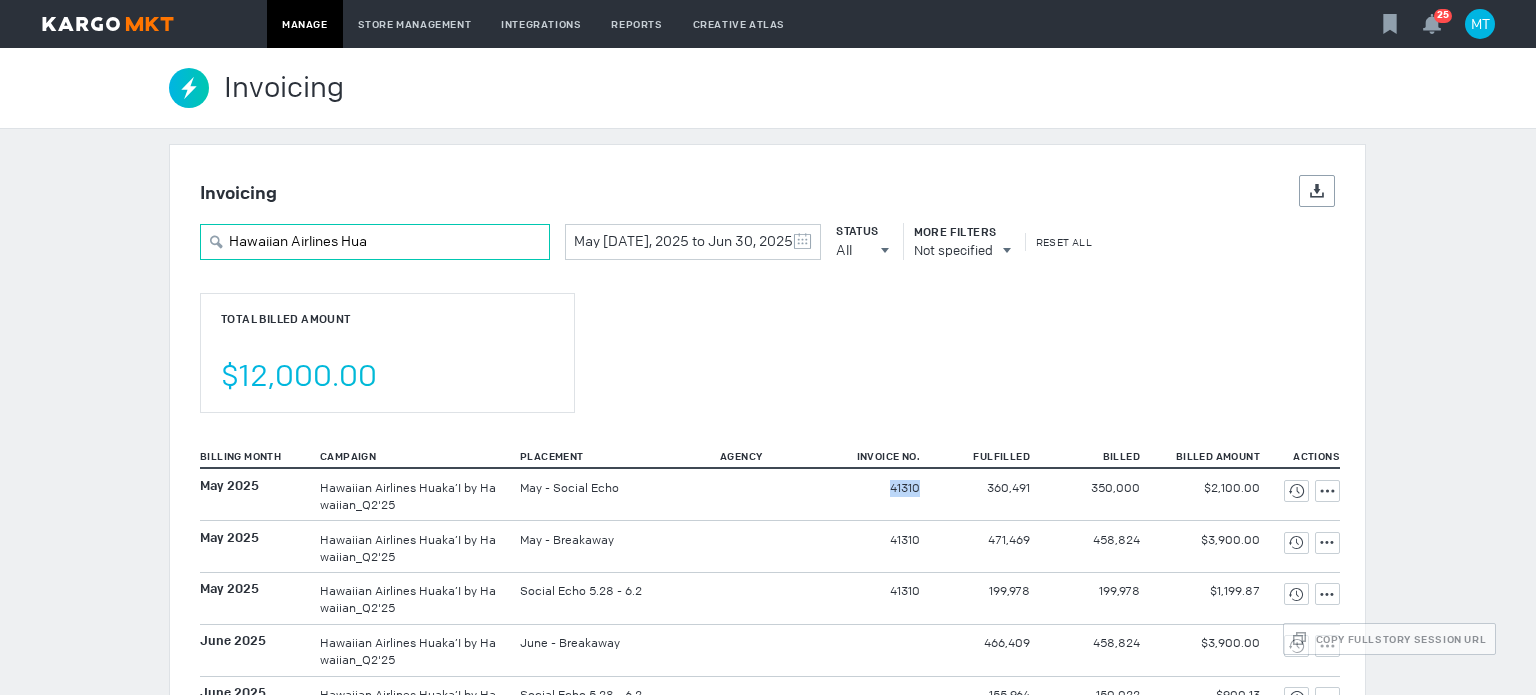 click on "Hawaiian Airlines Hua" at bounding box center [375, 242] 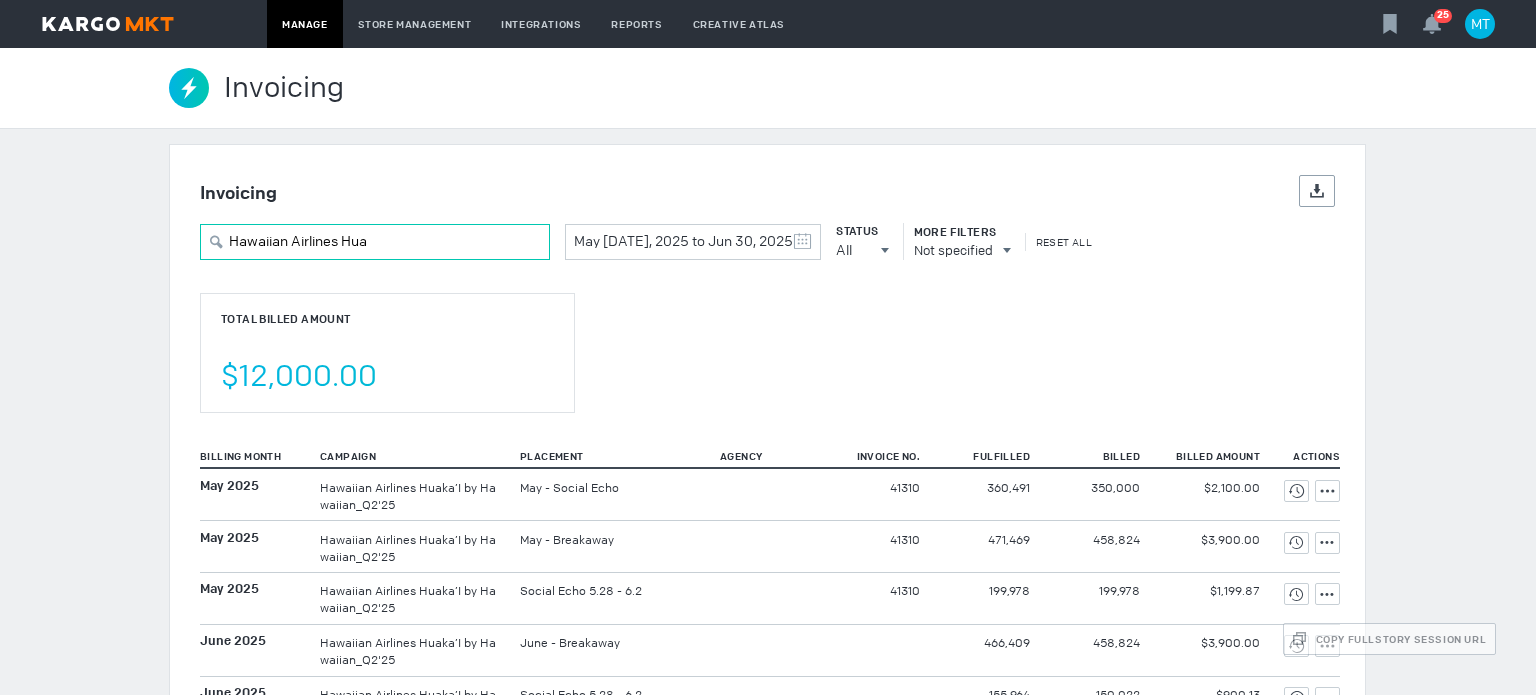 click on "Hawaiian Airlines Hua" at bounding box center (375, 242) 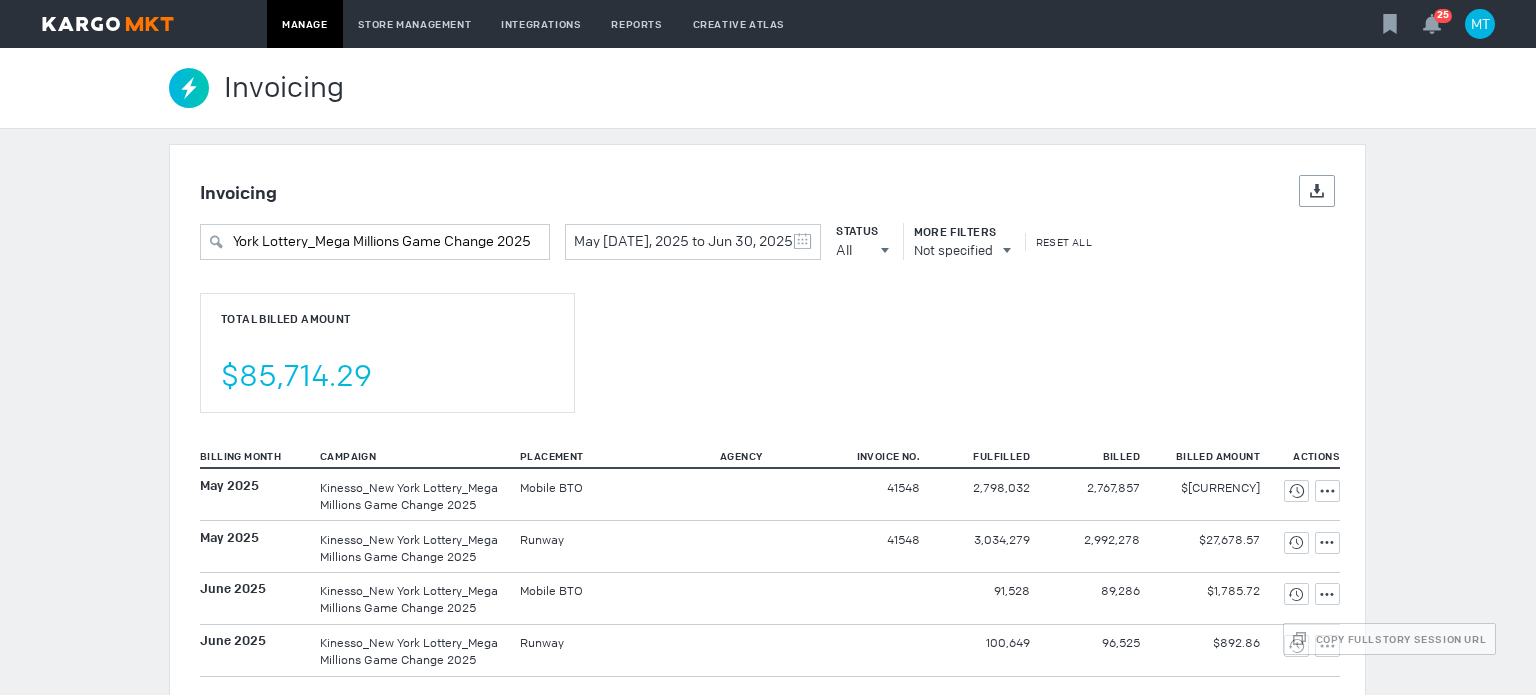 scroll, scrollTop: 0, scrollLeft: 0, axis: both 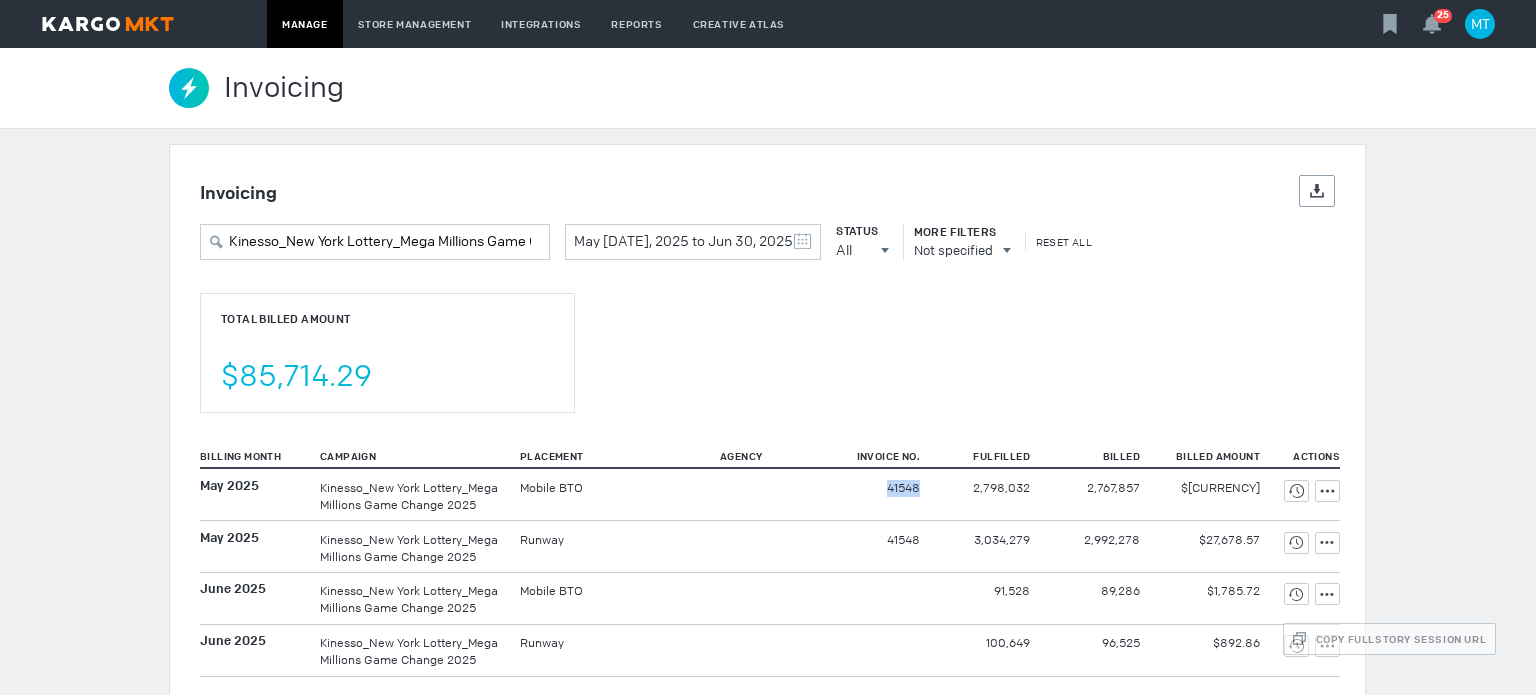 drag, startPoint x: 903, startPoint y: 510, endPoint x: 925, endPoint y: 507, distance: 22.203604 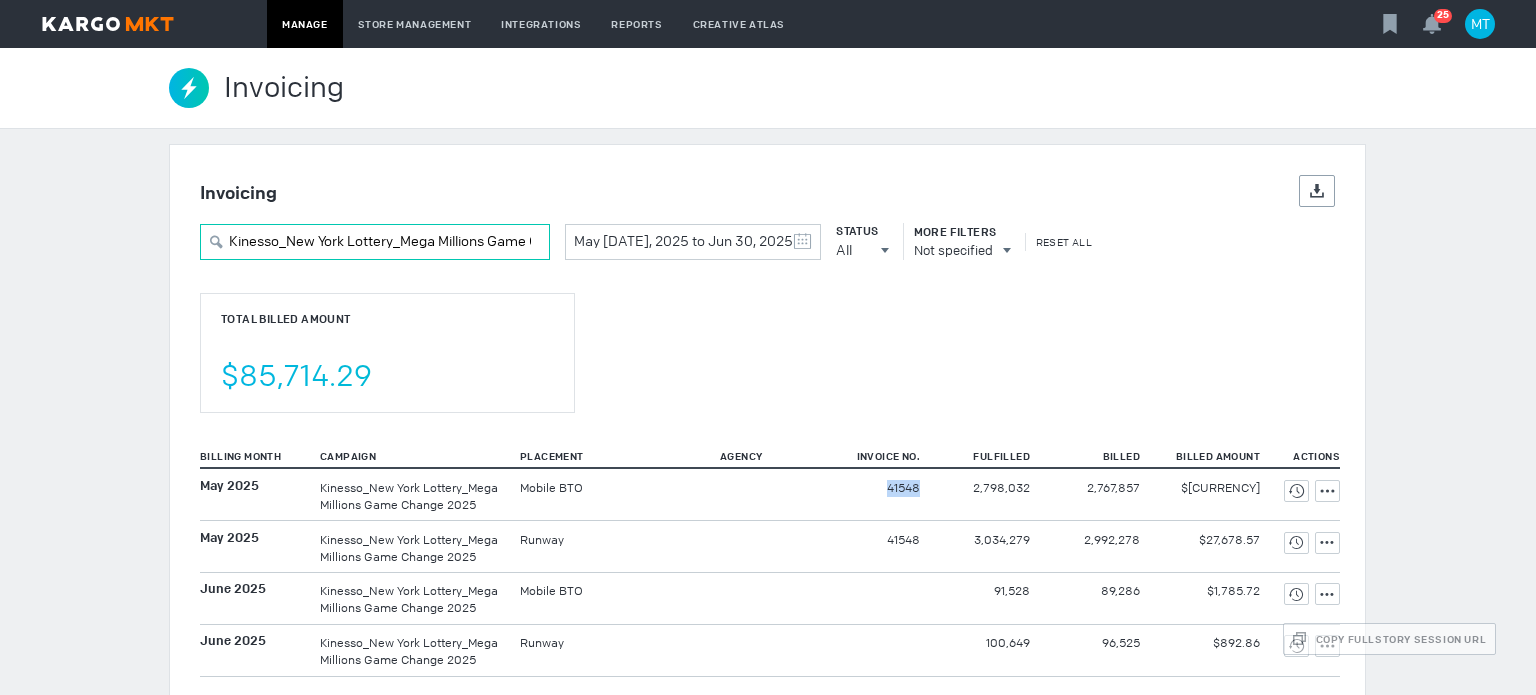 click on "Kinesso_New York Lottery_Mega Millions Game Change 2025" at bounding box center (375, 242) 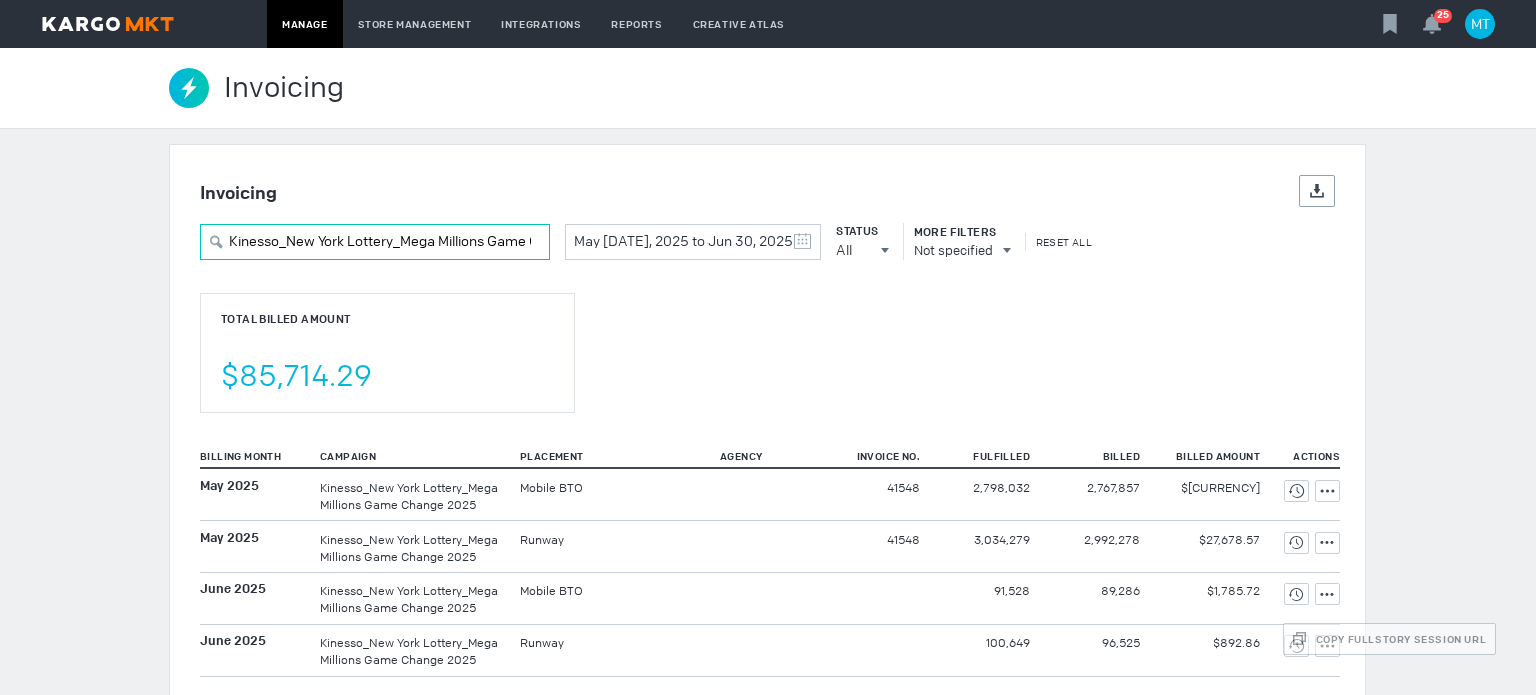 click on "Kinesso_New York Lottery_Mega Millions Game Change 2025" at bounding box center (375, 242) 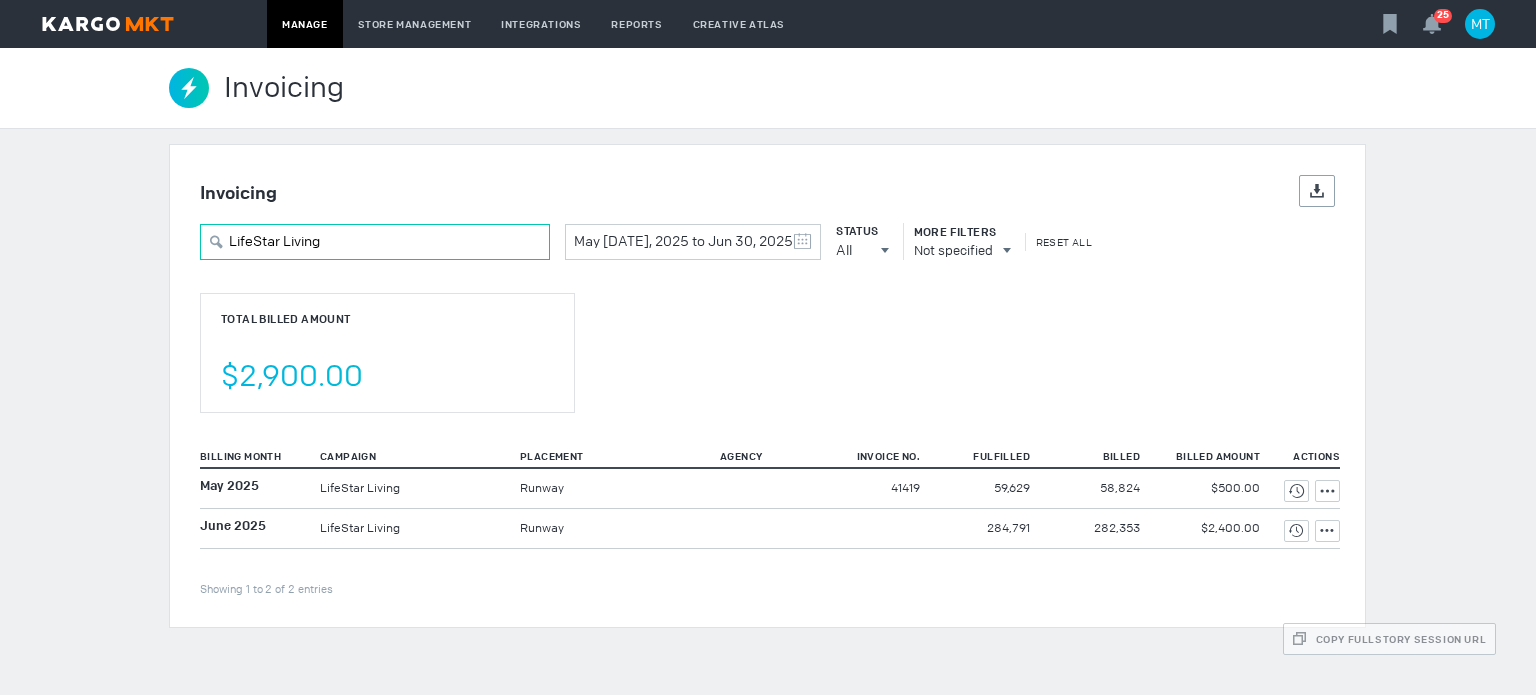click on "LifeStar Living" at bounding box center [375, 242] 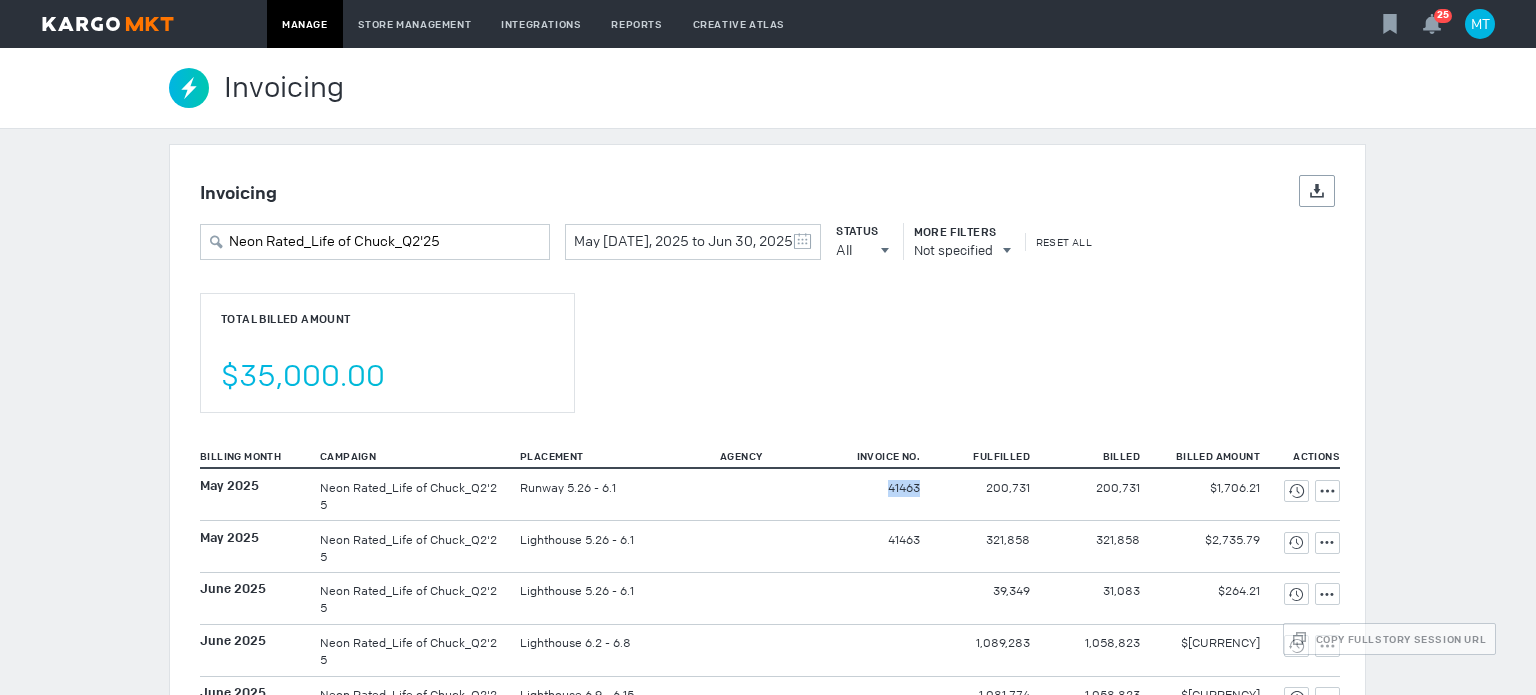 drag, startPoint x: 866, startPoint y: 492, endPoint x: 928, endPoint y: 496, distance: 62.1289 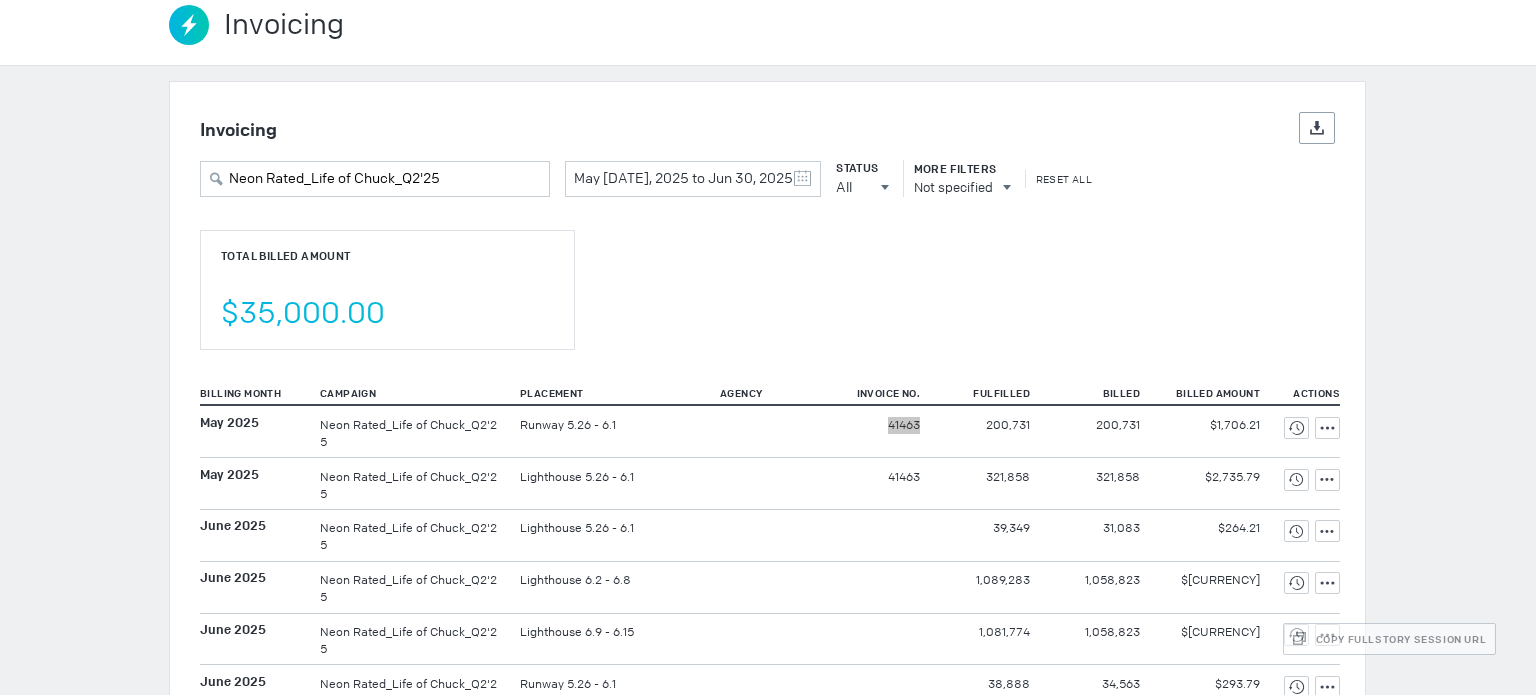 scroll, scrollTop: 0, scrollLeft: 0, axis: both 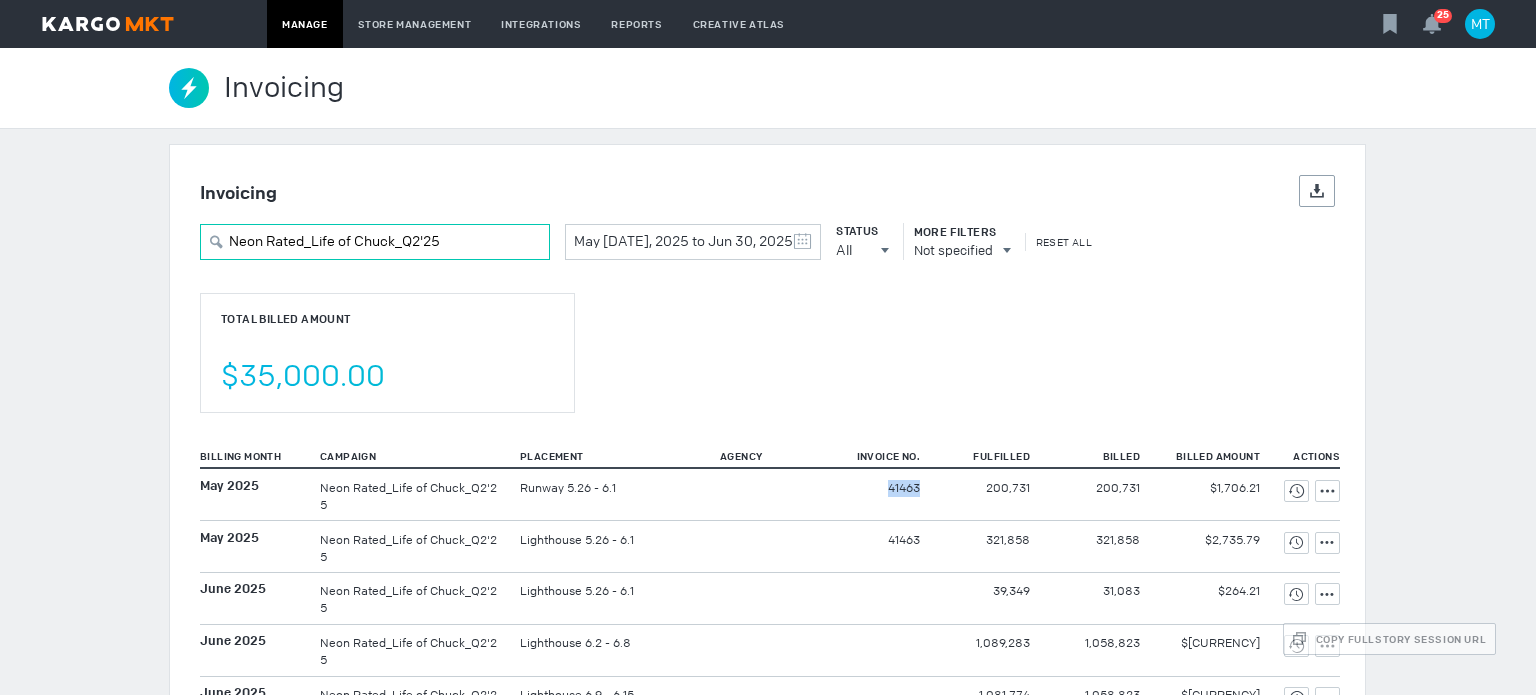 click on "Neon Rated_Life of Chuck_Q2'25" at bounding box center (375, 242) 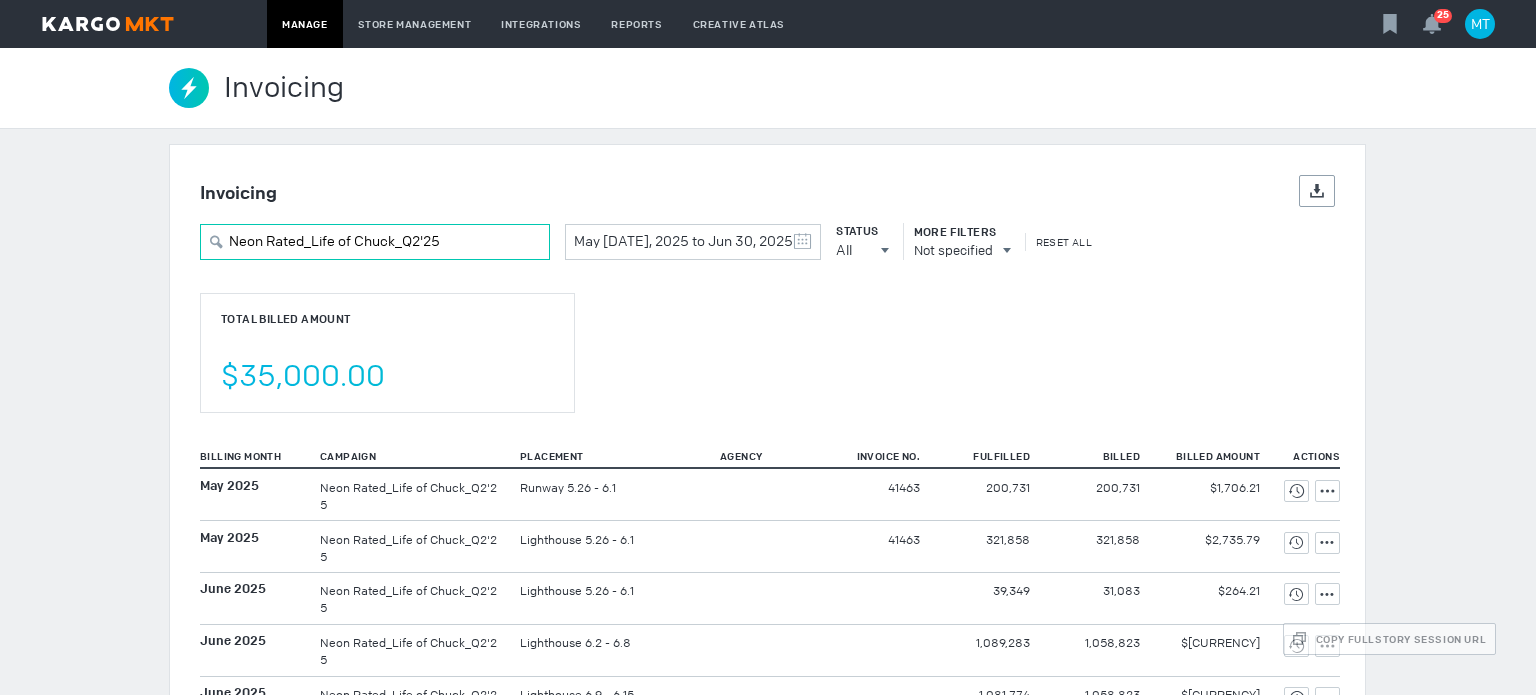 click on "Neon Rated_Life of Chuck_Q2'25" at bounding box center (375, 242) 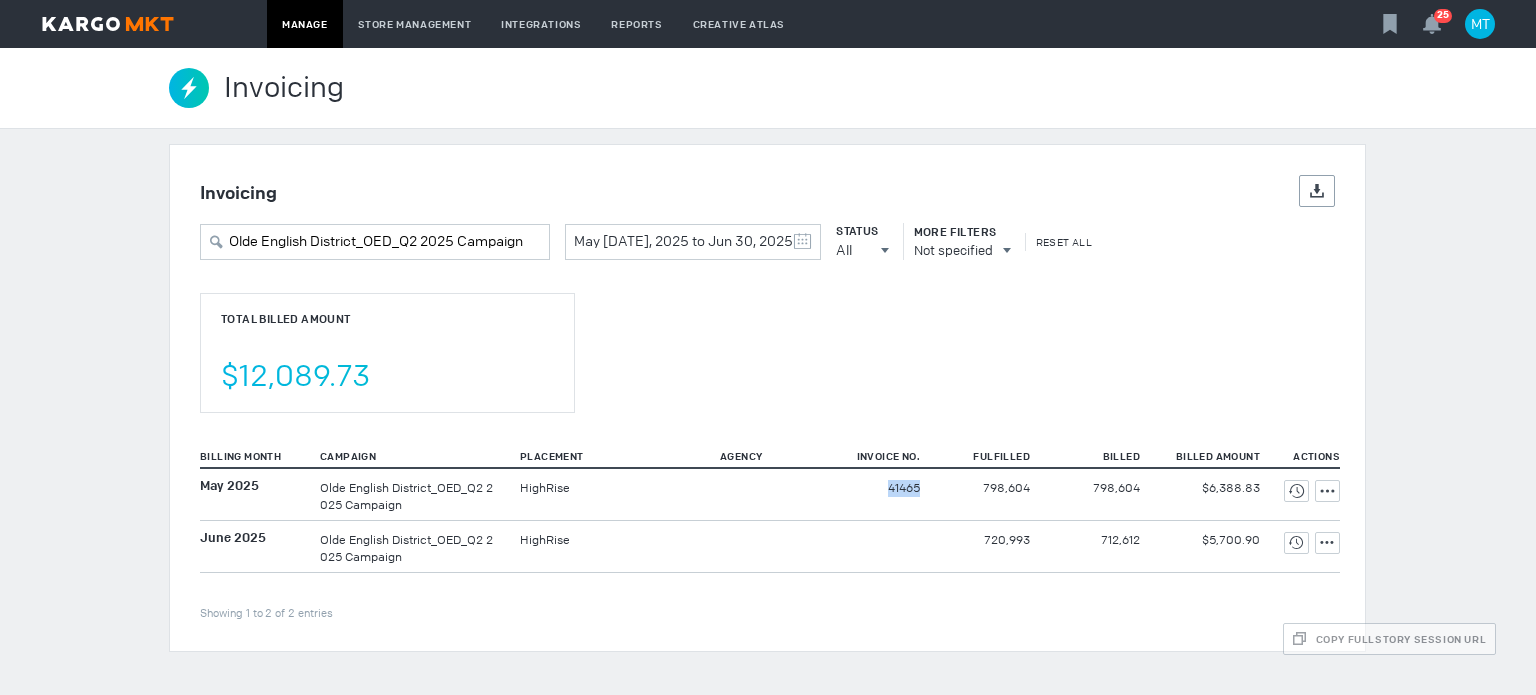 drag, startPoint x: 908, startPoint y: 513, endPoint x: 952, endPoint y: 512, distance: 44.011364 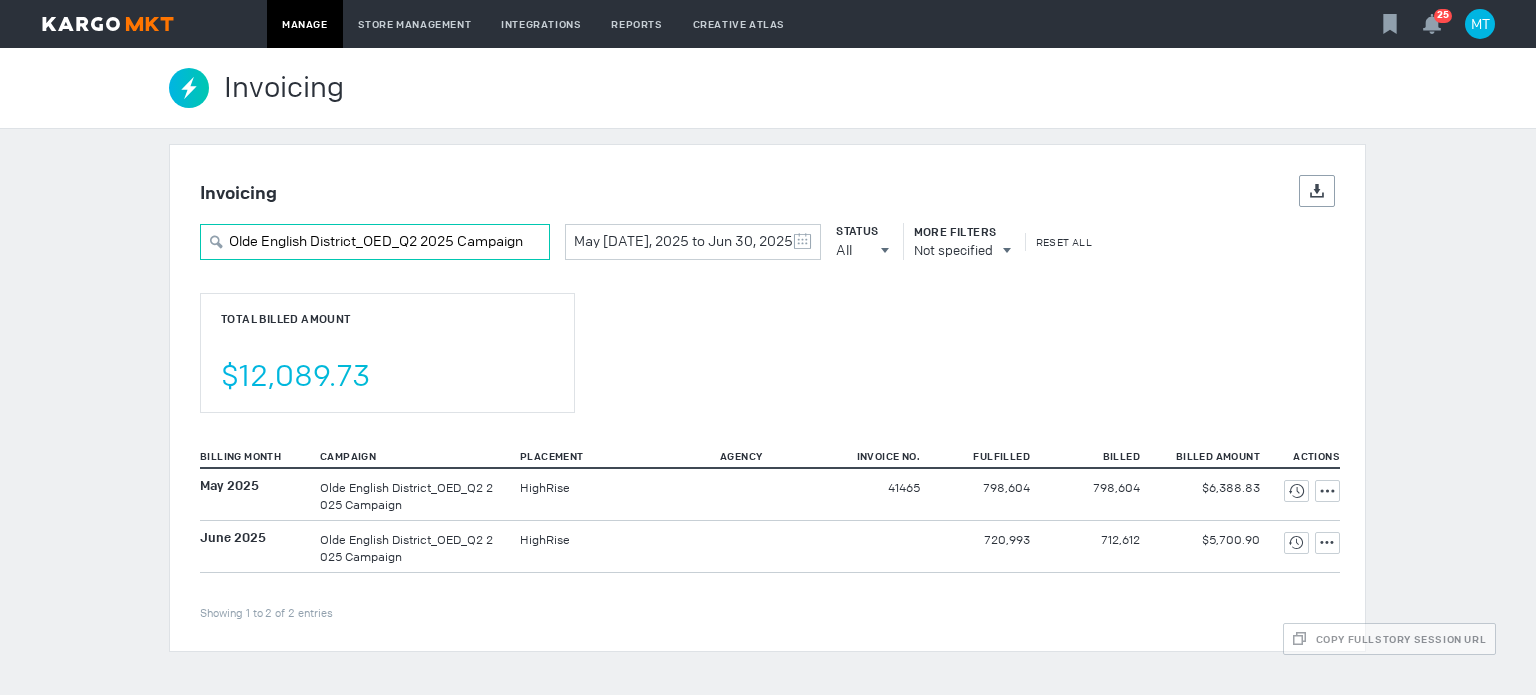 click on "Olde English District_OED_Q2 2025 Campaign" at bounding box center [375, 242] 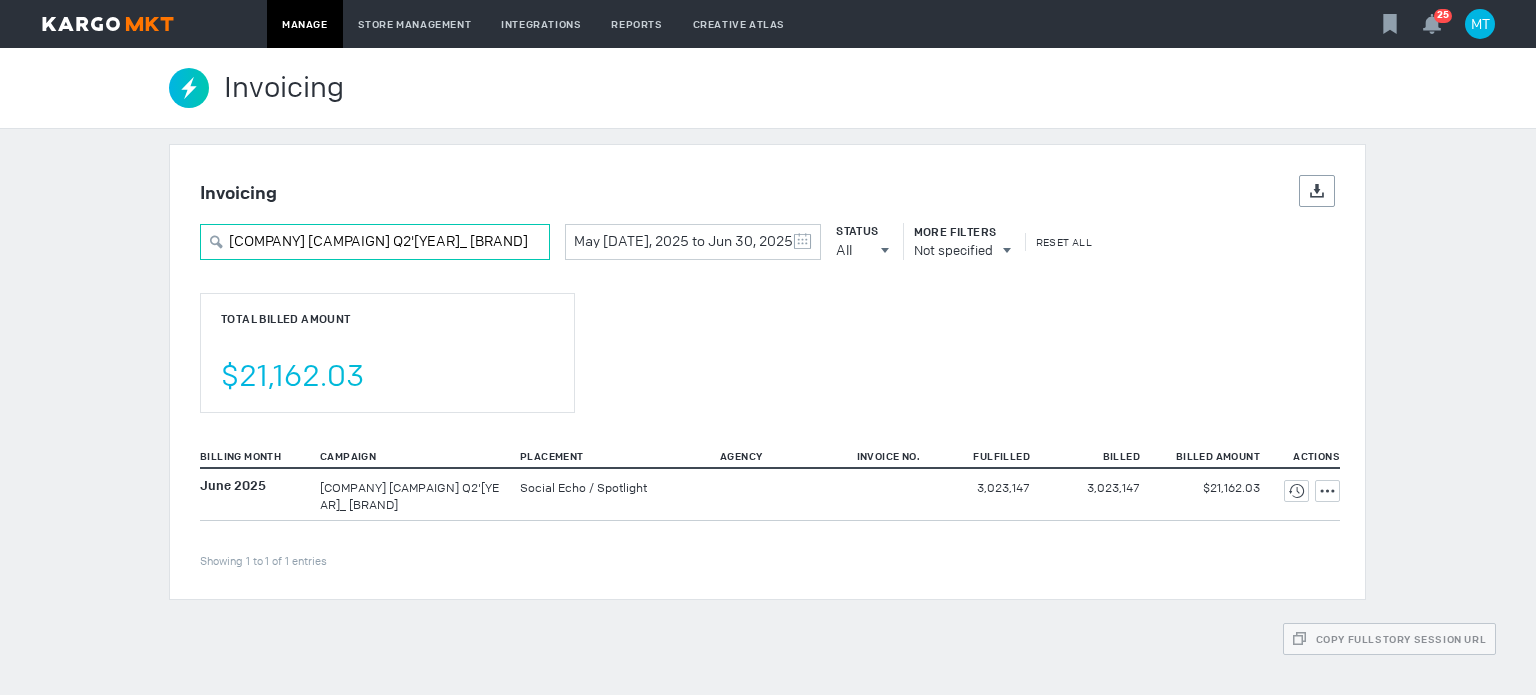 click on "Saks COOP Q2'25_ Rag & Bone" at bounding box center (375, 242) 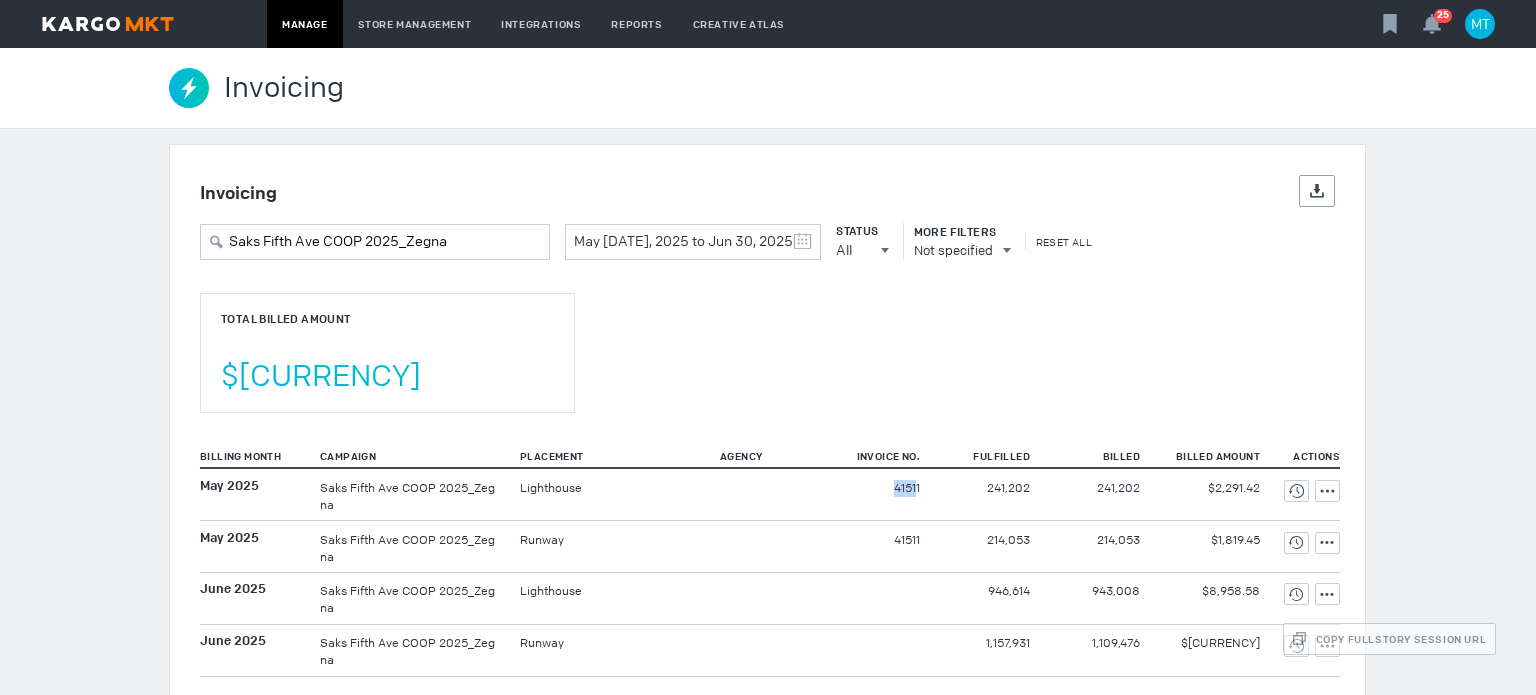 drag, startPoint x: 875, startPoint y: 494, endPoint x: 908, endPoint y: 497, distance: 33.13608 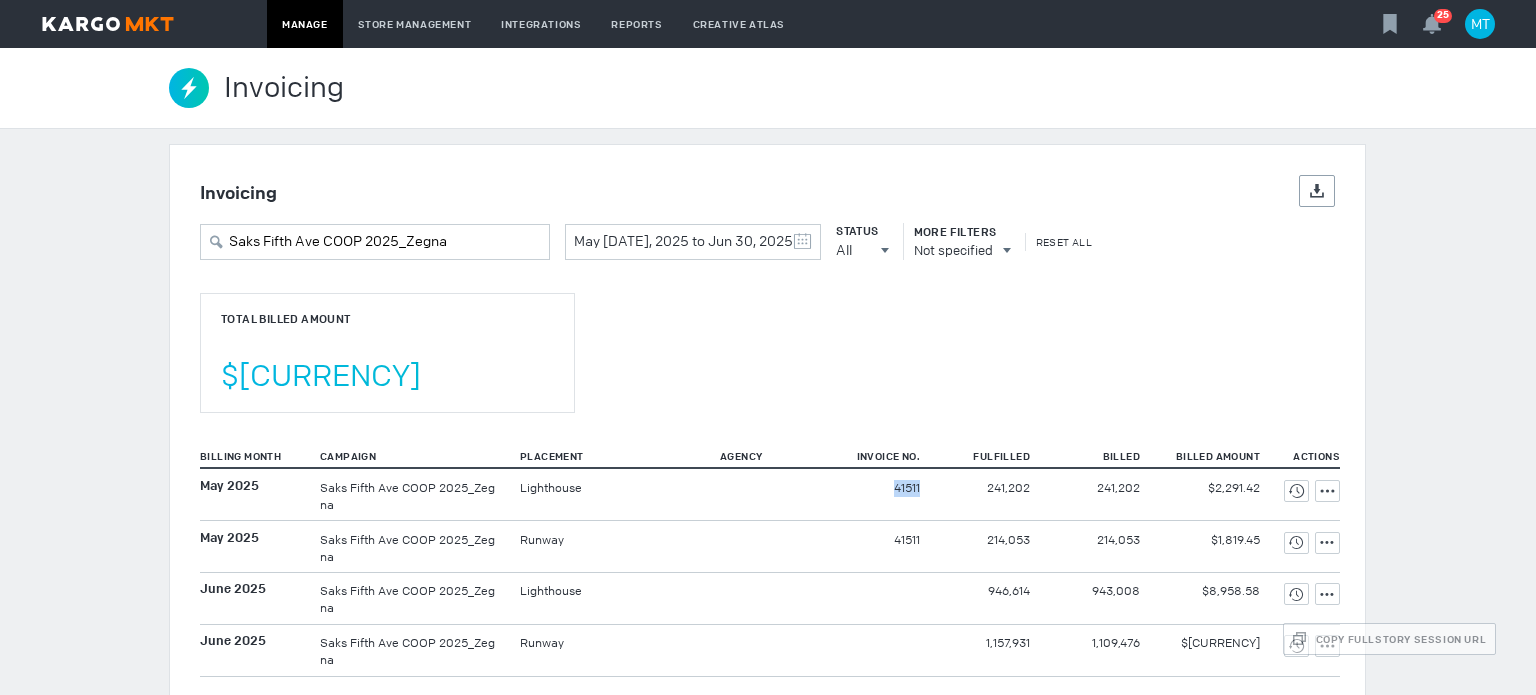 drag, startPoint x: 890, startPoint y: 494, endPoint x: 928, endPoint y: 494, distance: 38 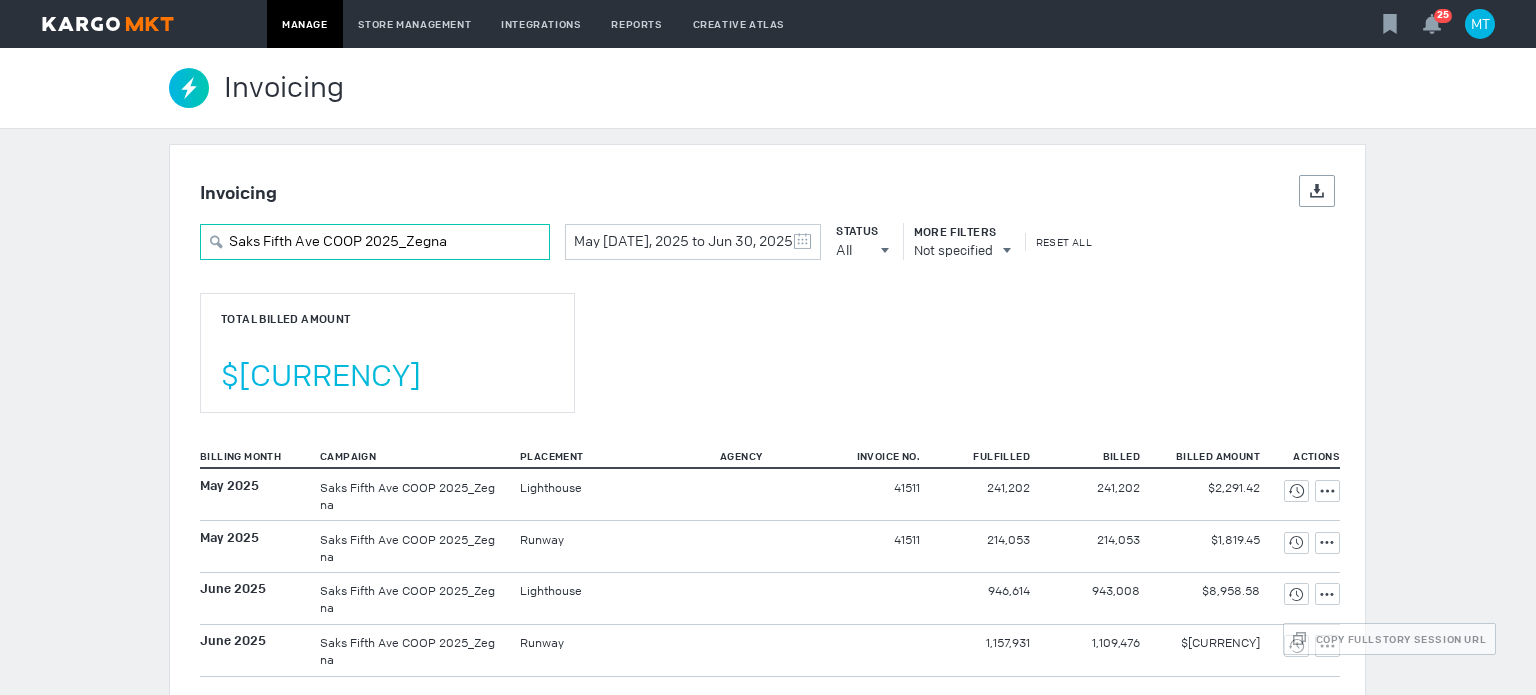 click on "Saks Fifth Ave COOP 2025_Zegna" at bounding box center [375, 242] 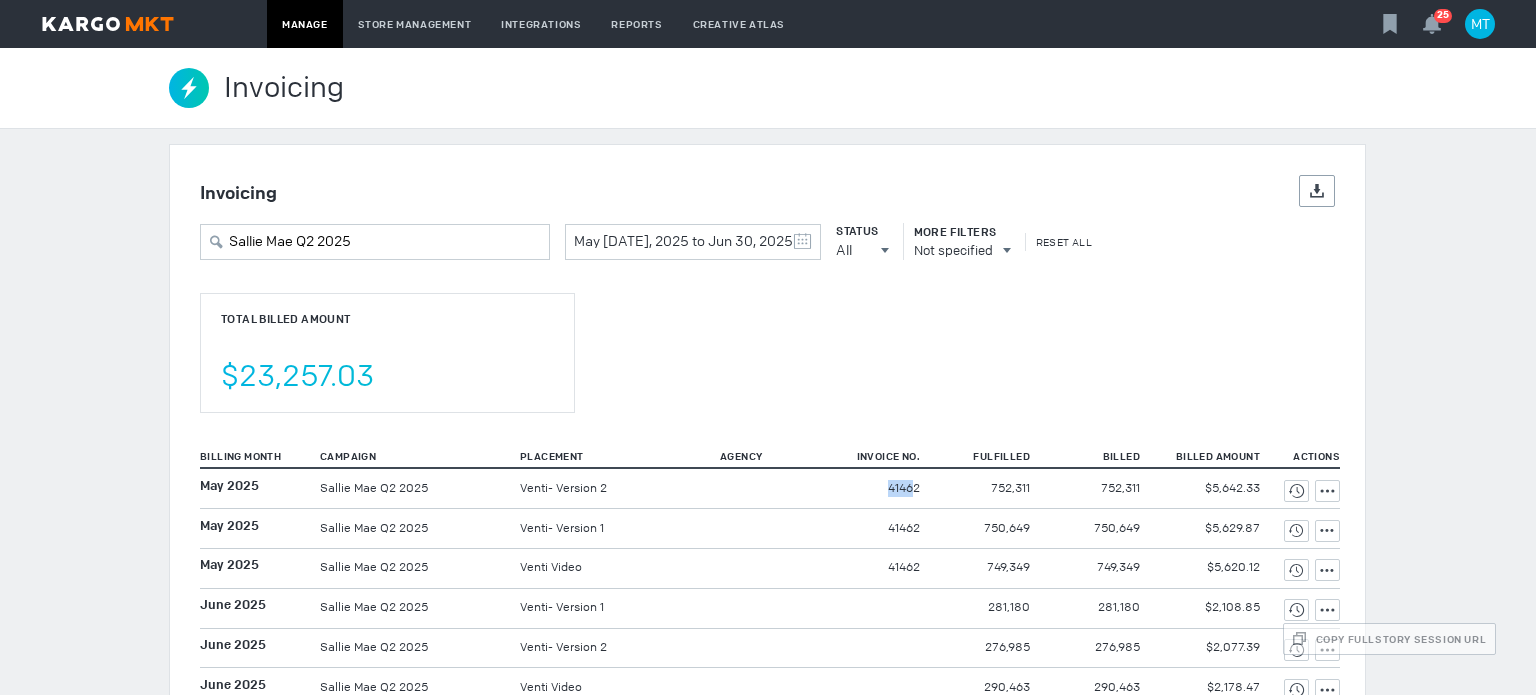 drag, startPoint x: 840, startPoint y: 487, endPoint x: 904, endPoint y: 491, distance: 64.12488 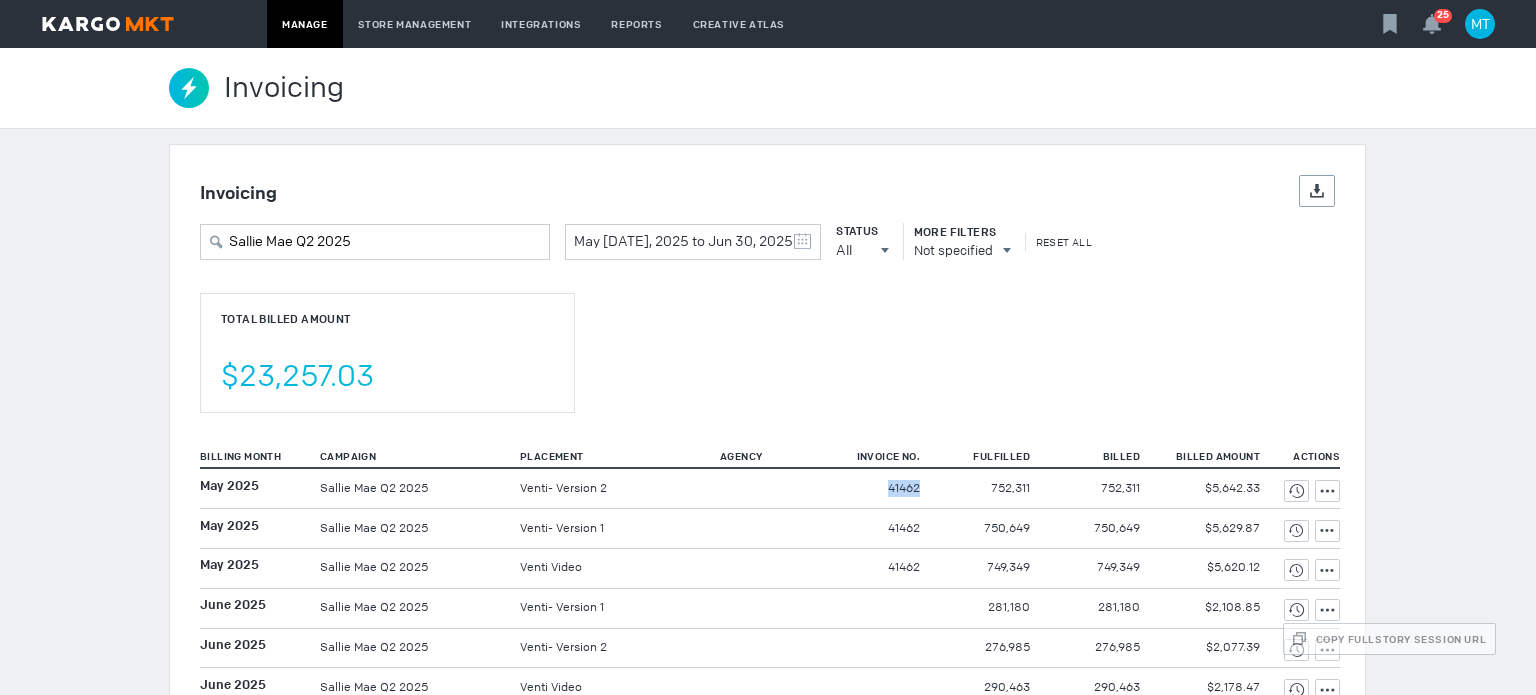 drag, startPoint x: 868, startPoint y: 489, endPoint x: 916, endPoint y: 493, distance: 48.166378 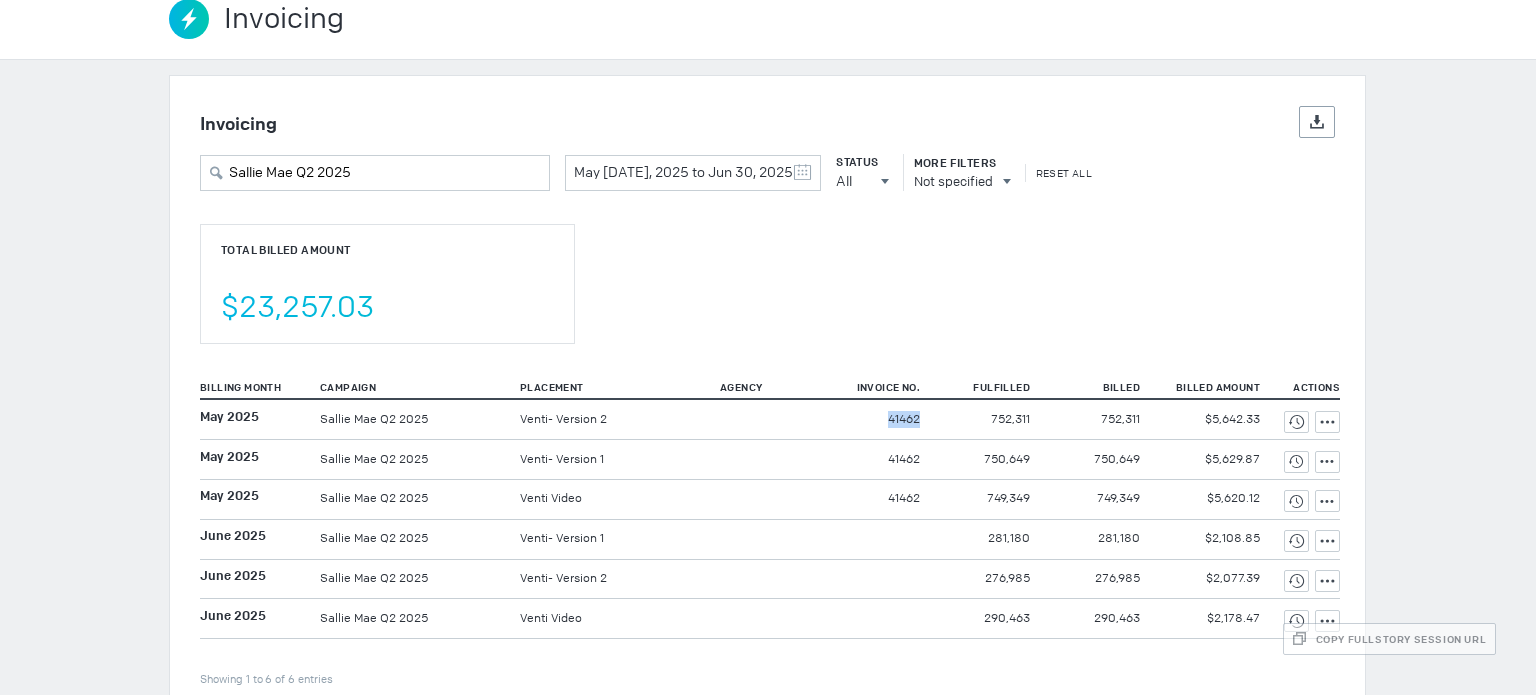 scroll, scrollTop: 104, scrollLeft: 0, axis: vertical 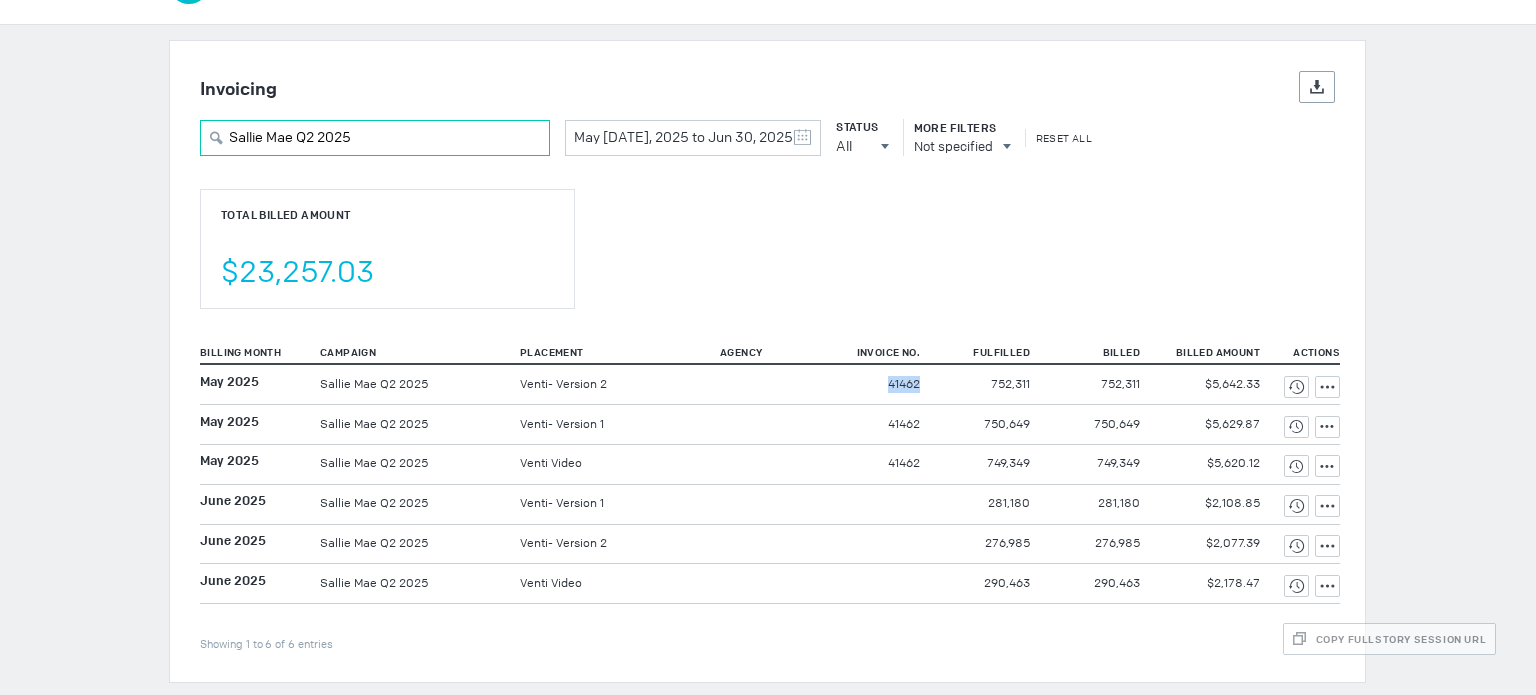 click on "Sallie Mae Q2 2025" at bounding box center (375, 138) 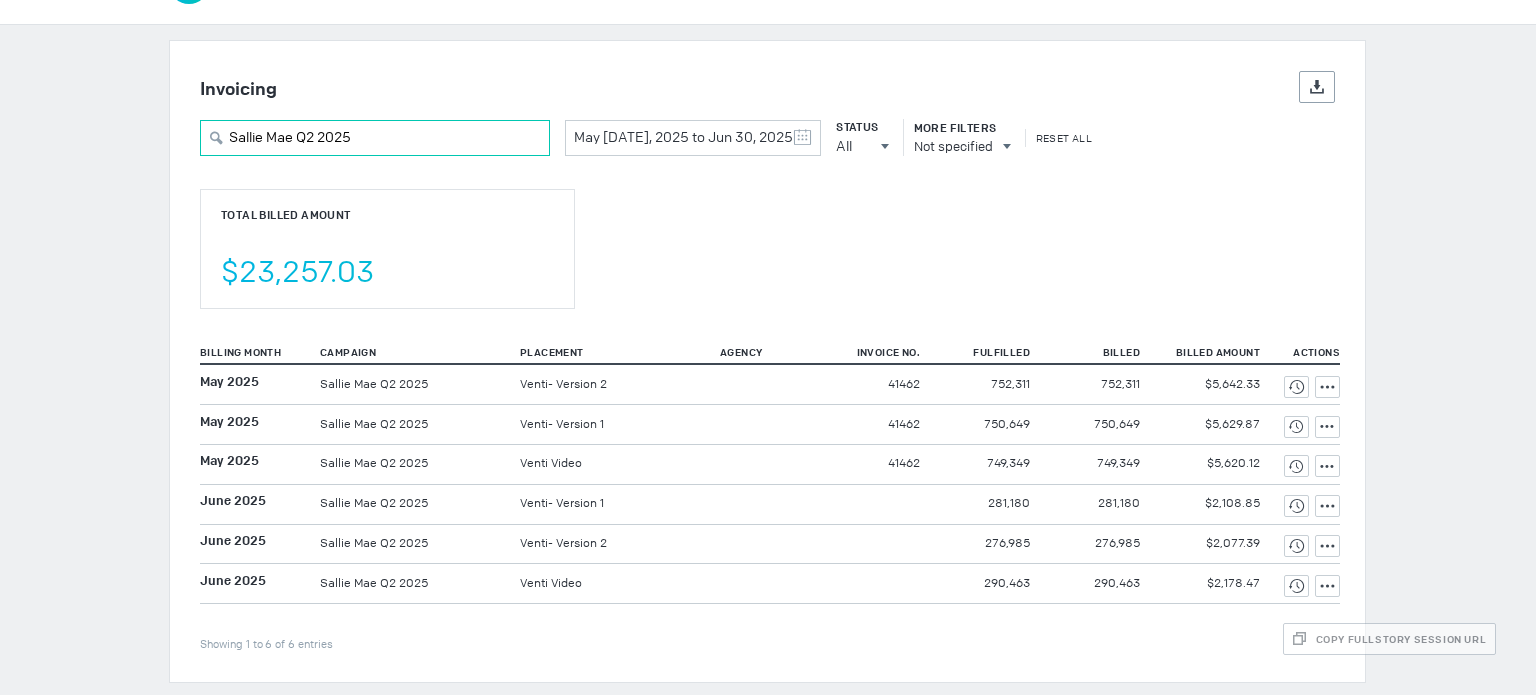 click on "Sallie Mae Q2 2025" at bounding box center (375, 138) 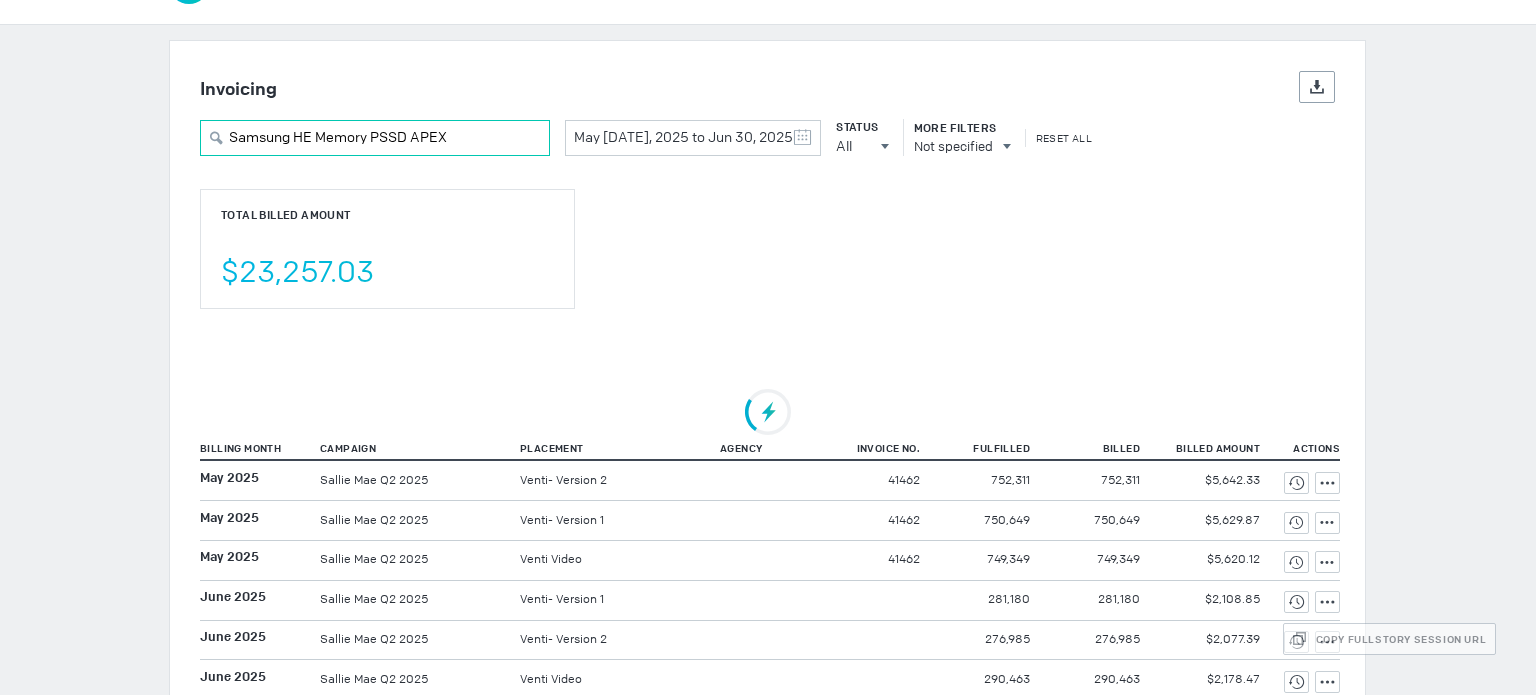 scroll, scrollTop: 0, scrollLeft: 0, axis: both 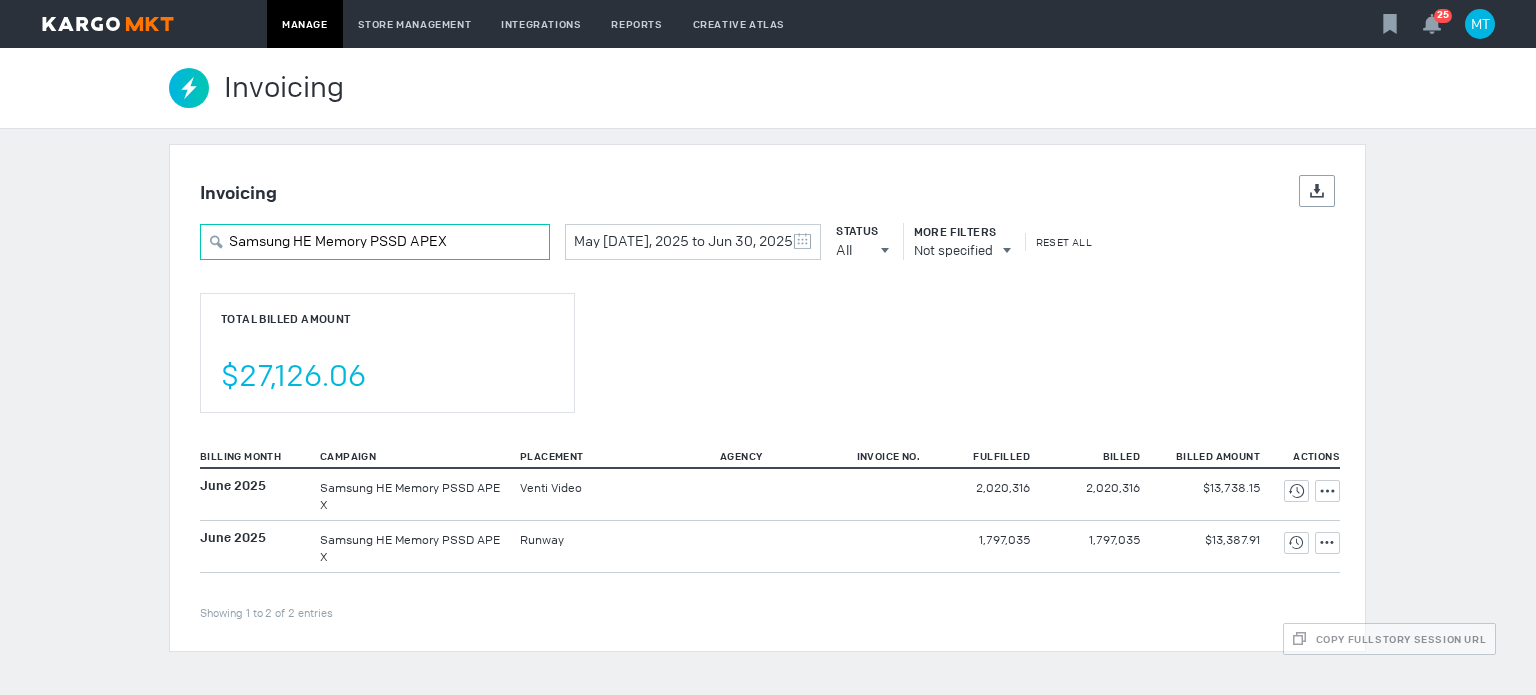 click on "Samsung HE Memory PSSD APEX" at bounding box center (375, 242) 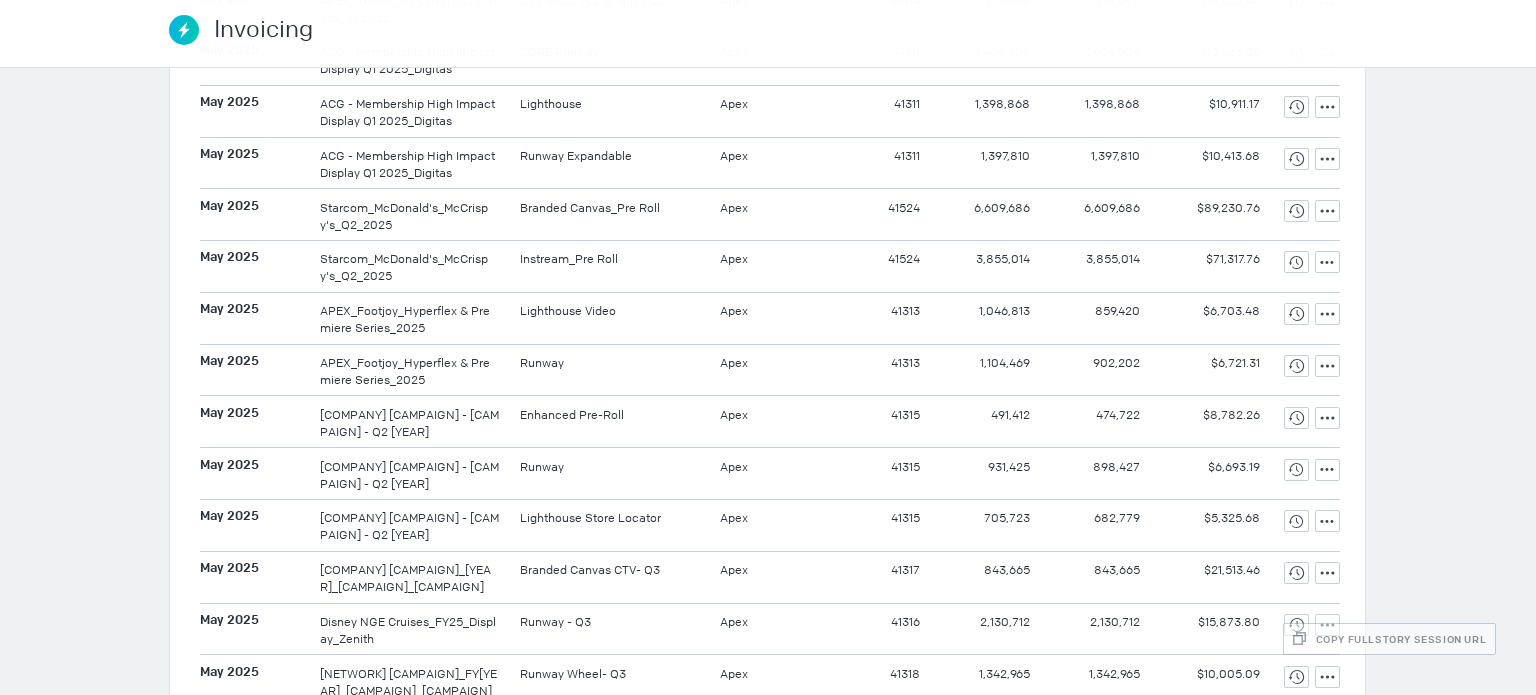 scroll, scrollTop: 0, scrollLeft: 0, axis: both 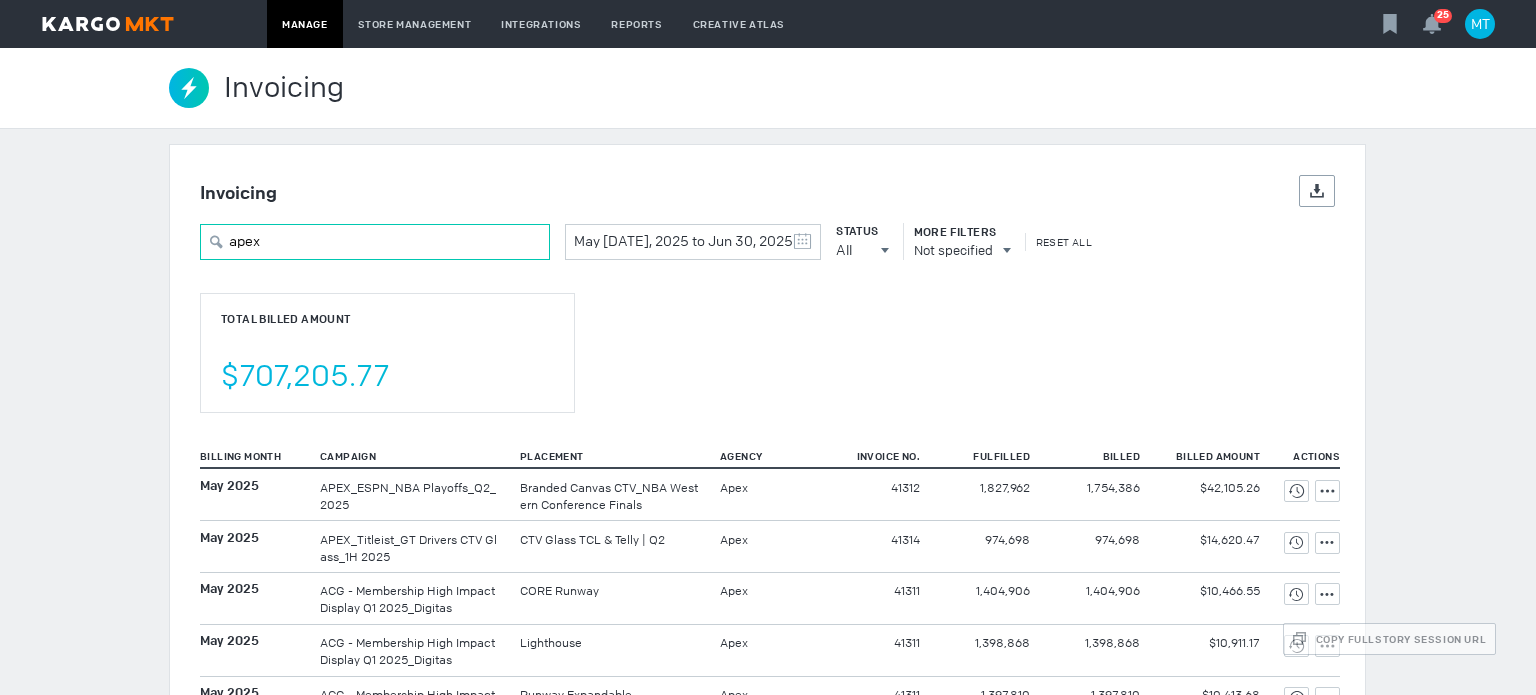 click on "apex" at bounding box center (375, 242) 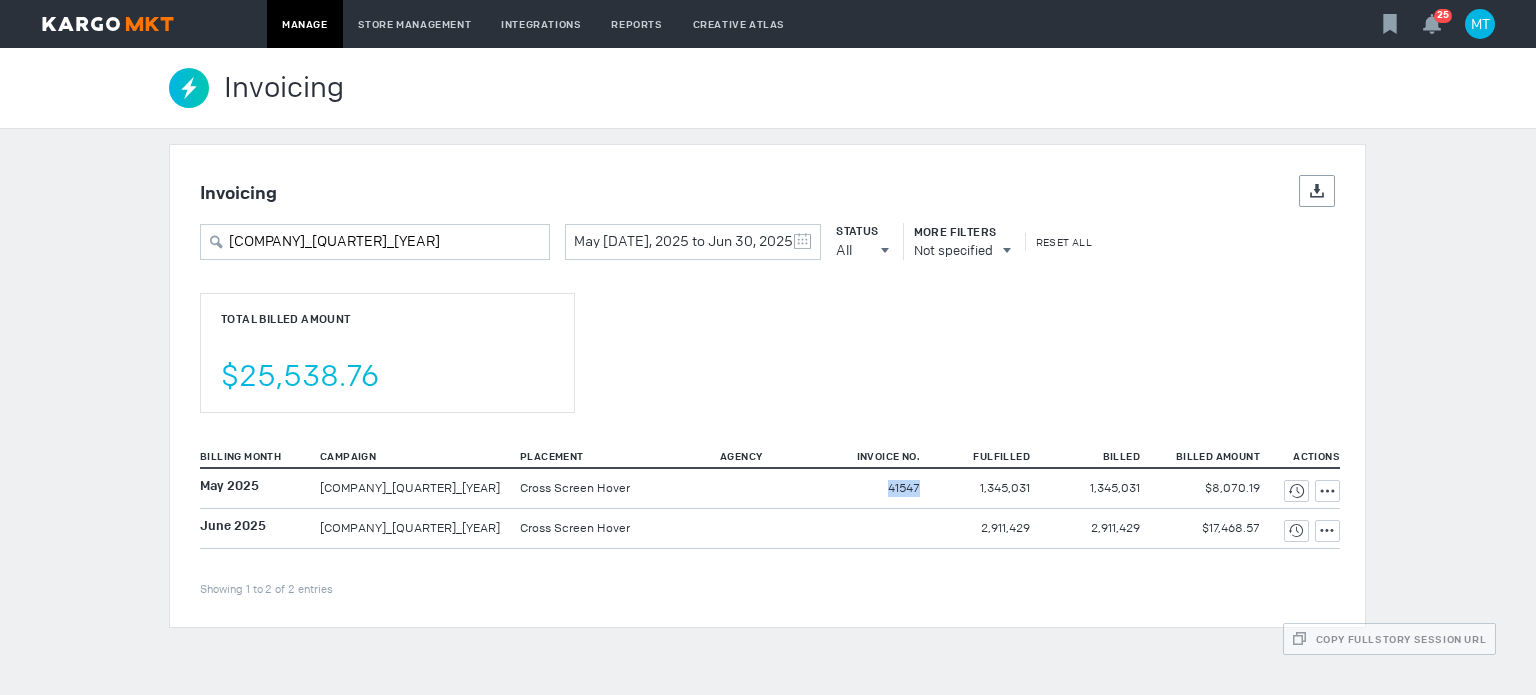 drag, startPoint x: 867, startPoint y: 488, endPoint x: 939, endPoint y: 489, distance: 72.00694 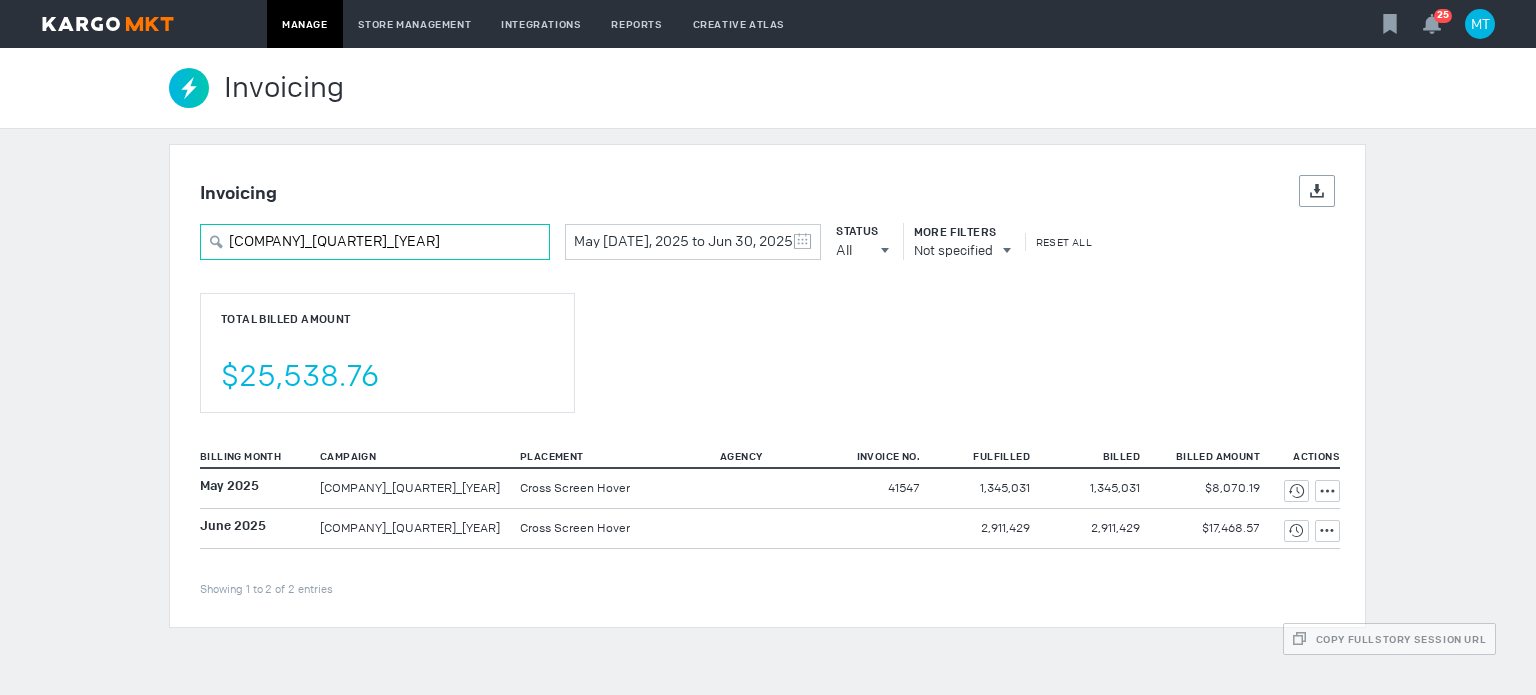 click on "United Bank_Q2_2025" at bounding box center [375, 242] 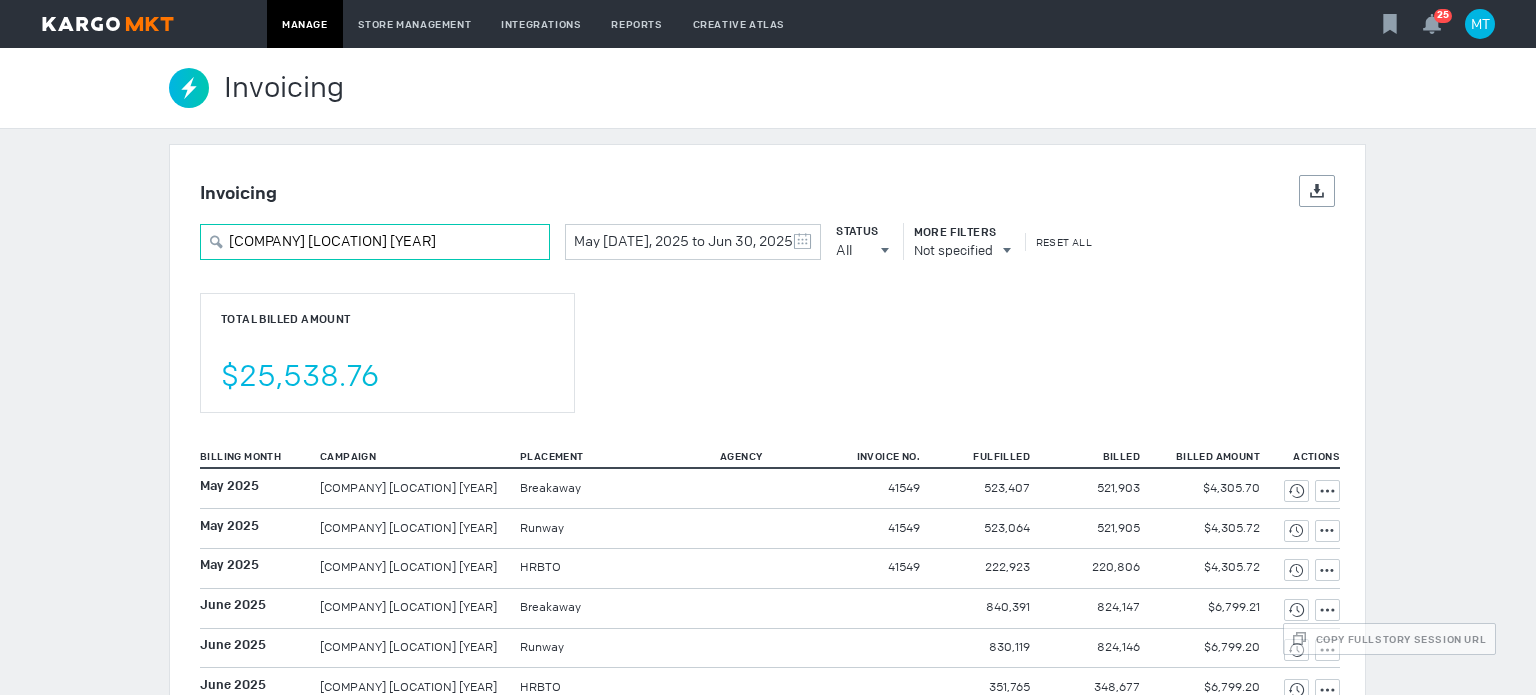 type on "Universal Orlando Outer US 2025" 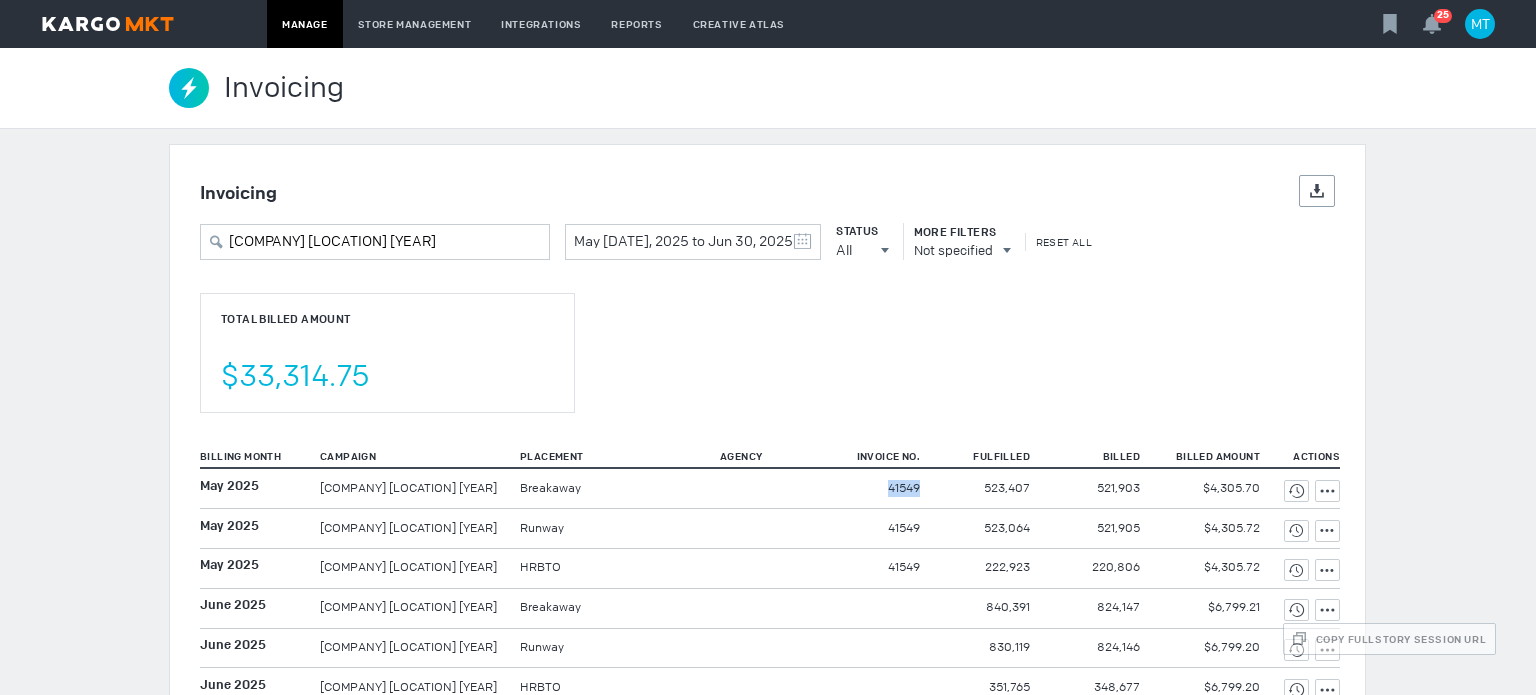 drag, startPoint x: 850, startPoint y: 500, endPoint x: 973, endPoint y: 497, distance: 123.03658 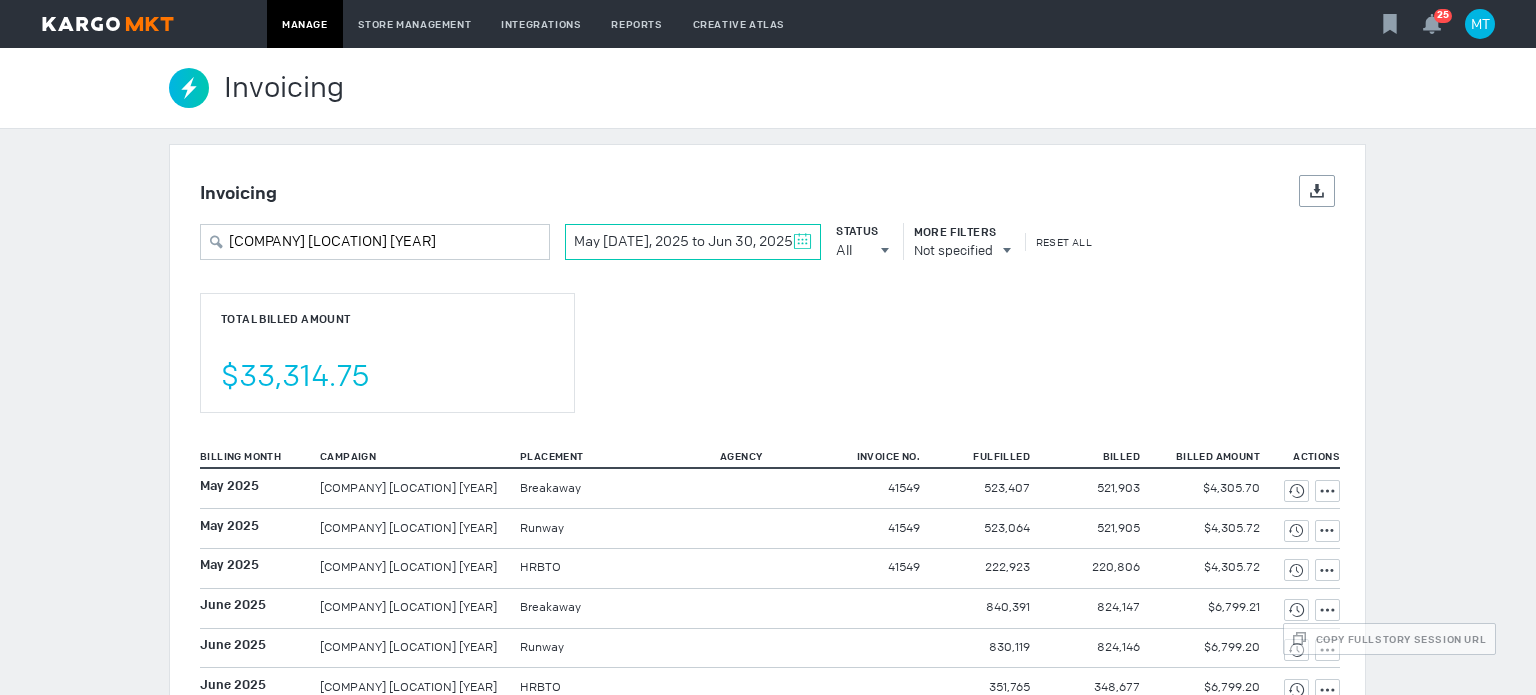 click on "May 01, 2025 to Jun 30, 2025" at bounding box center (693, 242) 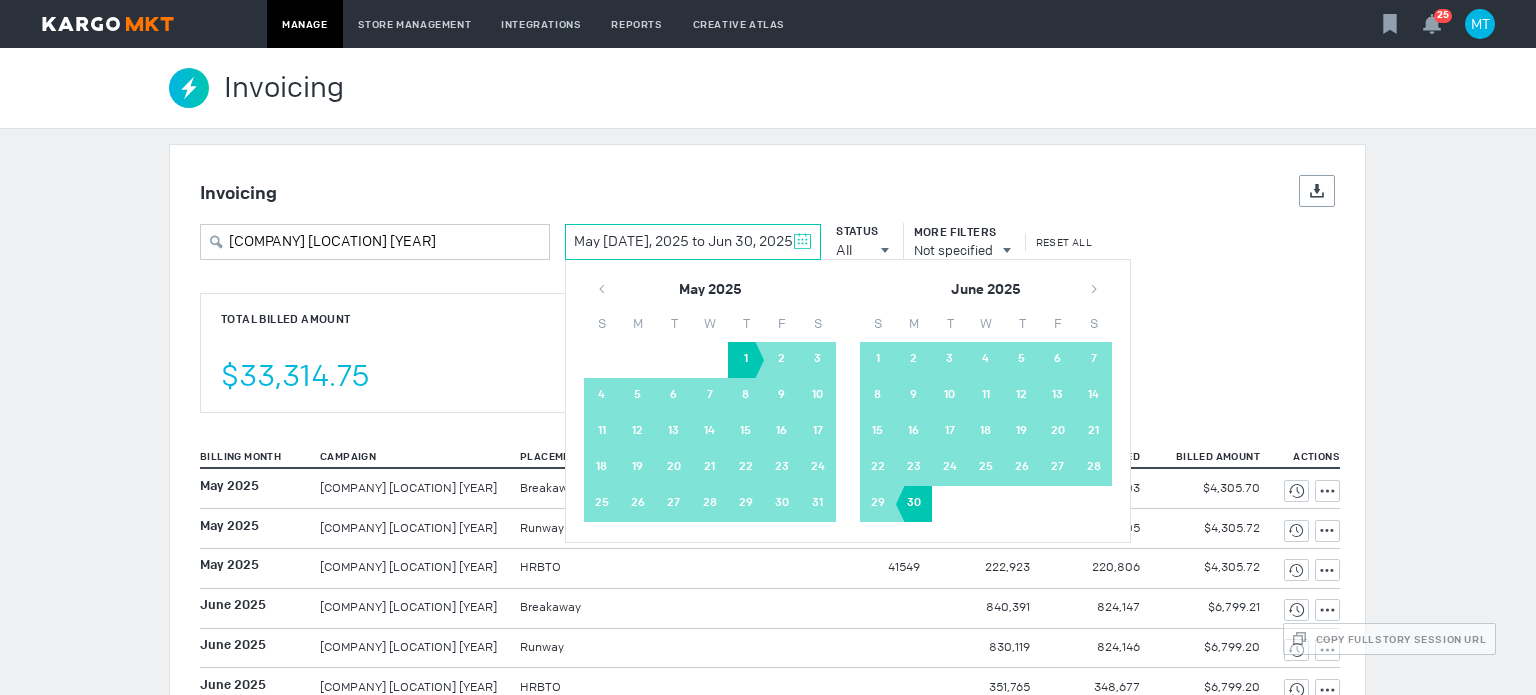 click on "1" at bounding box center [746, 360] 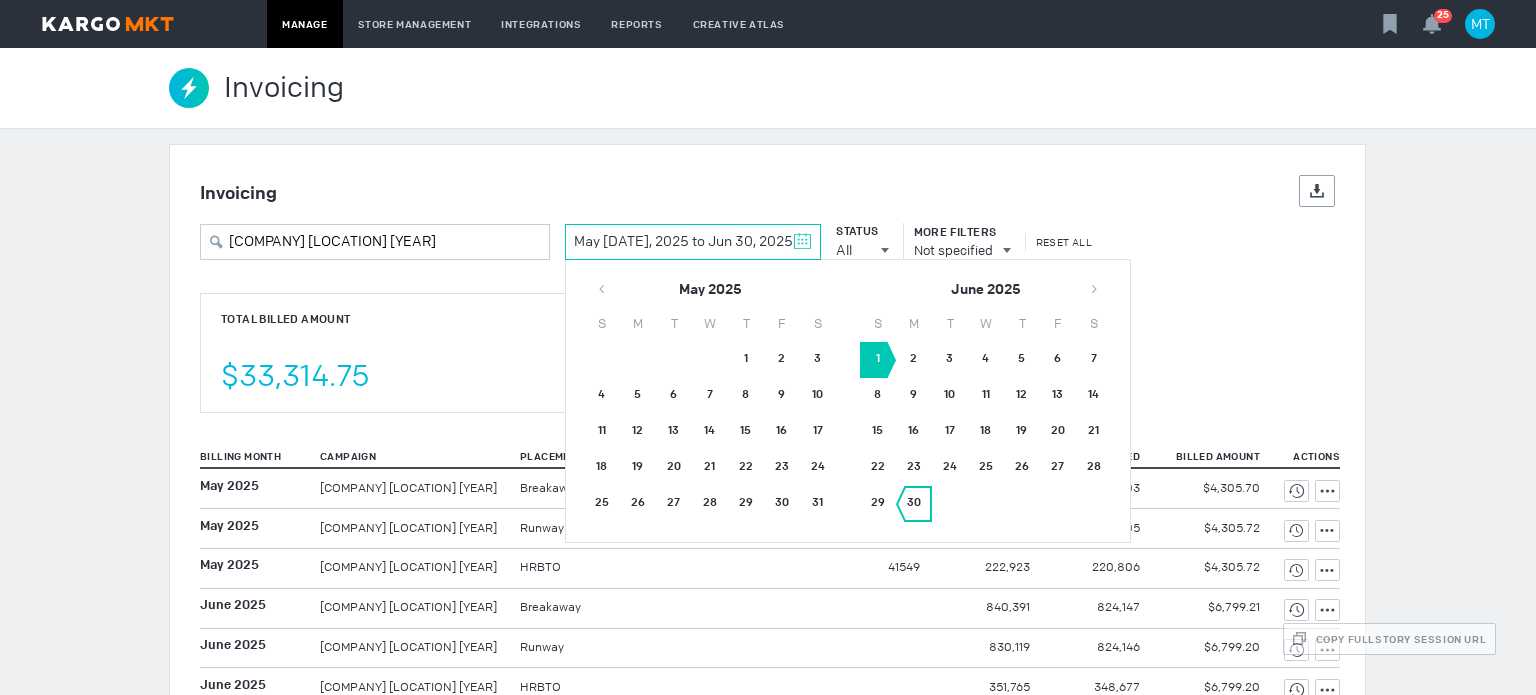 click on "30" at bounding box center (914, 504) 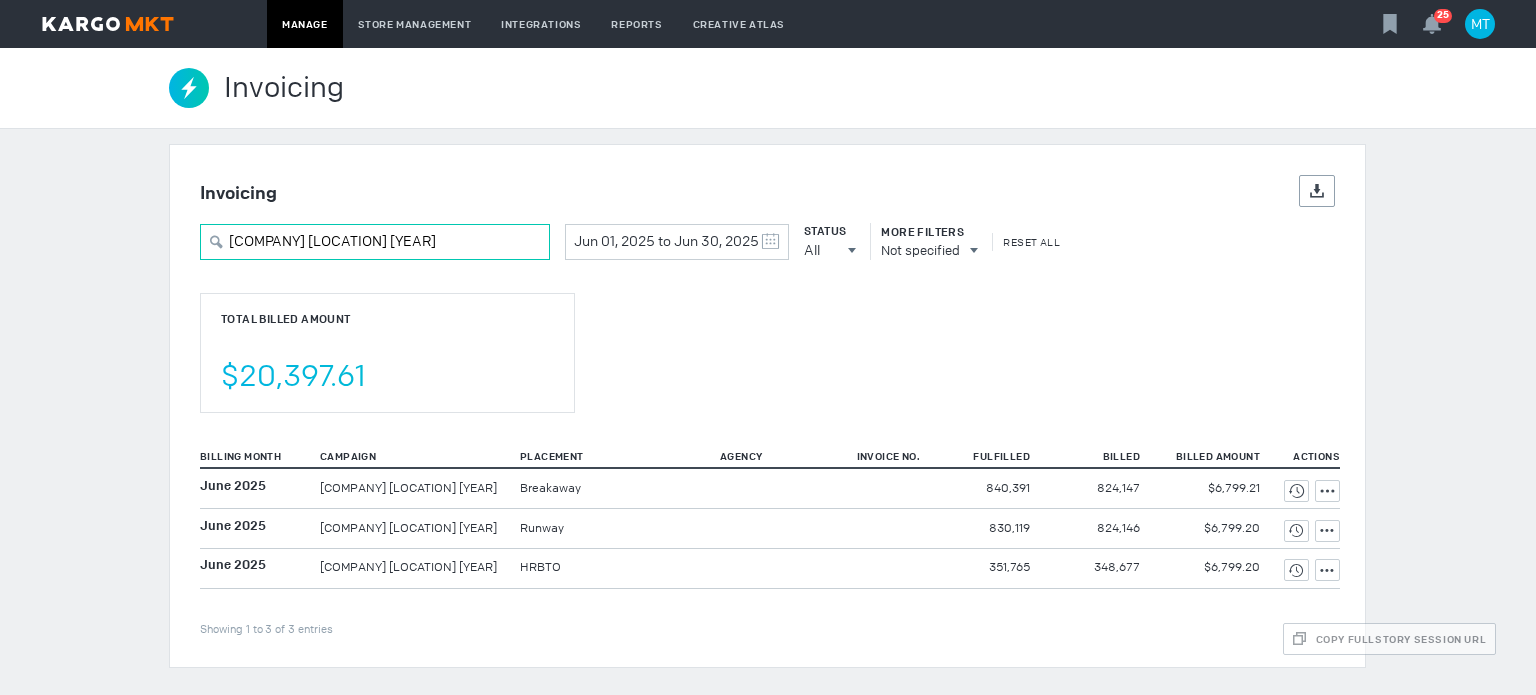 click on "Universal Orlando Outer US 2025" at bounding box center (375, 242) 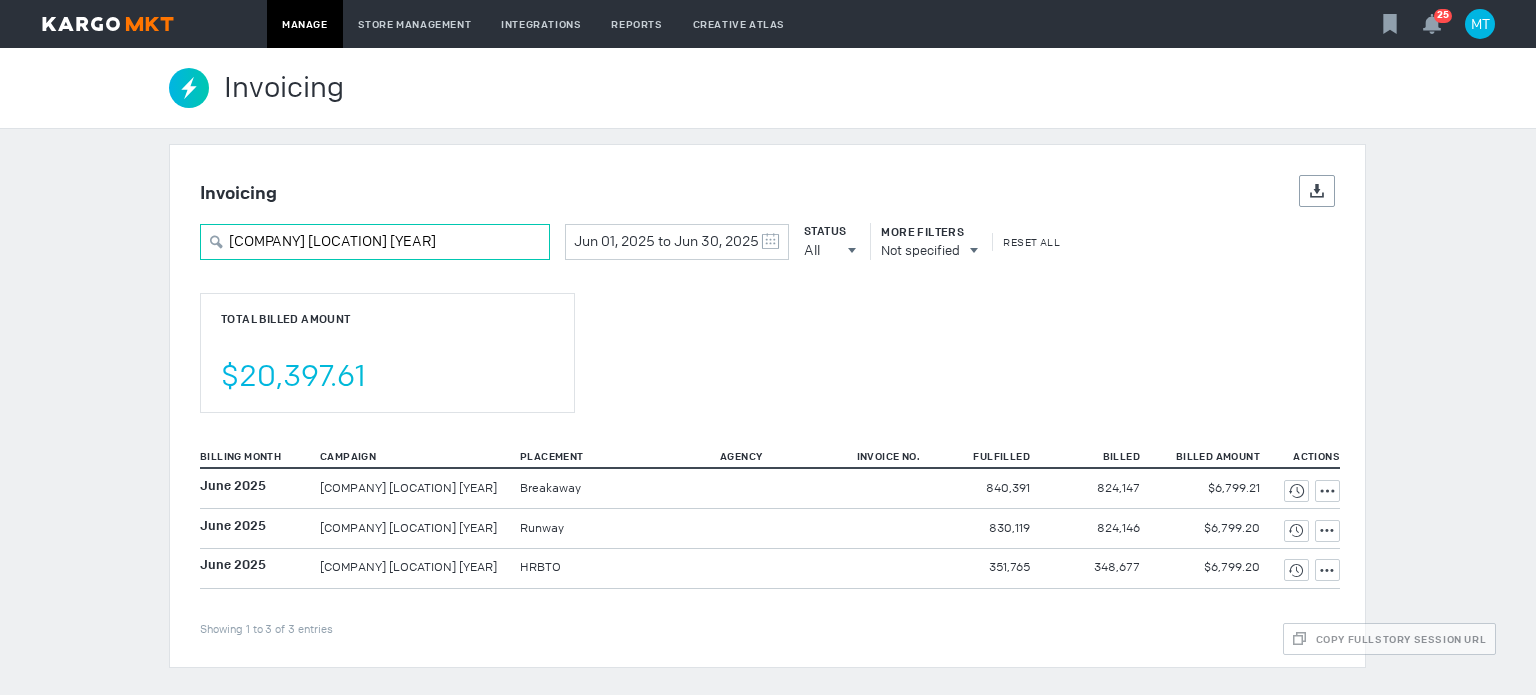 click on "Universal Orlando Outer US 2025" at bounding box center [375, 242] 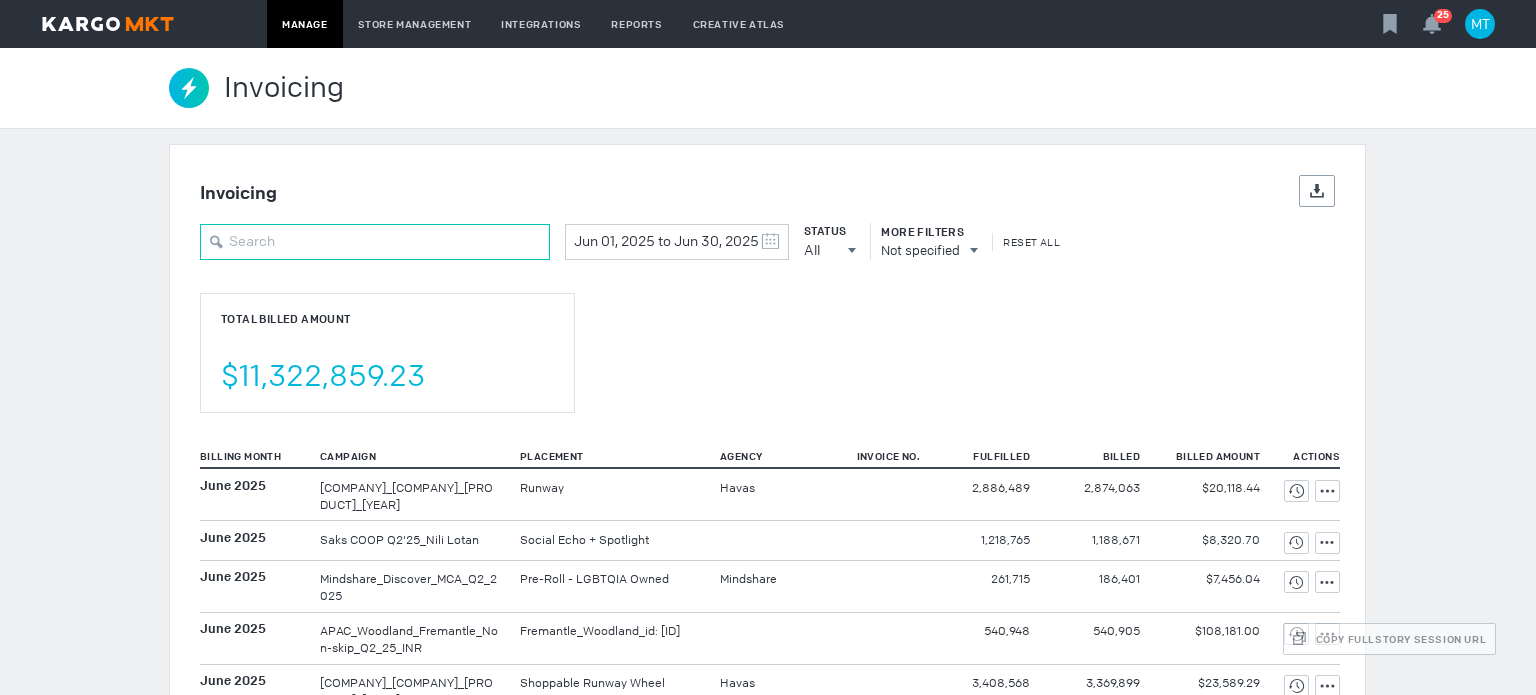 click at bounding box center [375, 242] 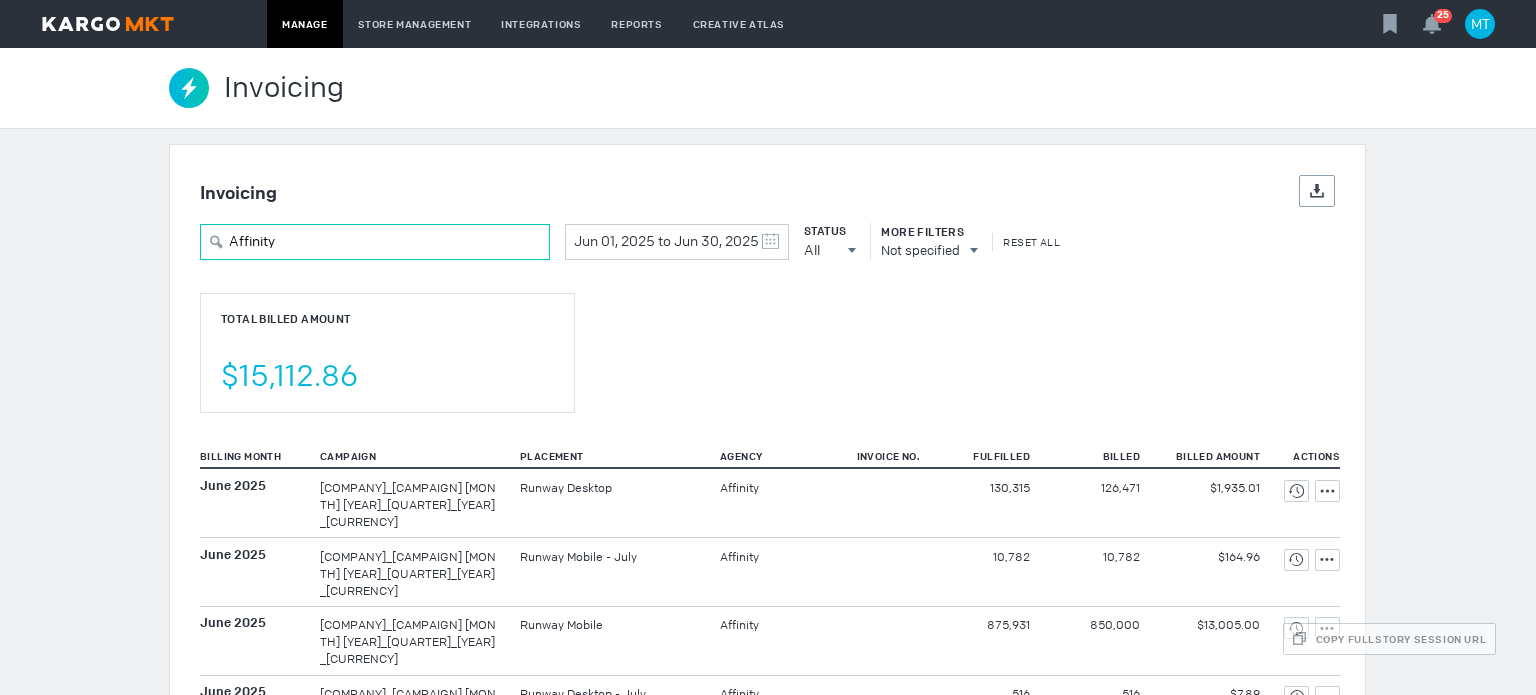 click on "Affinity" at bounding box center [375, 242] 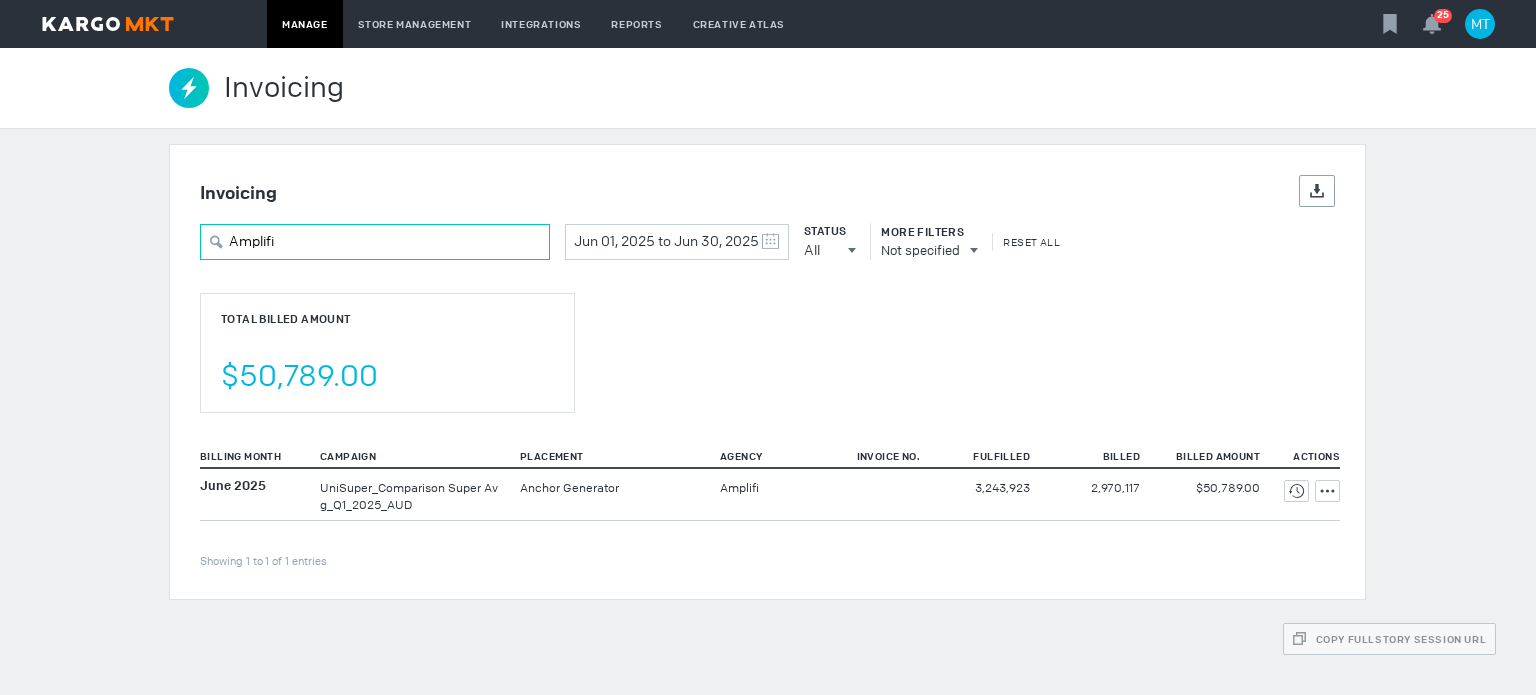 click on "Amplifi" at bounding box center [375, 242] 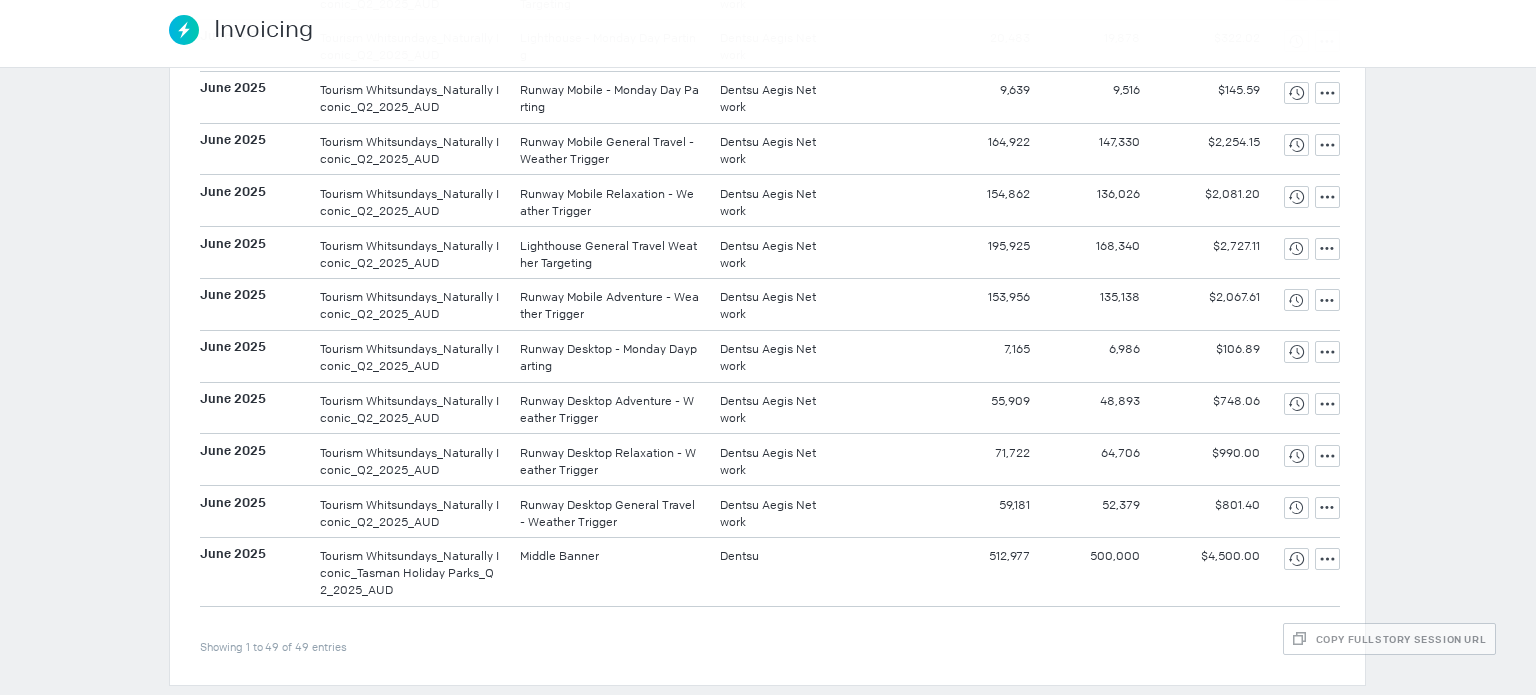 scroll, scrollTop: 2412, scrollLeft: 0, axis: vertical 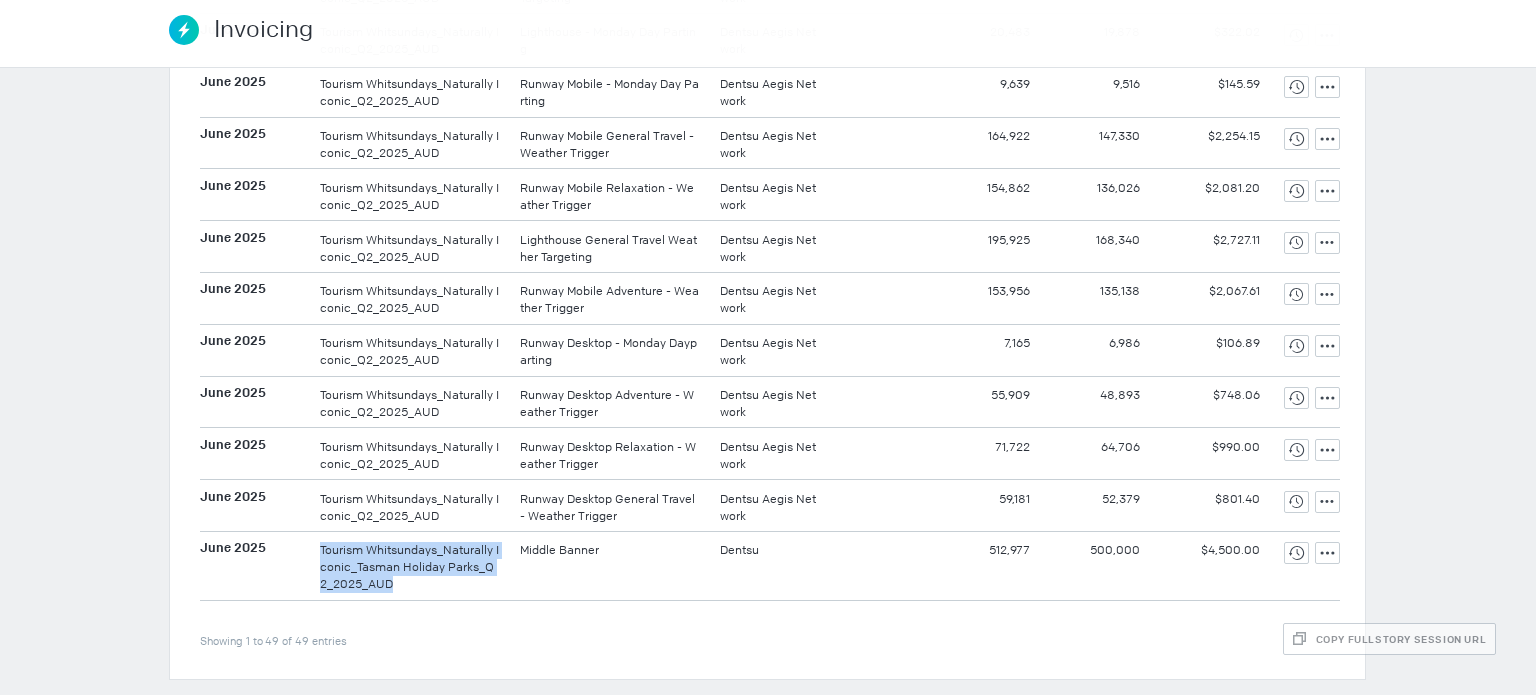 drag, startPoint x: 309, startPoint y: 542, endPoint x: 403, endPoint y: 600, distance: 110.45361 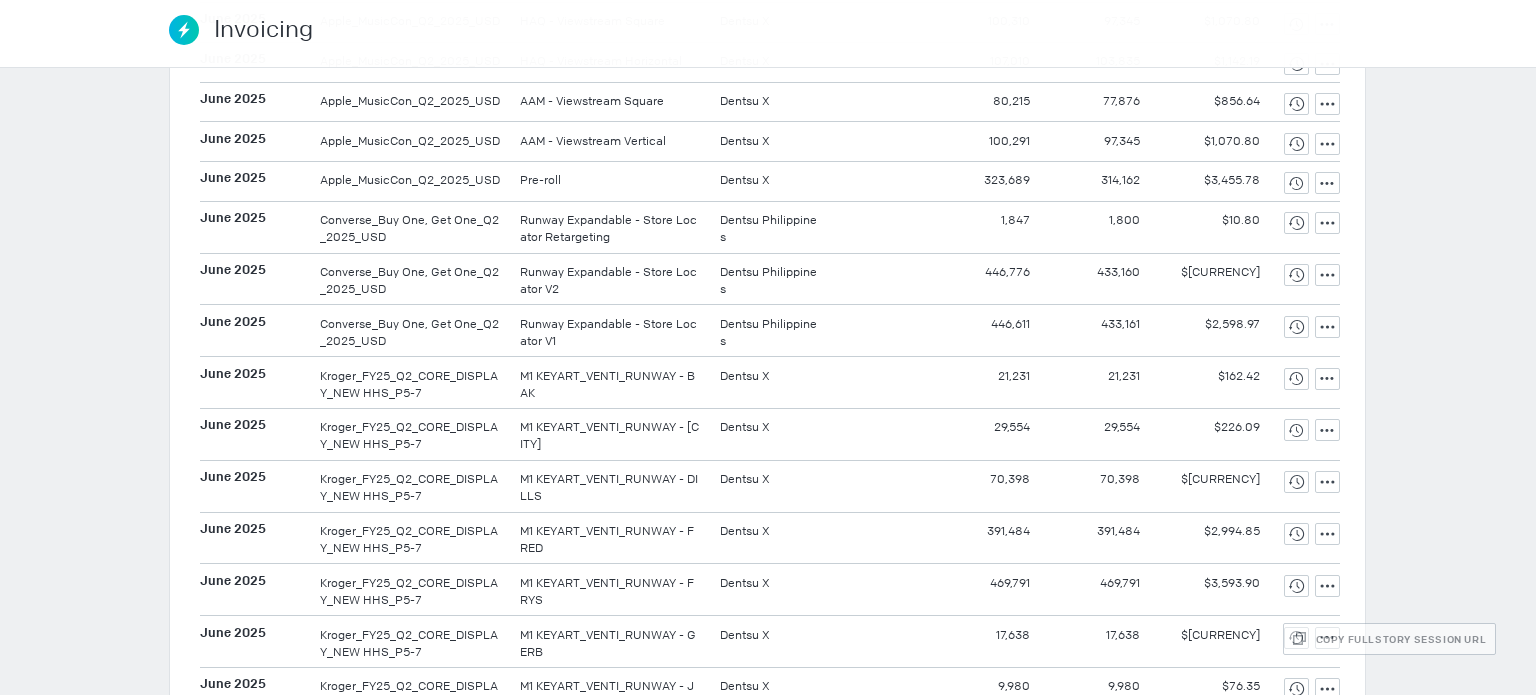 scroll, scrollTop: 0, scrollLeft: 0, axis: both 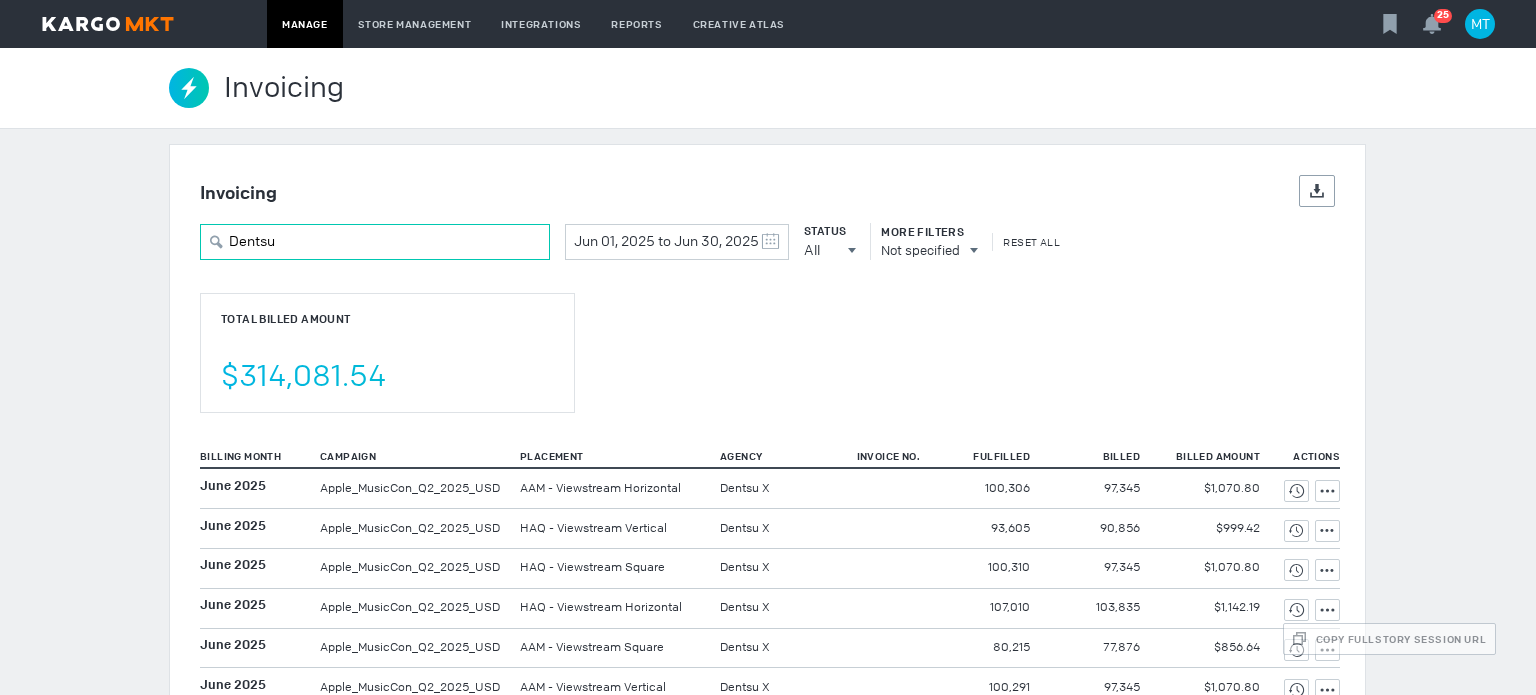 click on "Dentsu" at bounding box center (375, 242) 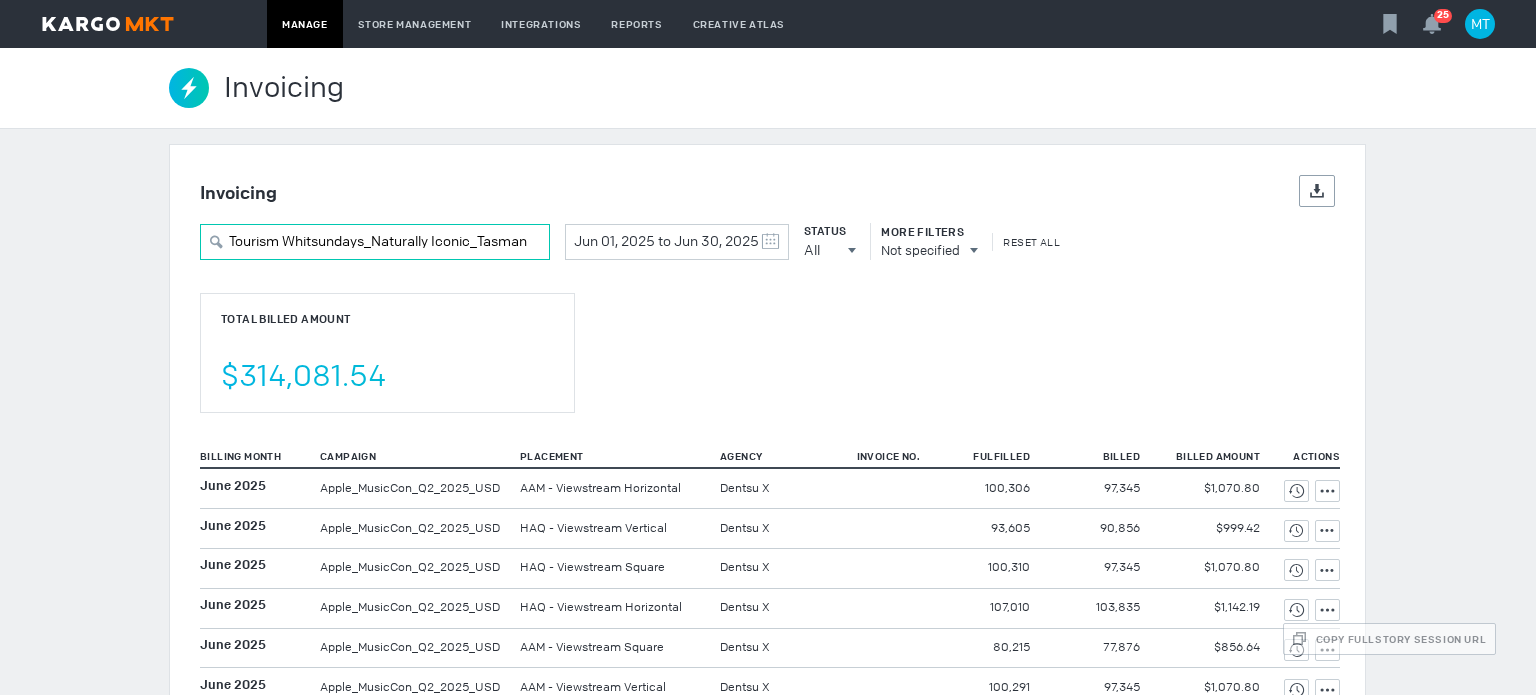 scroll, scrollTop: 0, scrollLeft: 193, axis: horizontal 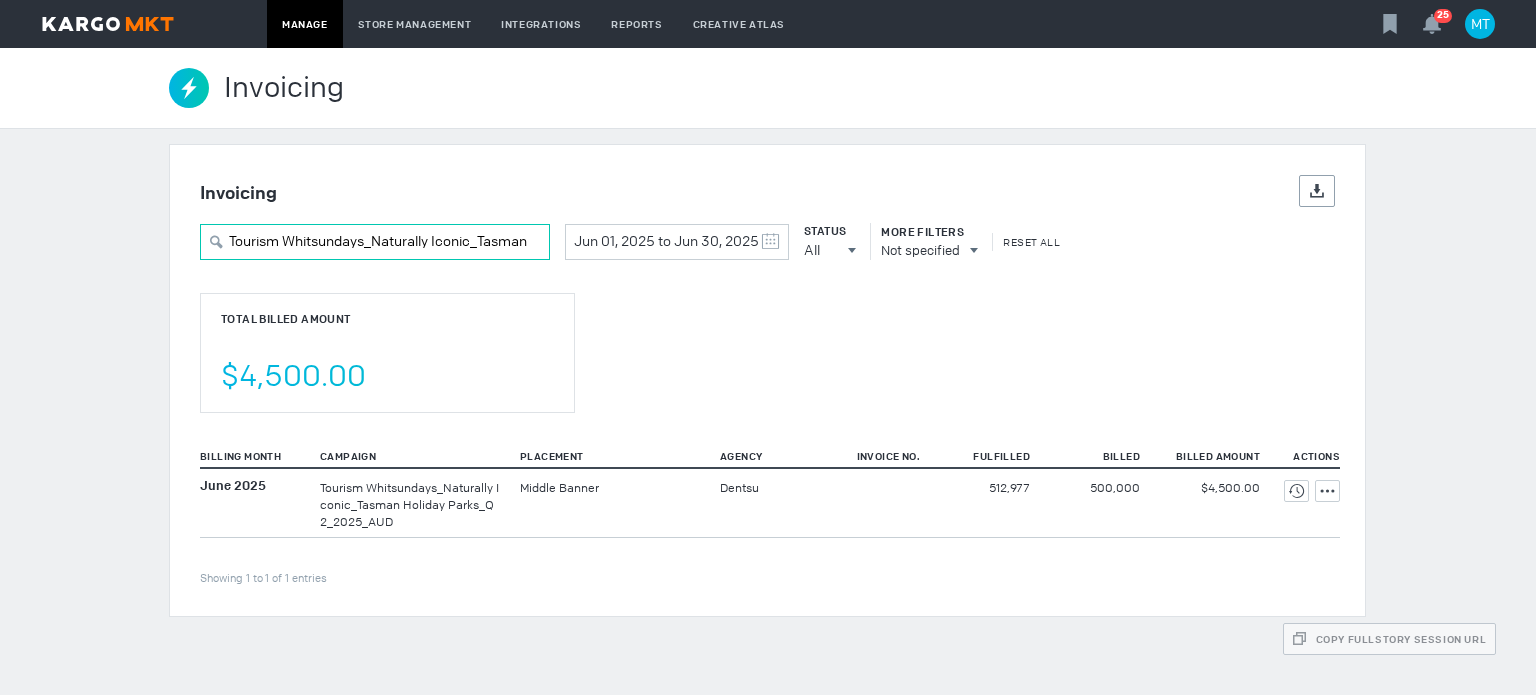 click on "Tourism Whitsundays_Naturally Iconic_Tasman Holiday Parks_Q2_2025_AUD" at bounding box center [375, 242] 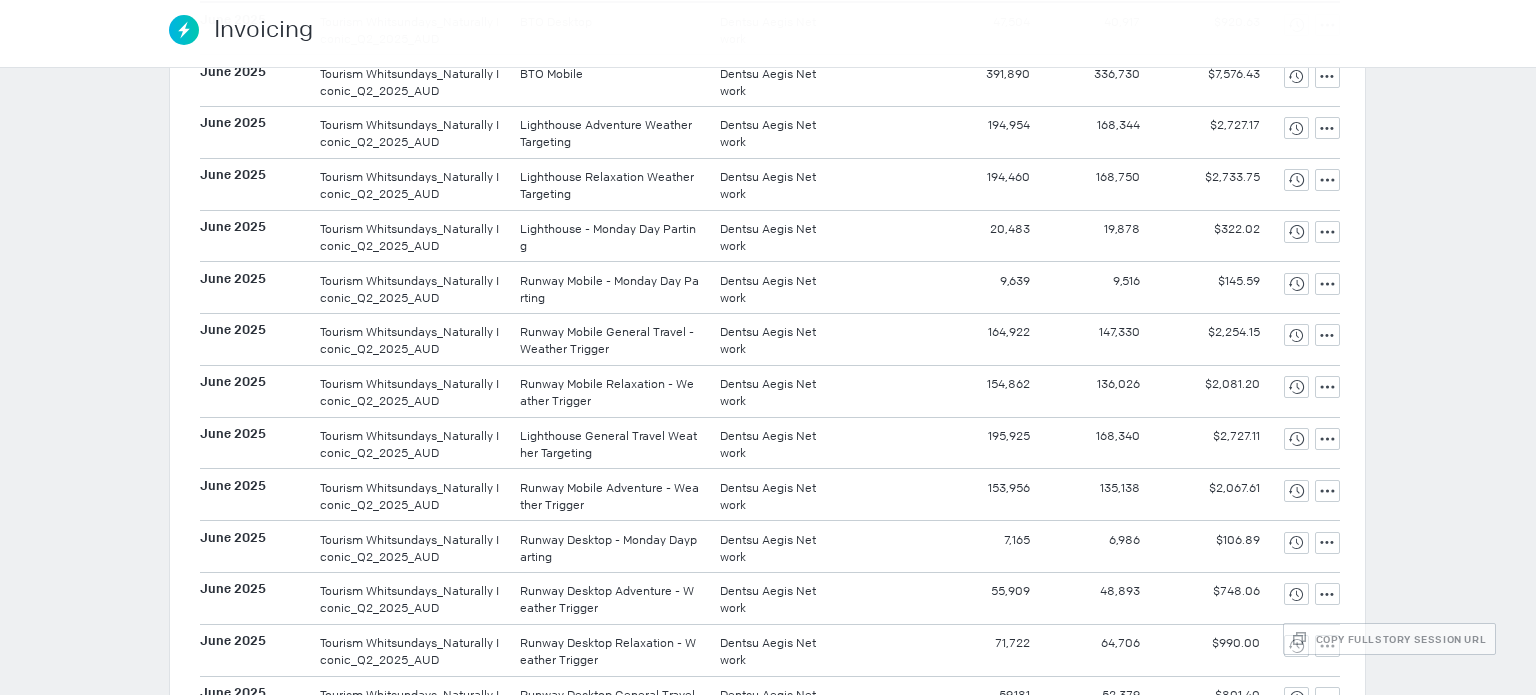 scroll, scrollTop: 589, scrollLeft: 0, axis: vertical 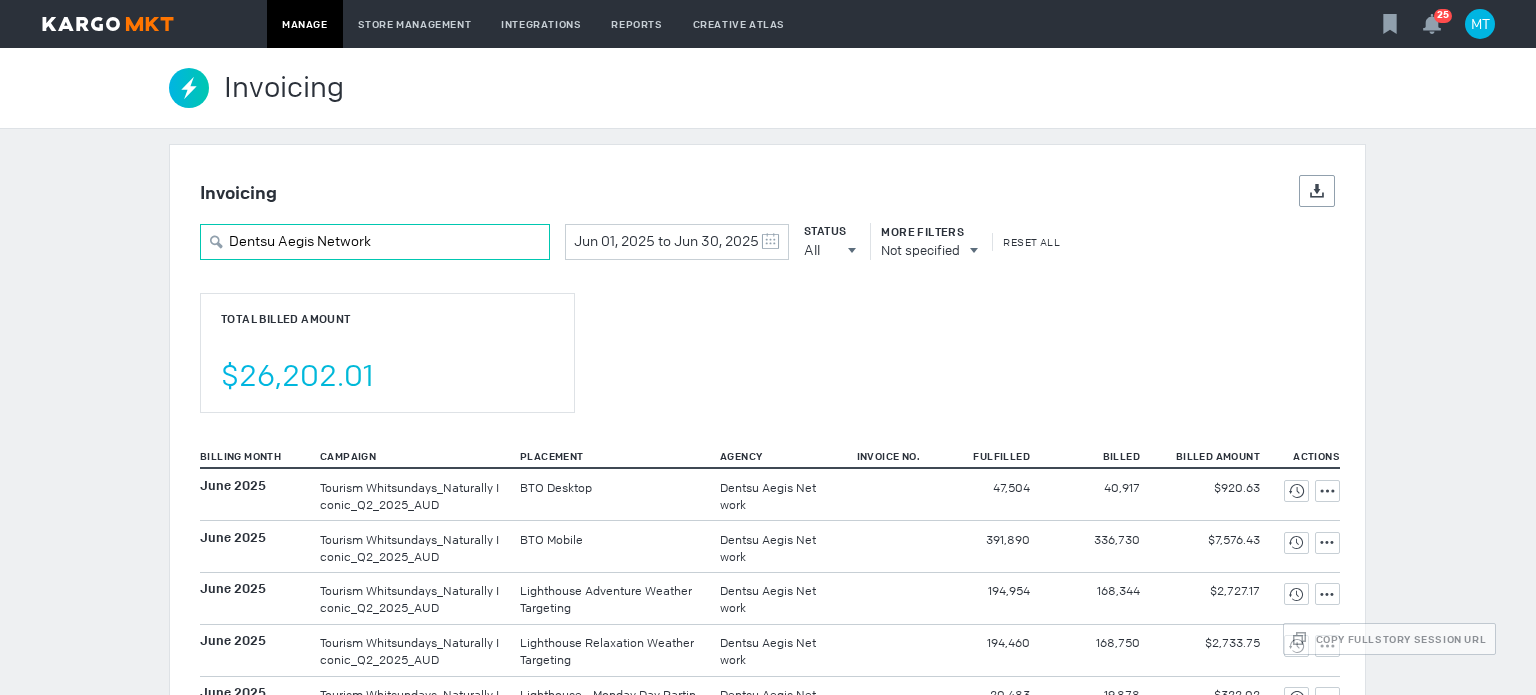 click on "Dentsu Aegis Network" at bounding box center (375, 242) 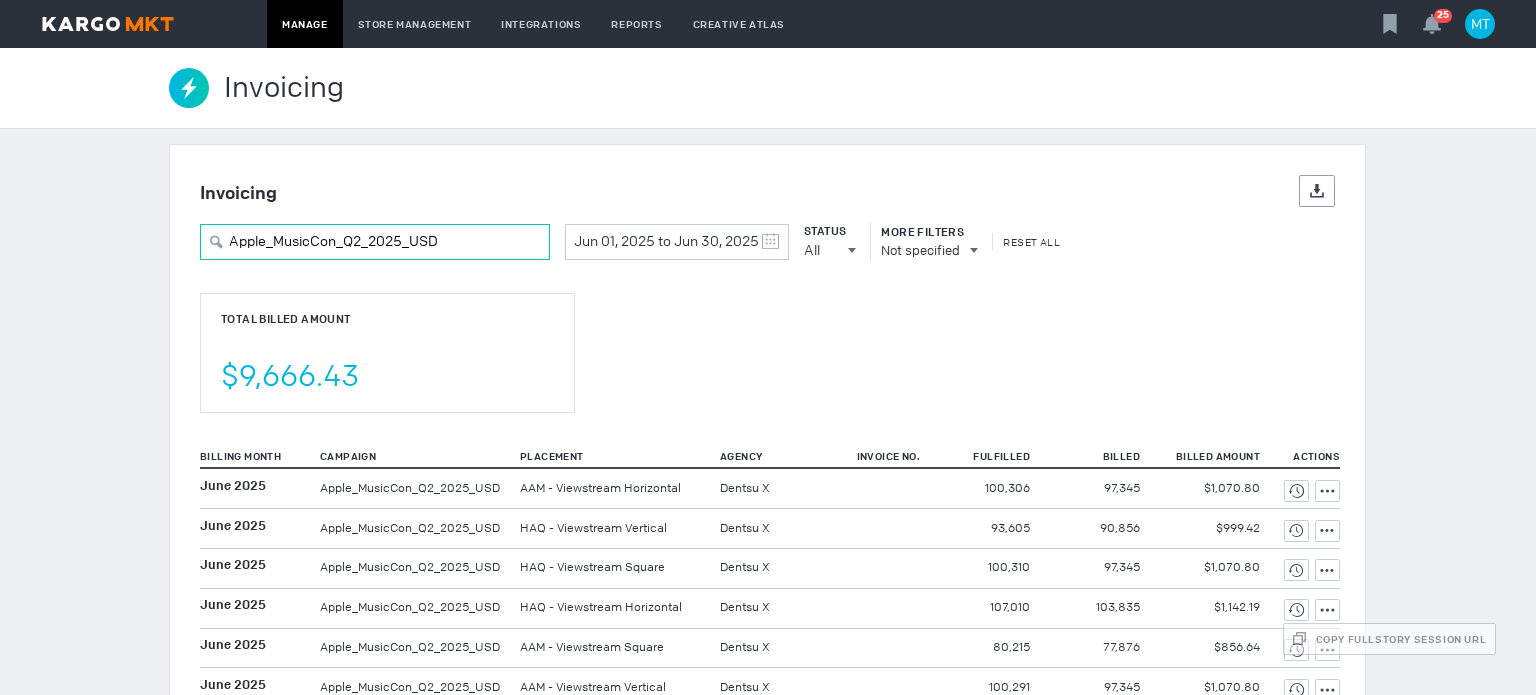 click on "Apple_MusicCon_Q2_2025_USD" at bounding box center [375, 242] 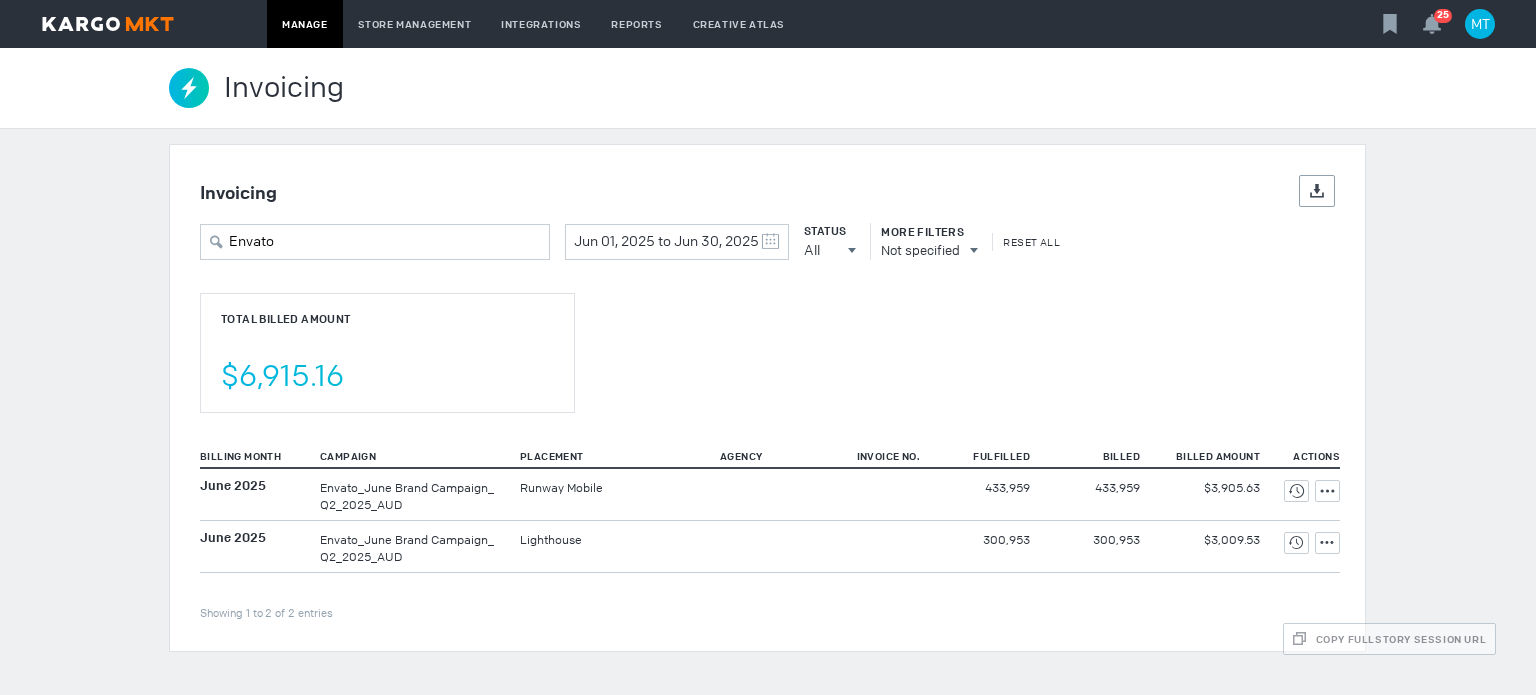 drag, startPoint x: 308, startPoint y: 487, endPoint x: 413, endPoint y: 504, distance: 106.36729 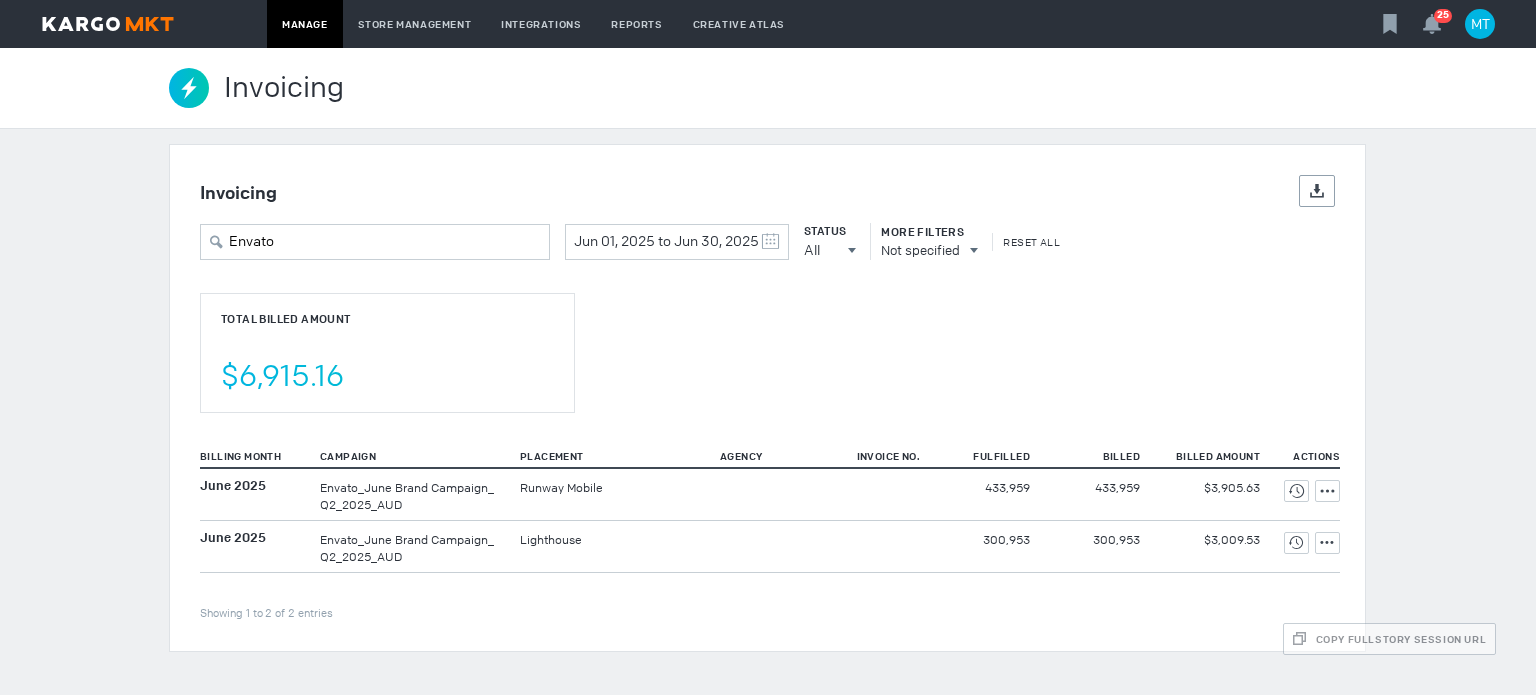 click on "Envato Jun 01, 2025 to Jun 30, 2025                                                                               							 May 2025 							 						                          S M T W T F S                                           27 28 29 30 1 2 3 4 5 6 7 8 9 10 11 12 13 14 15 16 17 18 19 20 21 22 23 24 25 26 27 28 29 30 31                                                                                             							 June 2025 							 						                          S M T W T F S                                           1 2 3 4 5 6 7 8 9 10 11 12 13 14 15 16 17 18 19 20 21 22 23 24 25 26 27 28 29 30 1 2 3 4 5                                       Clear                  Status All All All Invoiced Not Invoiced Test More Filters Not specified Reset All" at bounding box center [767, 241] 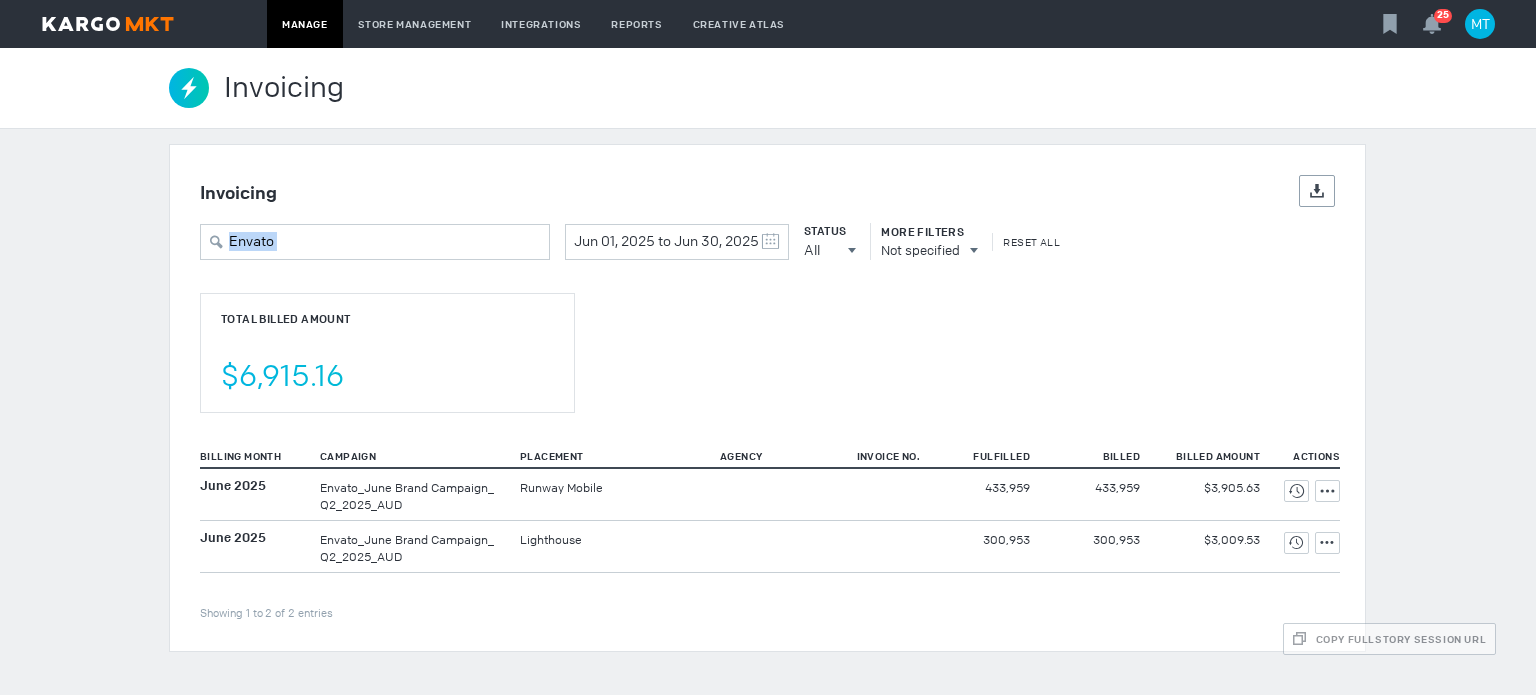 click on "Envato Jun 01, 2025 to Jun 30, 2025                                                                               							 May 2025 							 						                          S M T W T F S                                           27 28 29 30 1 2 3 4 5 6 7 8 9 10 11 12 13 14 15 16 17 18 19 20 21 22 23 24 25 26 27 28 29 30 31                                                                                             							 June 2025 							 						                          S M T W T F S                                           1 2 3 4 5 6 7 8 9 10 11 12 13 14 15 16 17 18 19 20 21 22 23 24 25 26 27 28 29 30 1 2 3 4 5                                       Clear                  Status All All All Invoiced Not Invoiced Test More Filters Not specified Reset All" at bounding box center [767, 241] 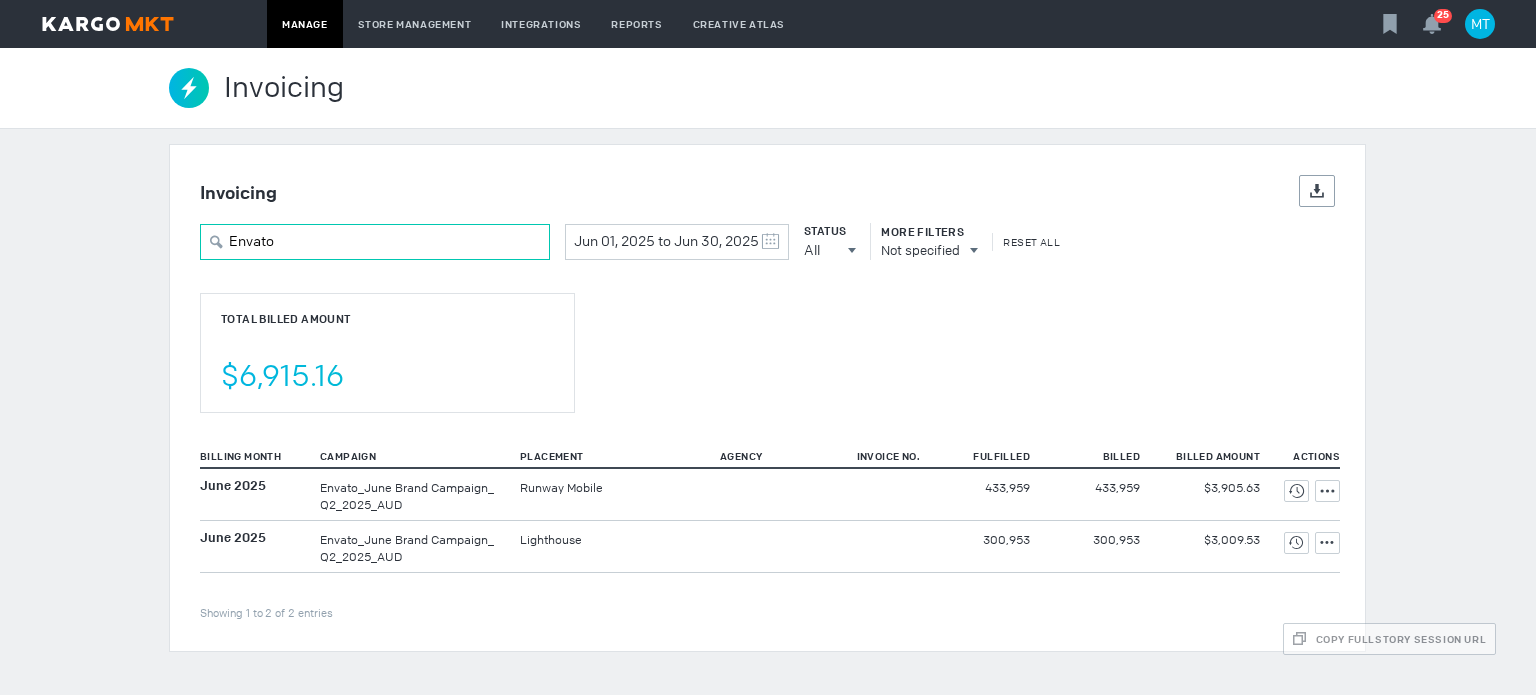 click on "Envato" at bounding box center [375, 242] 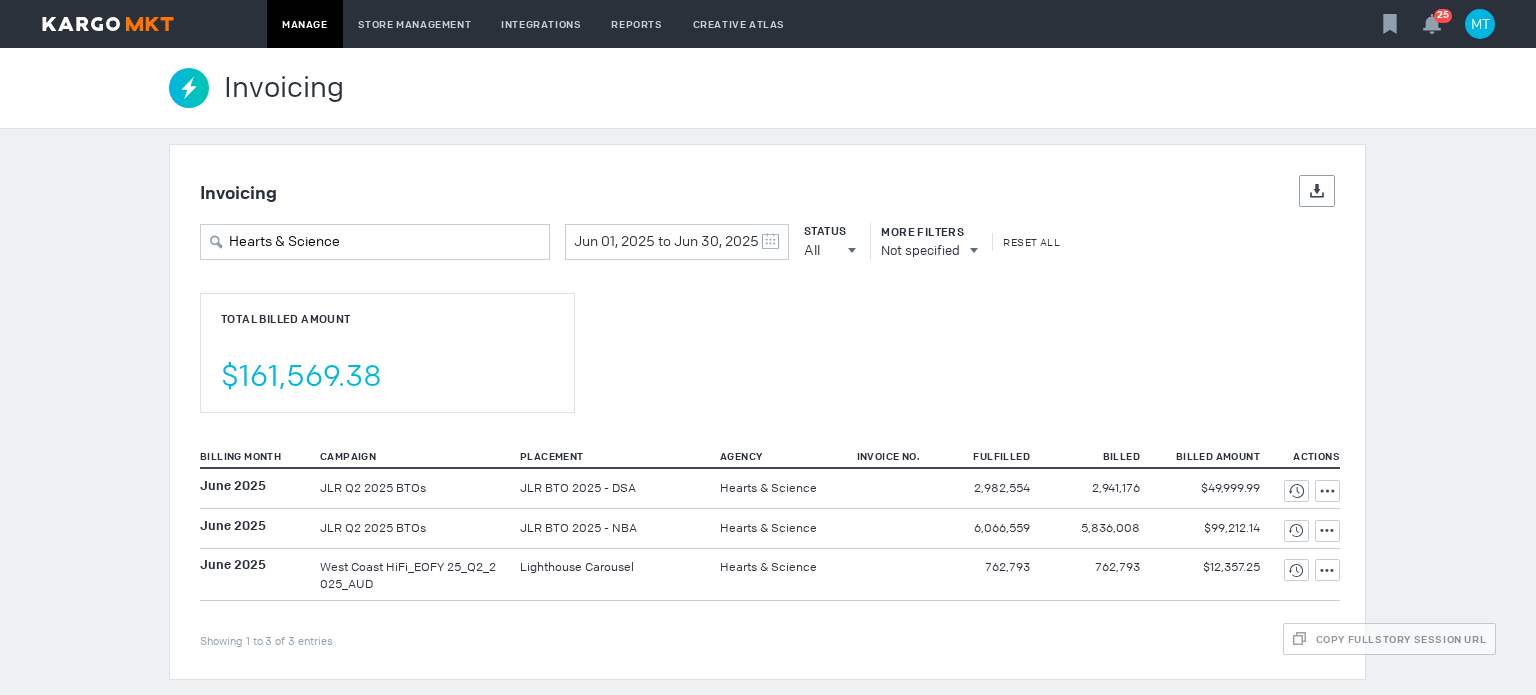 click on "Hearts & Science Jun 01, 2025 to Jun 30, 2025                                                                               							 May 2025 							 						                          S M T W T F S                                           27 28 29 30 1 2 3 4 5 6 7 8 9 10 11 12 13 14 15 16 17 18 19 20 21 22 23 24 25 26 27 28 29 30 31                                                                                             							 June 2025 							 						                          S M T W T F S                                           1 2 3 4 5 6 7 8 9 10 11 12 13 14 15 16 17 18 19 20 21 22 23 24 25 26 27 28 29 30 1 2 3 4 5                                       Clear                  Status All All All Invoiced Not Invoiced Test More Filters Not specified Reset All" at bounding box center (767, 241) 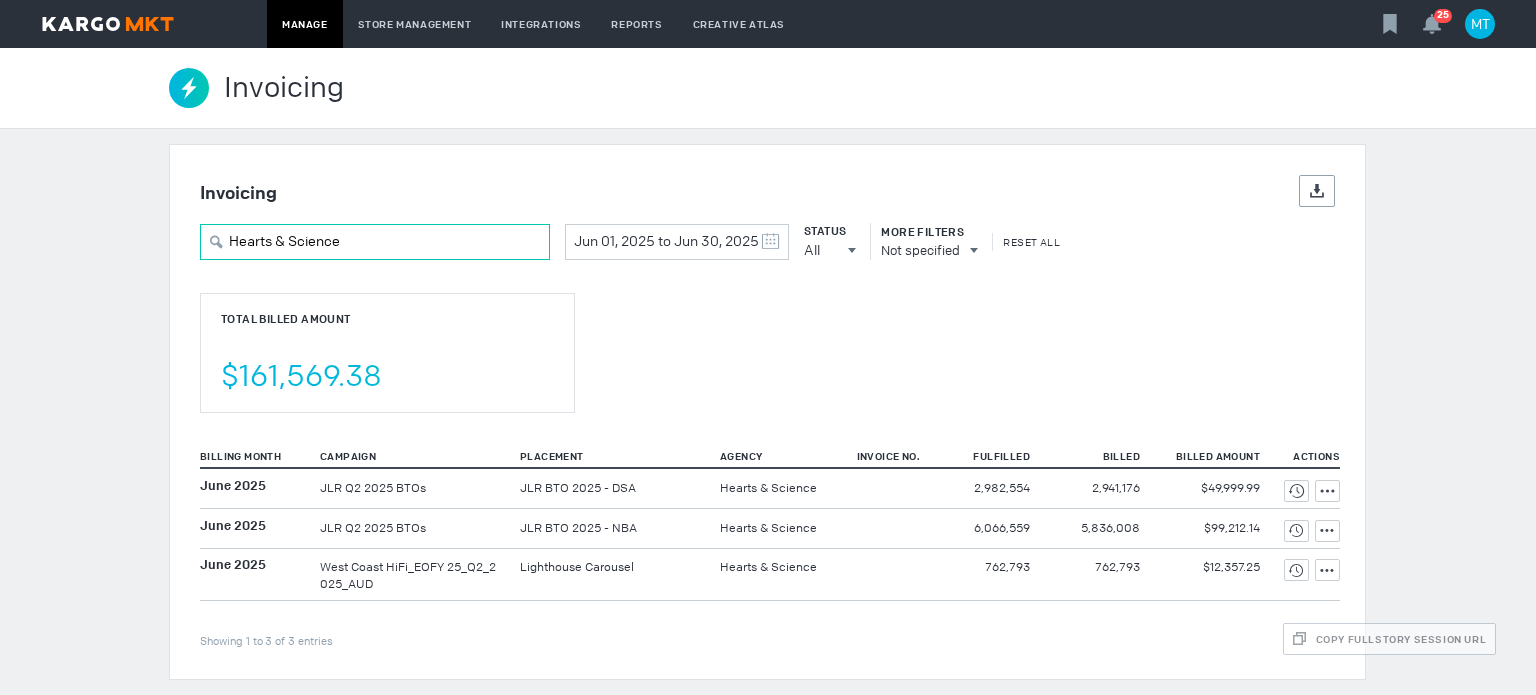 click on "Hearts & Science" at bounding box center [375, 242] 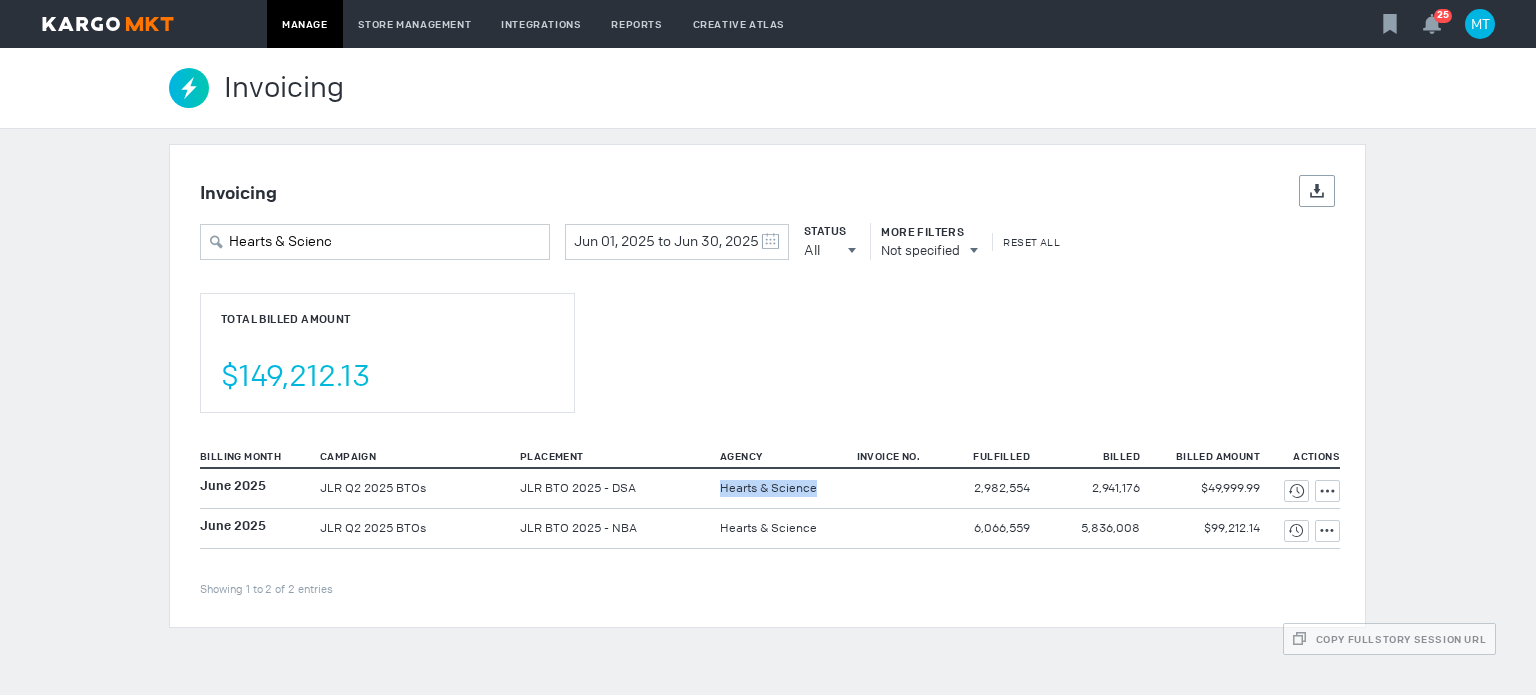 drag, startPoint x: 708, startPoint y: 498, endPoint x: 826, endPoint y: 491, distance: 118.20744 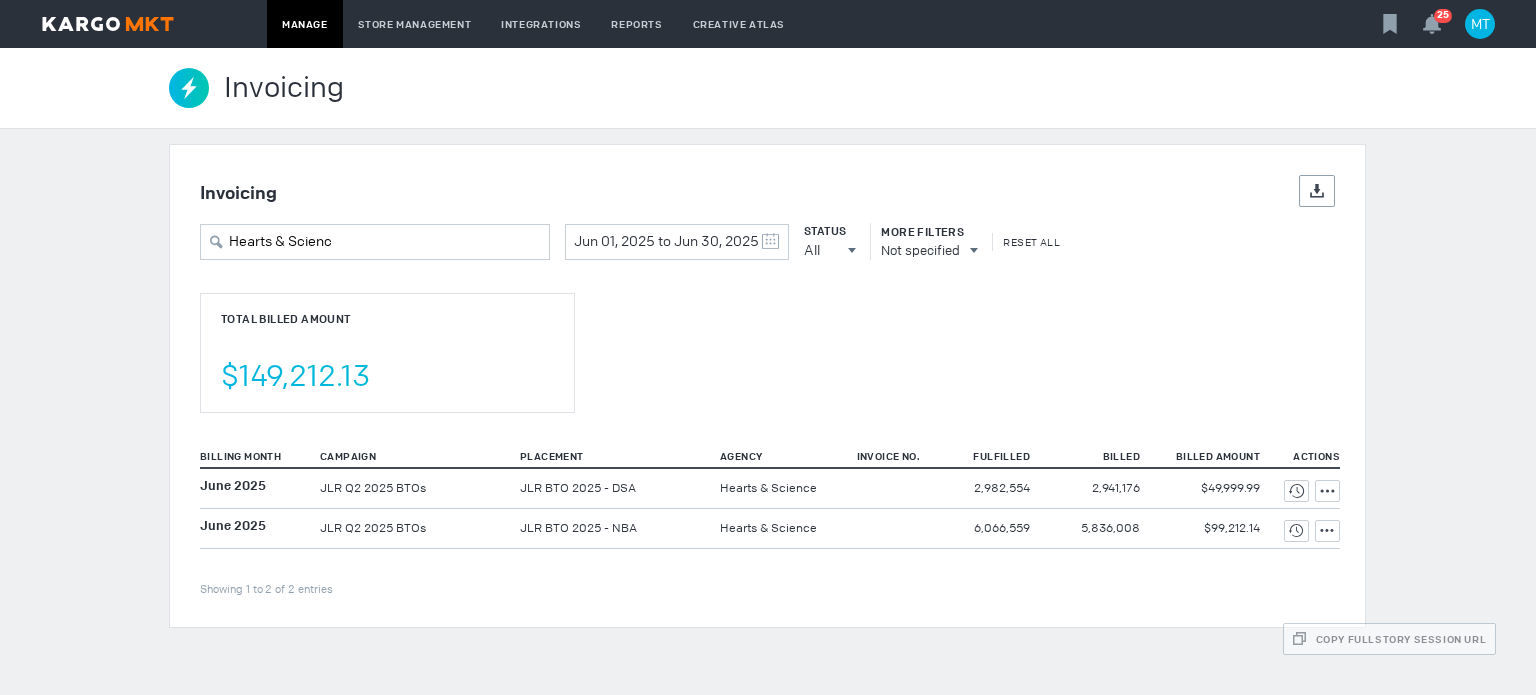 click at bounding box center [880, 488] 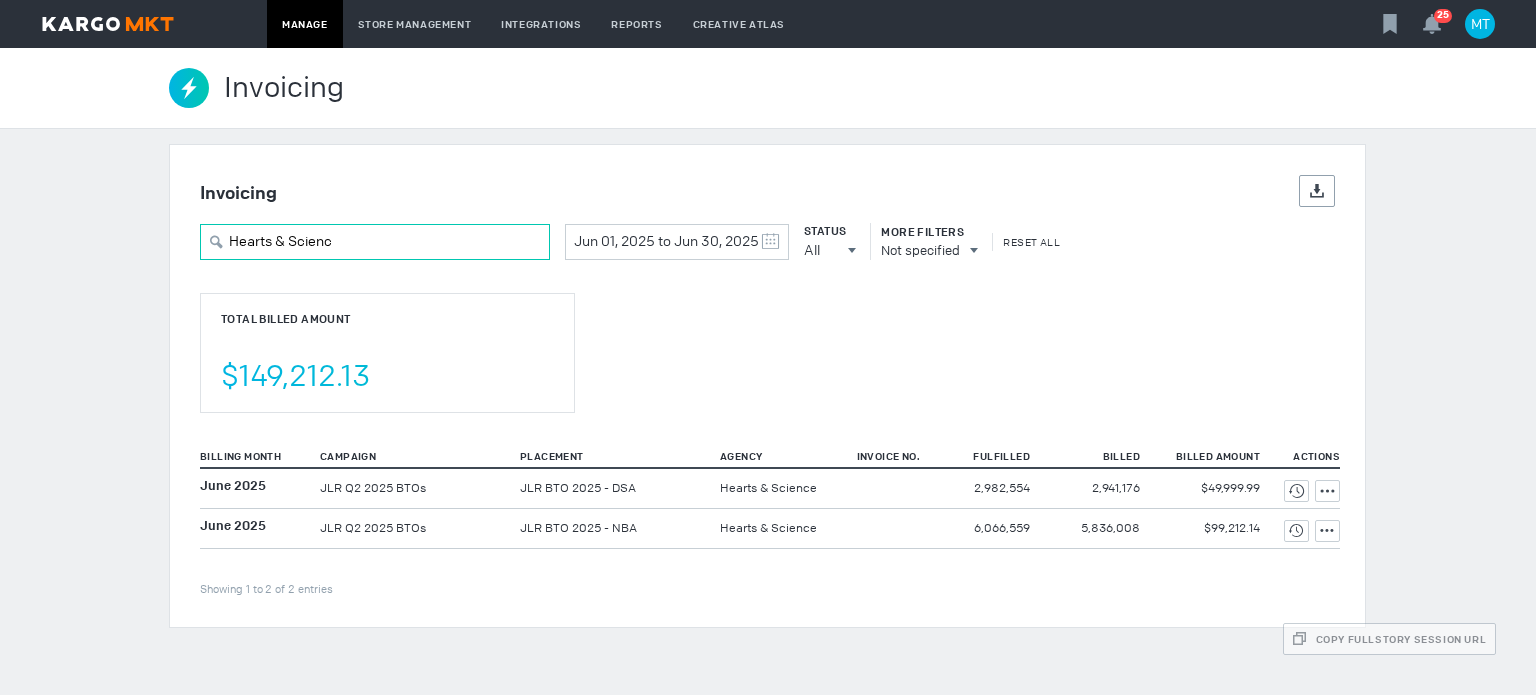 click on "Hearts & Scienc" at bounding box center (375, 242) 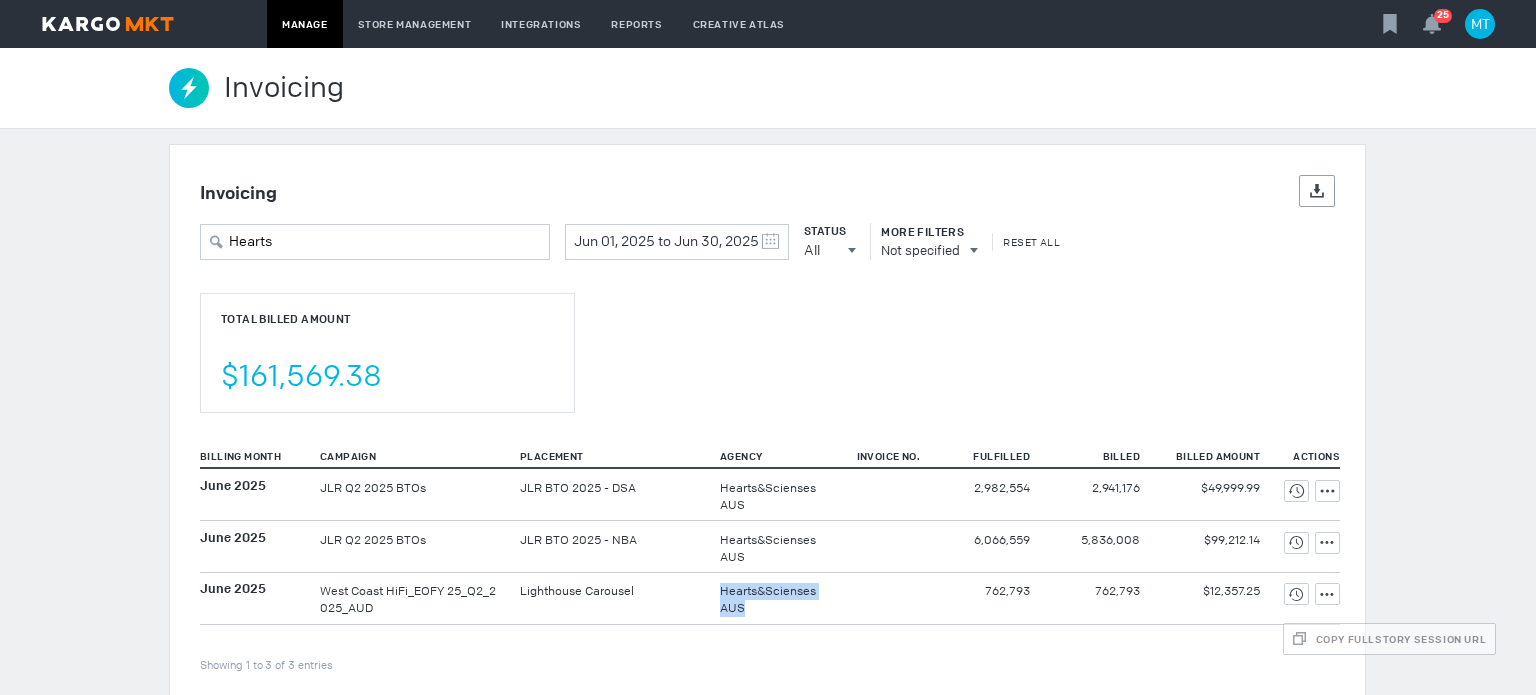 drag, startPoint x: 704, startPoint y: 587, endPoint x: 755, endPoint y: 613, distance: 57.245087 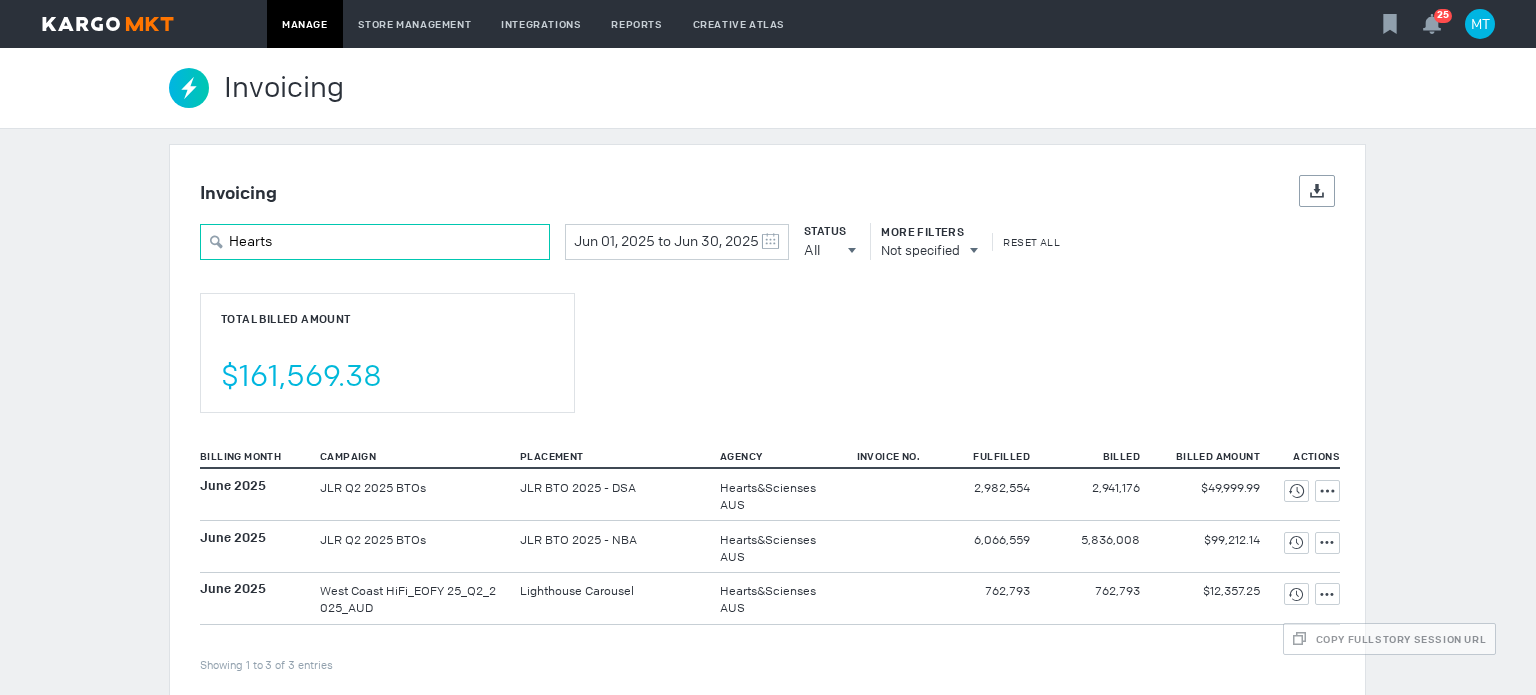 click on "Hearts" at bounding box center (375, 242) 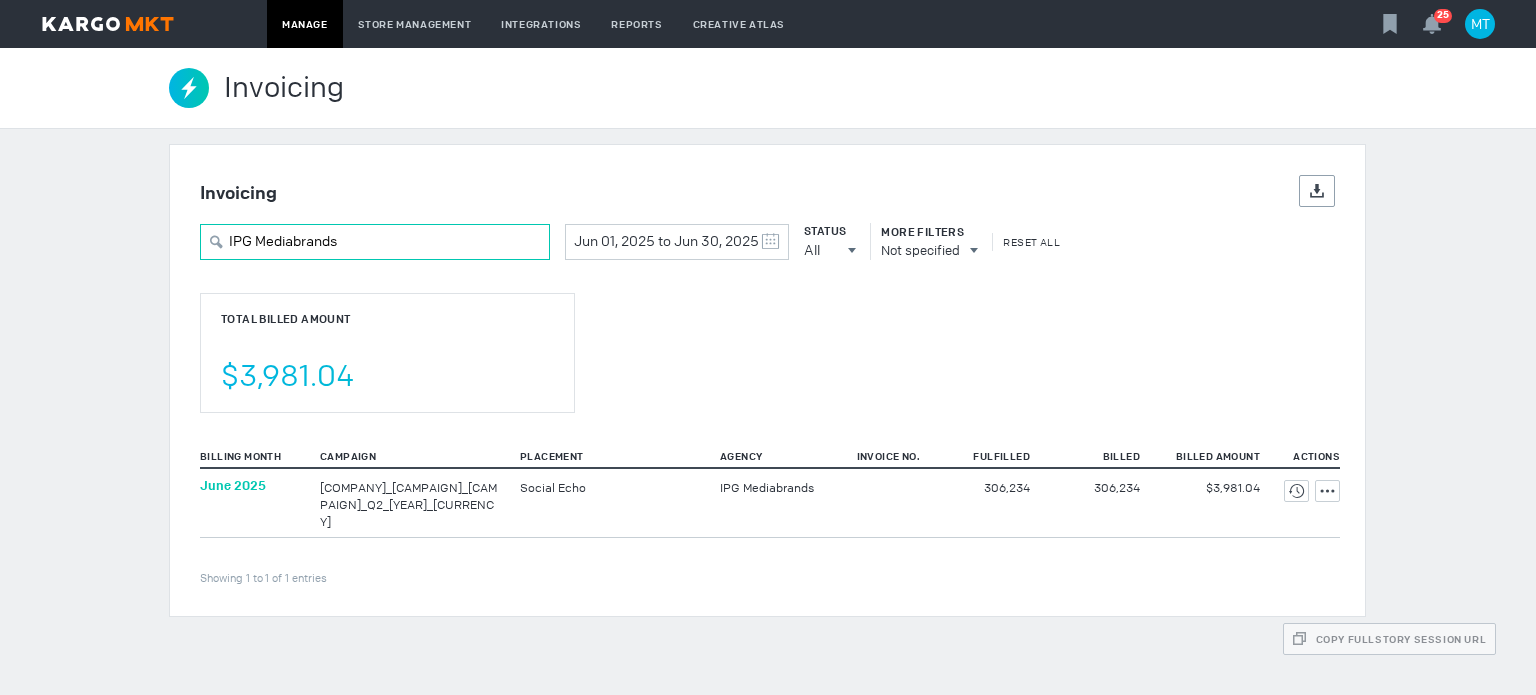 type on "IPG Mediabrands" 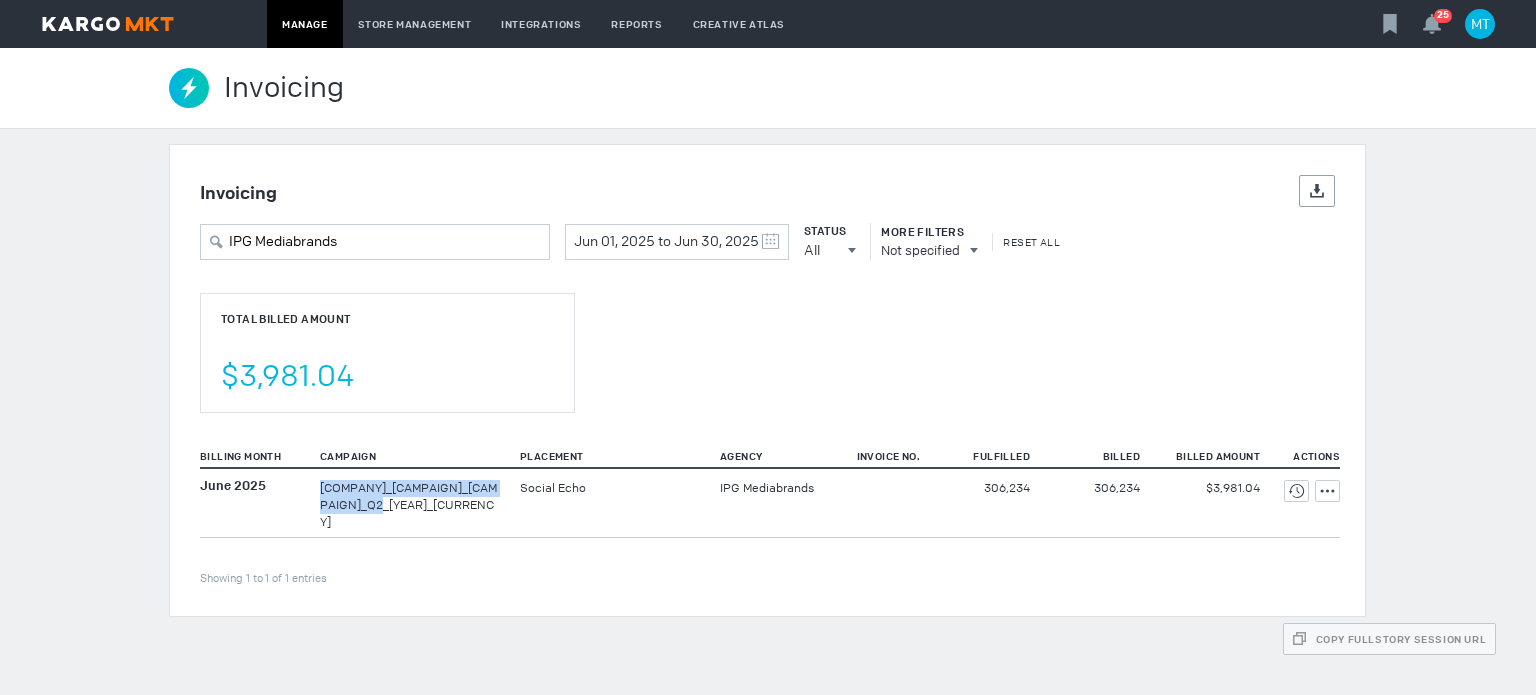 drag, startPoint x: 312, startPoint y: 488, endPoint x: 388, endPoint y: 509, distance: 78.84795 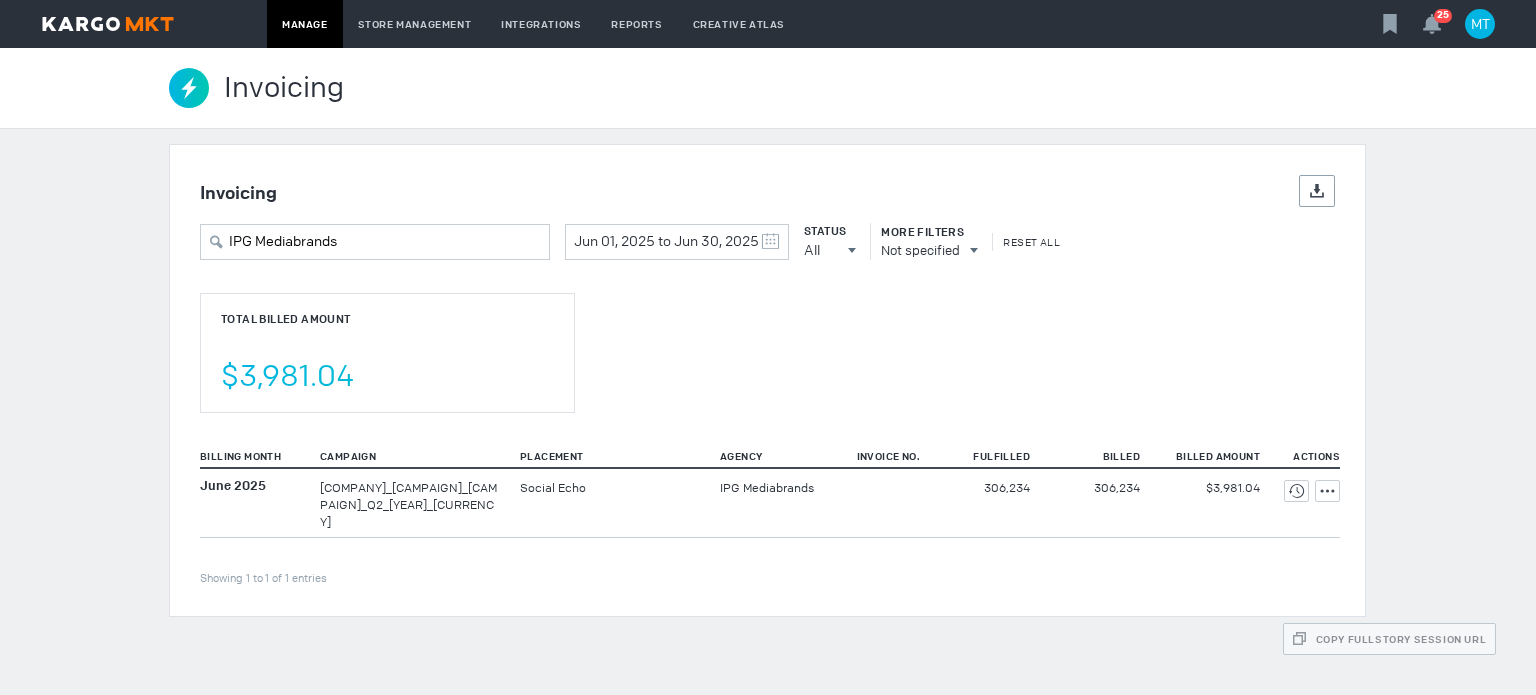 click on "Total Billed Amount $3,981.04" at bounding box center [387, 353] 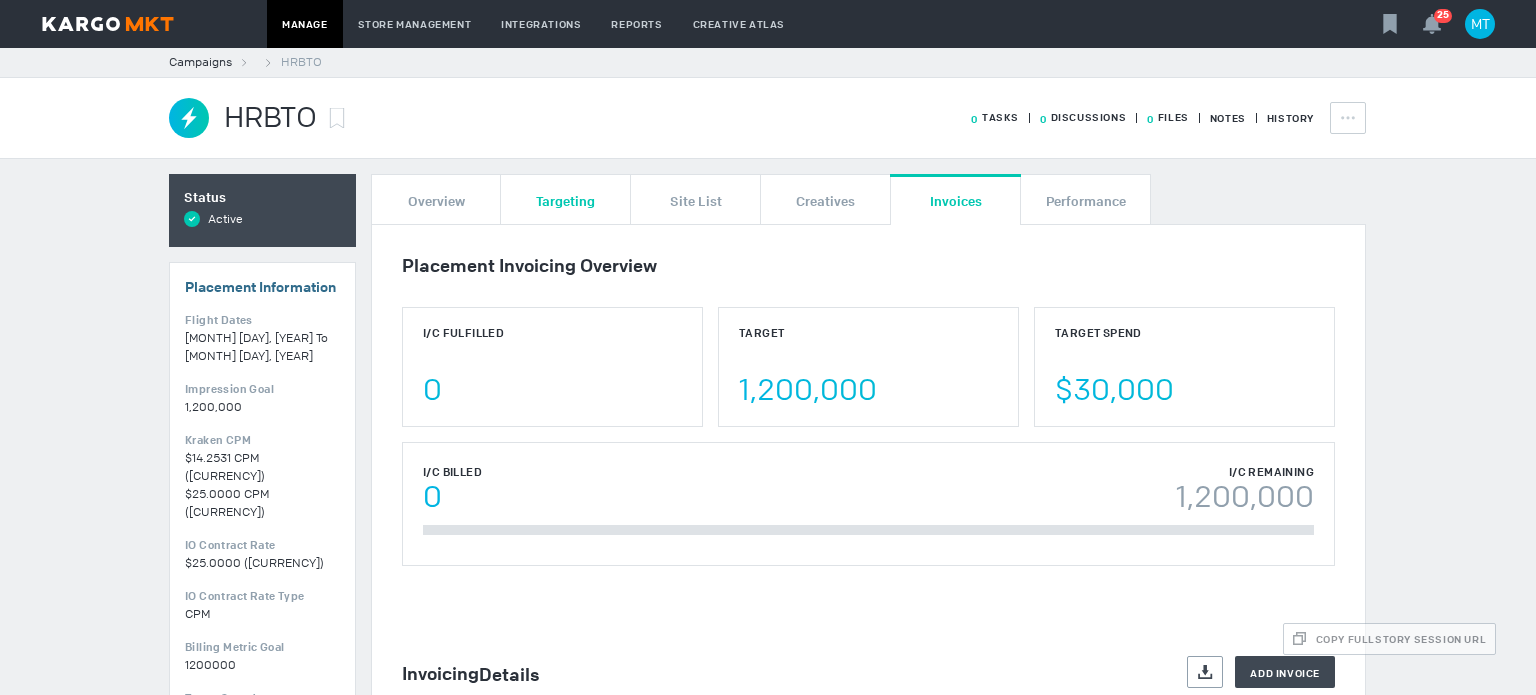 scroll, scrollTop: 0, scrollLeft: 0, axis: both 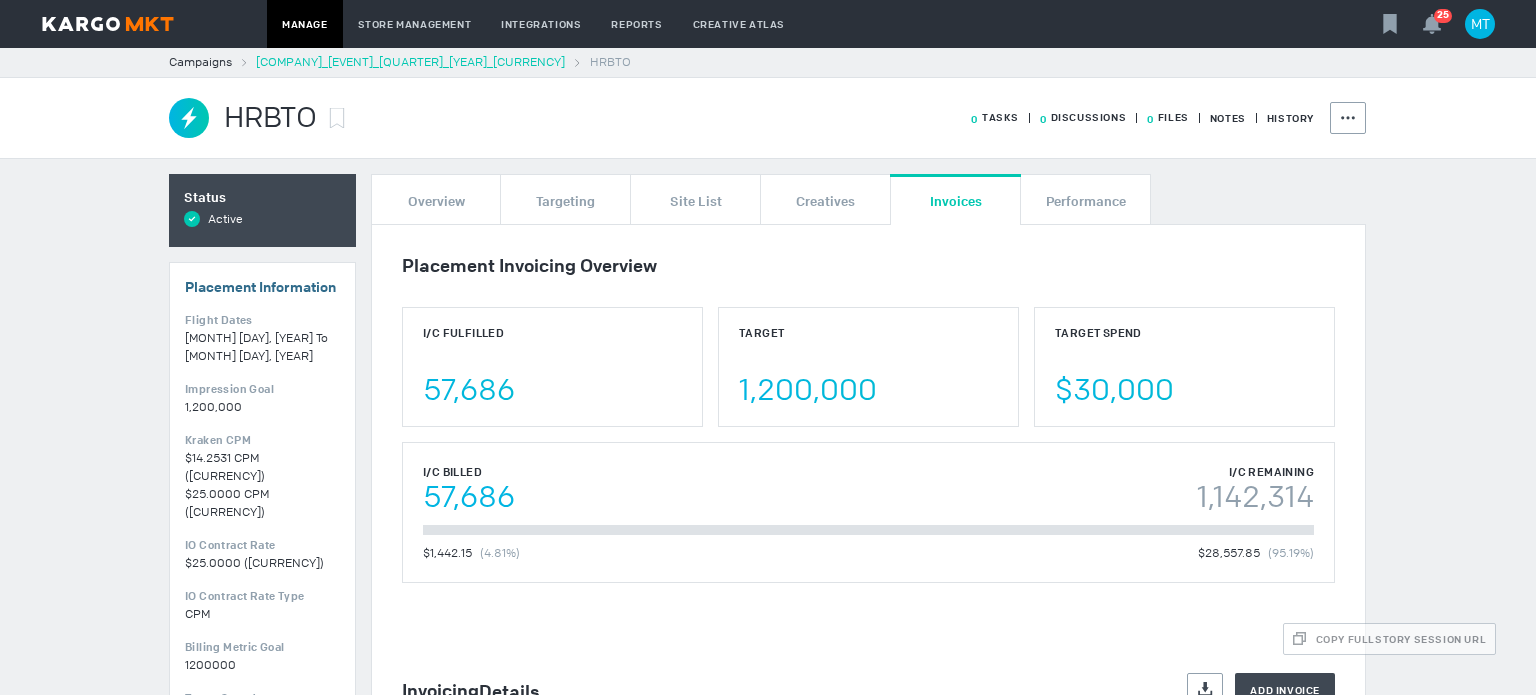 click on "[COMPANY]_[EVENT]_[QUARTER]_[YEAR]_[CURRENCY]" at bounding box center [410, 62] 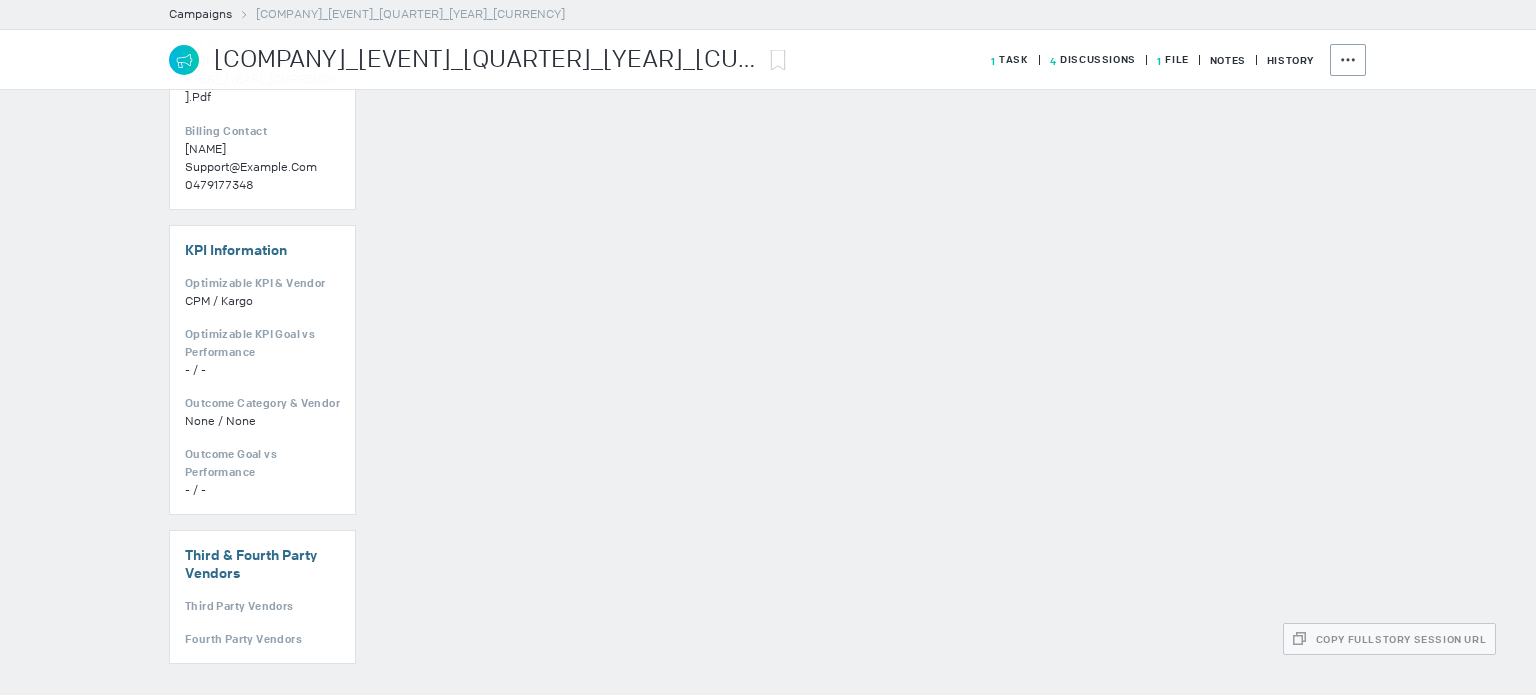 scroll, scrollTop: 1166, scrollLeft: 0, axis: vertical 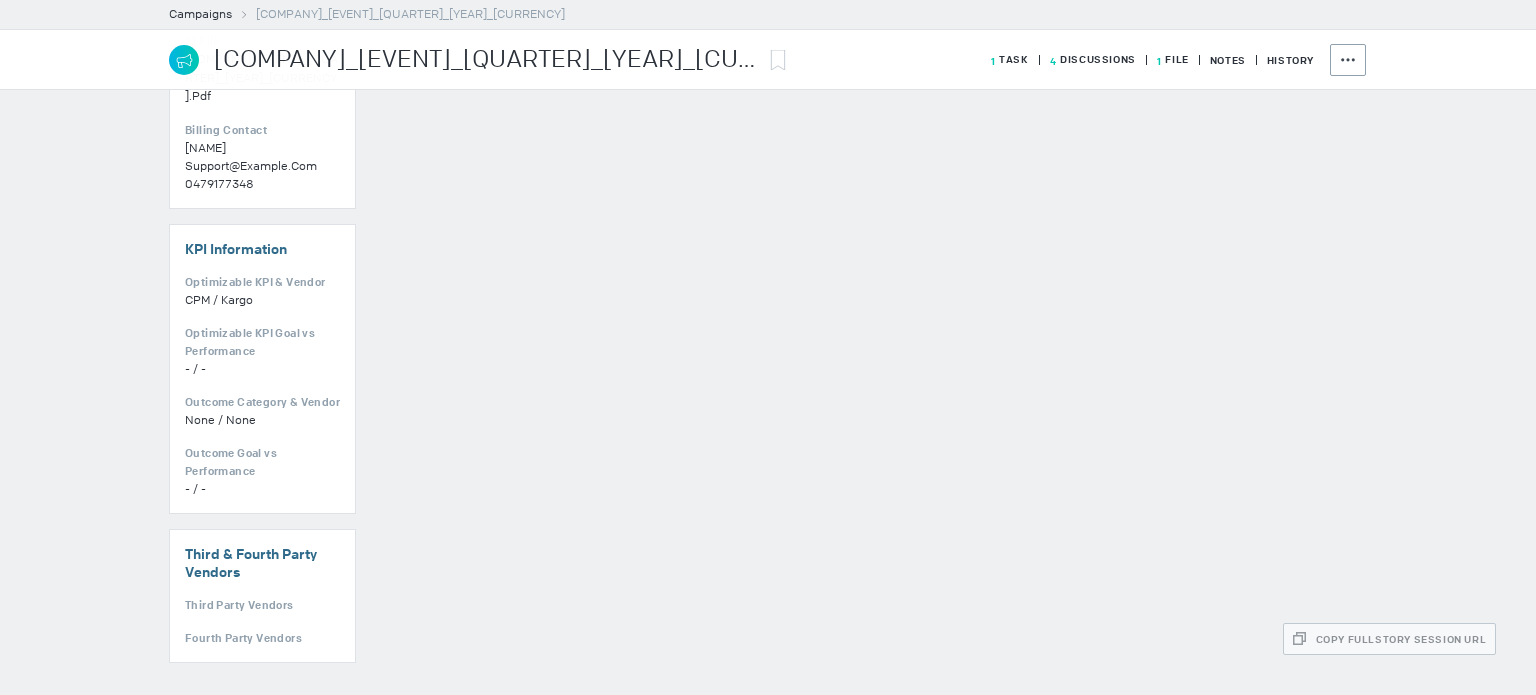 click on "1 File" at bounding box center (1010, 59) 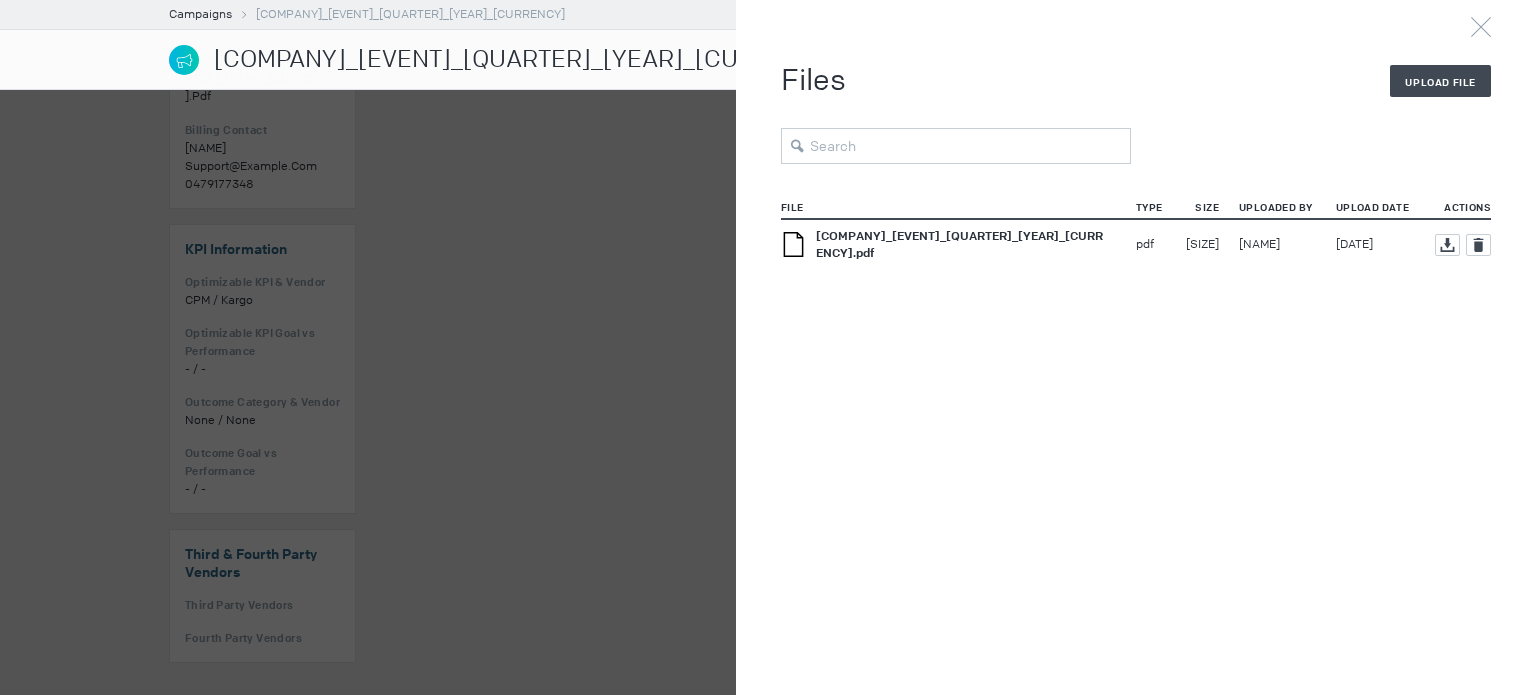 click on "[COMPANY]_[EVENT]_[QUARTER]_[YEAR]_[CURRENCY].pdf" at bounding box center (959, 244) 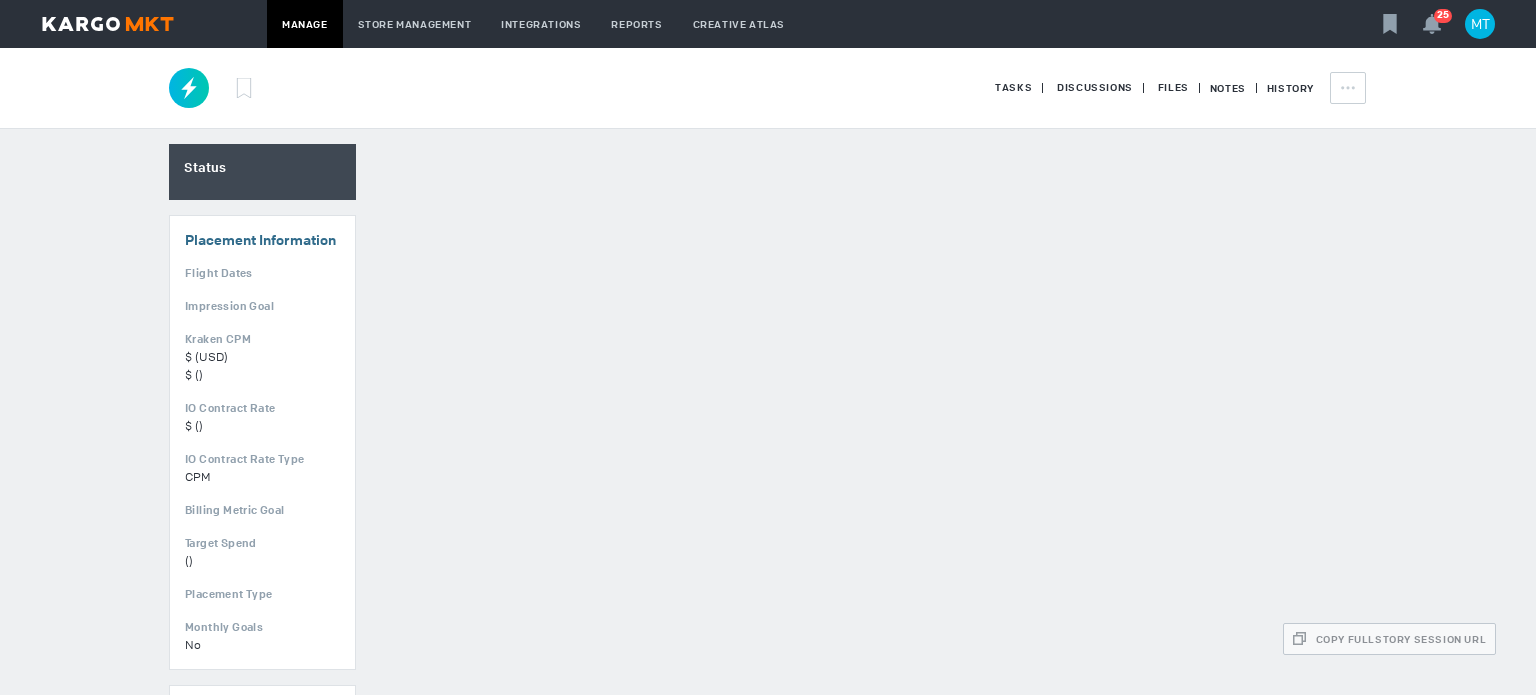 scroll, scrollTop: 0, scrollLeft: 0, axis: both 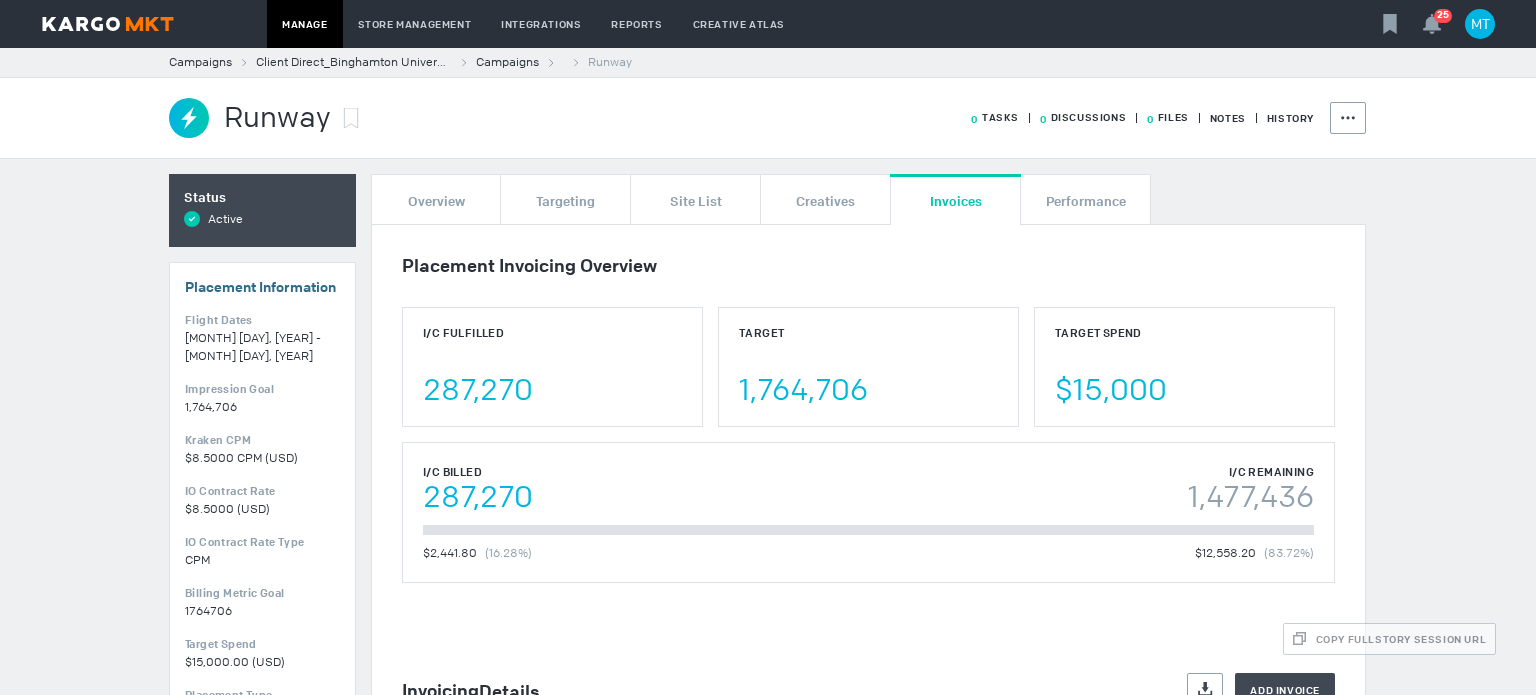 click on "Client Direct_Binghamton University_Q2'25" at bounding box center (354, 62) 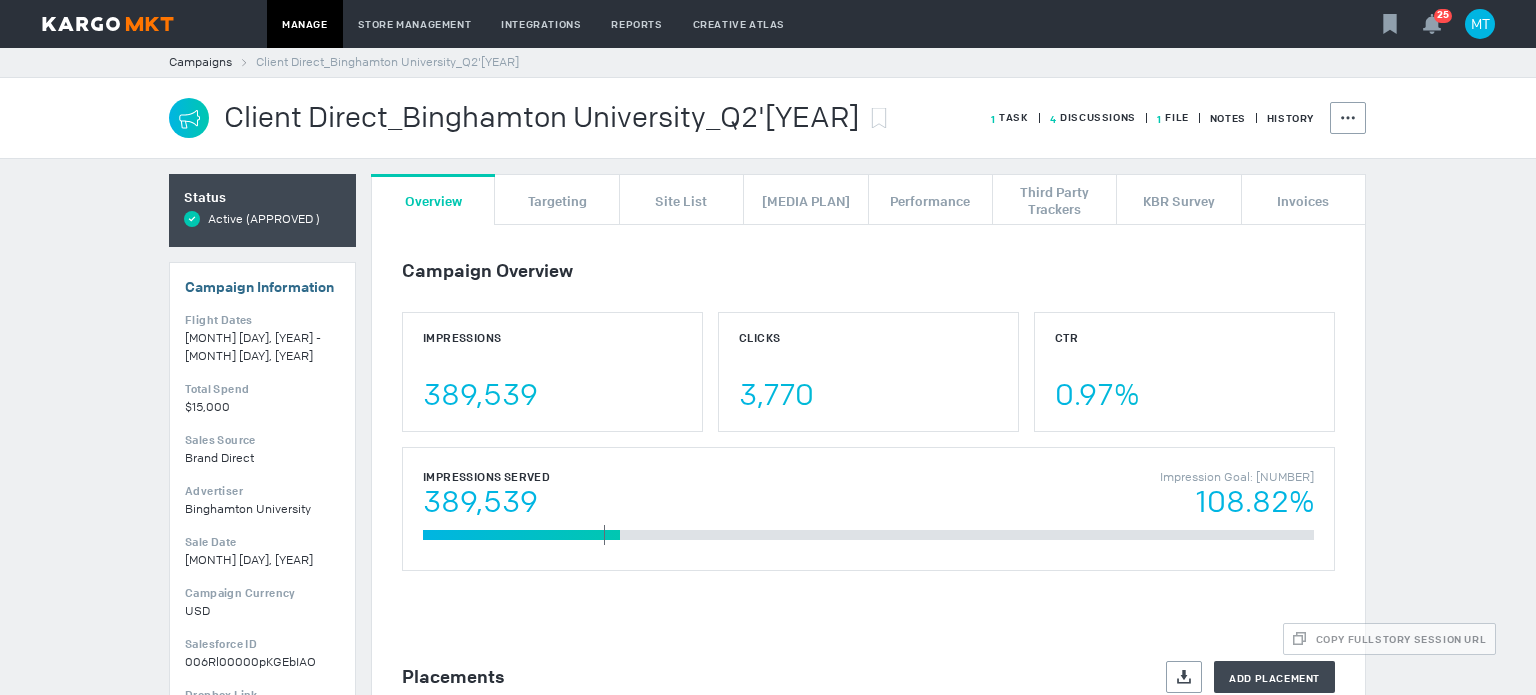 click on "1 File" at bounding box center (1010, 117) 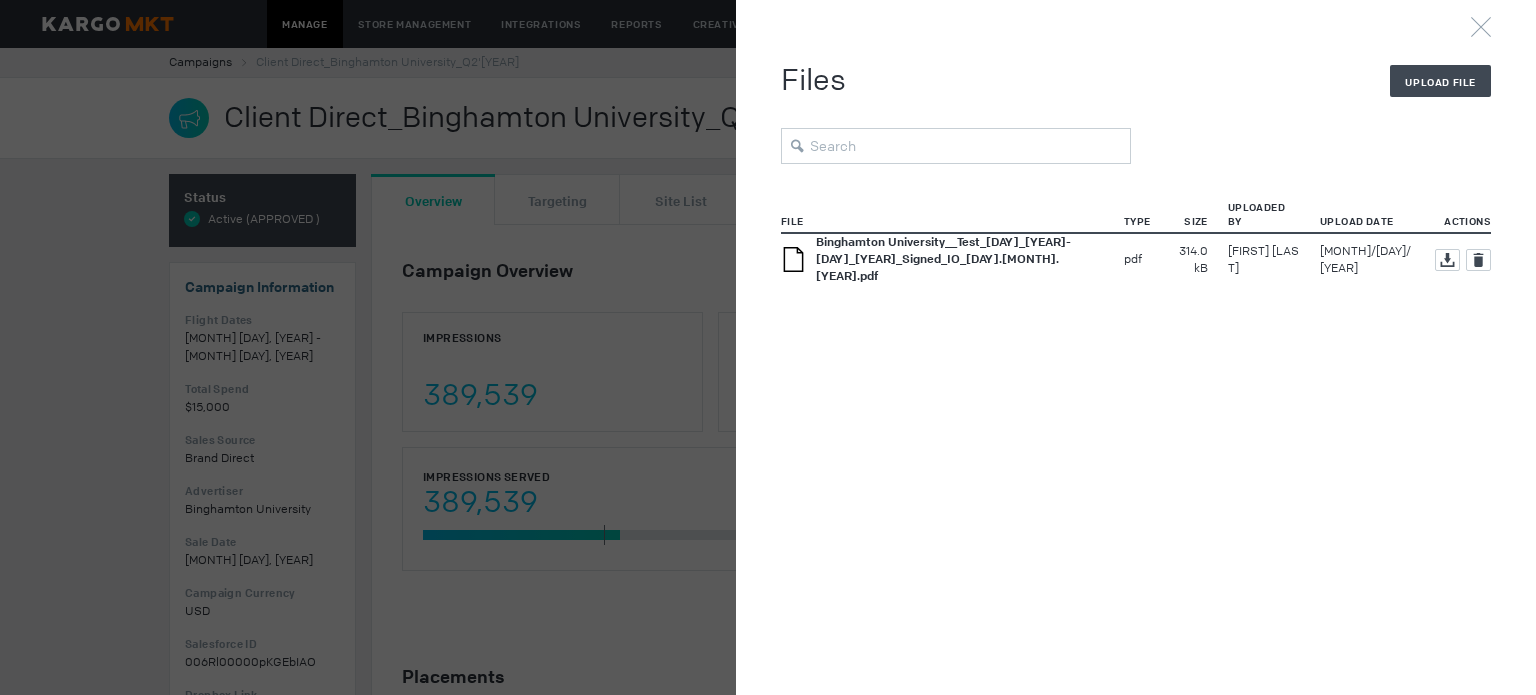 click on "Binghamton University__Test_6_15_2025-9_15_2025_Signed_IO_6.4.25.pdf" at bounding box center (943, 259) 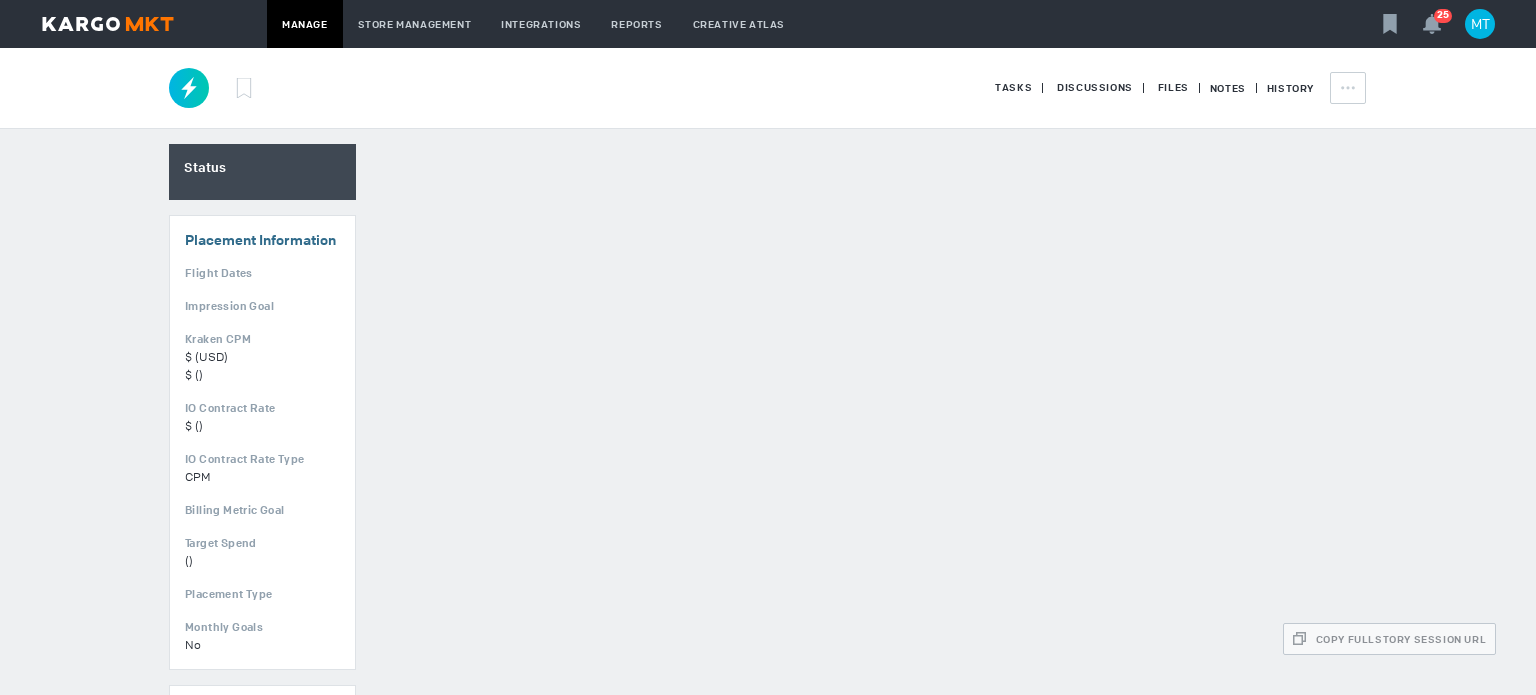 scroll, scrollTop: 0, scrollLeft: 0, axis: both 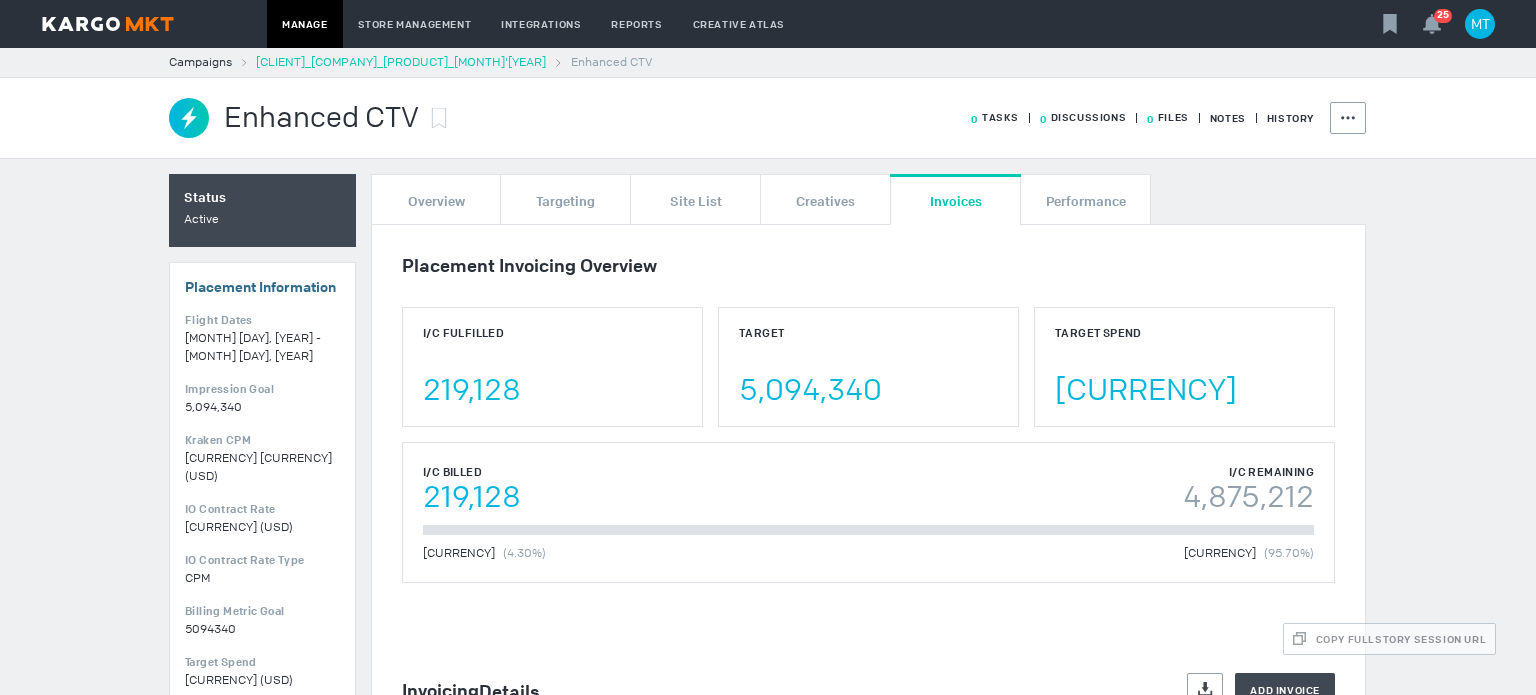 click on "Client Direct_The Vitamin Shoppe_Collegan_Q3'25" at bounding box center (401, 62) 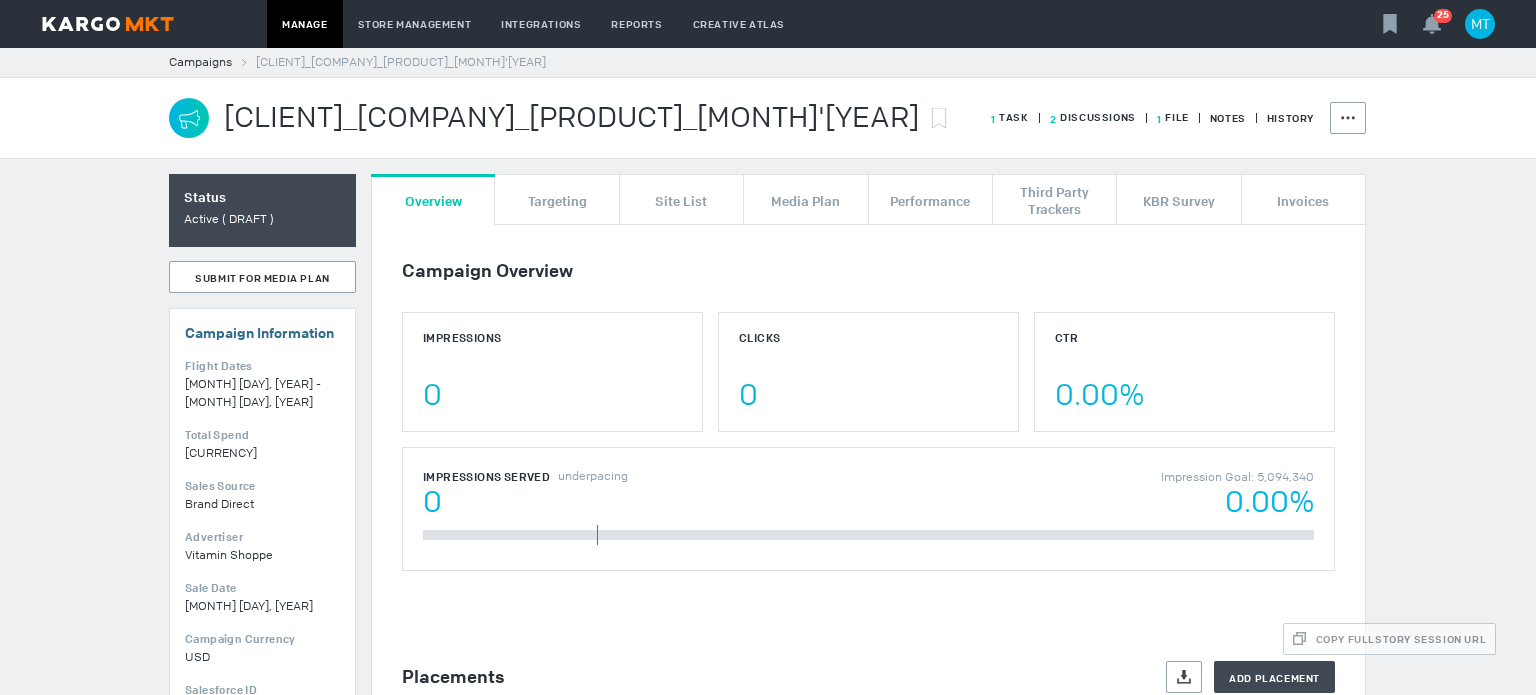 click on "1 File" at bounding box center (1010, 117) 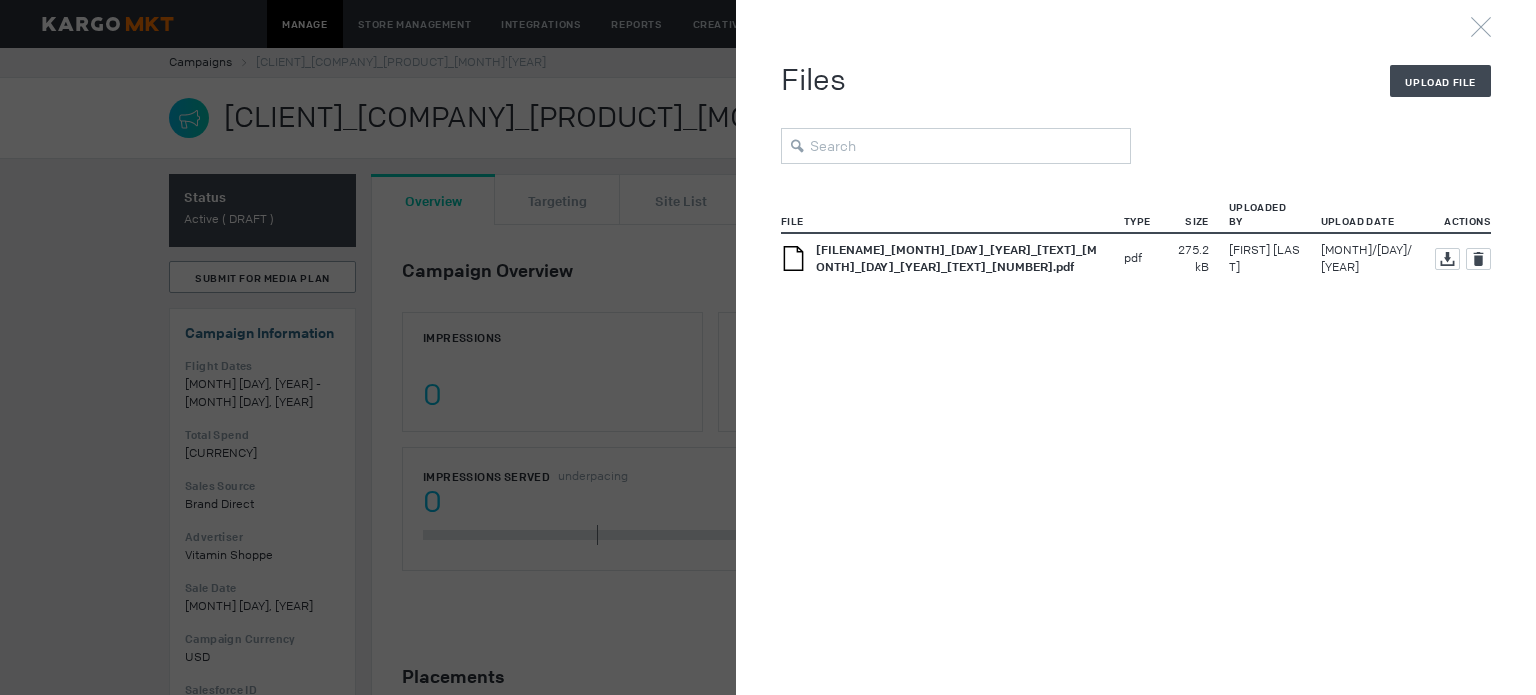 click on "Vitamin Shoppe__Collagen_6_30_2025-7_27_2025_Signed_IO_6.2.25 (1).pdf" at bounding box center [960, 259] 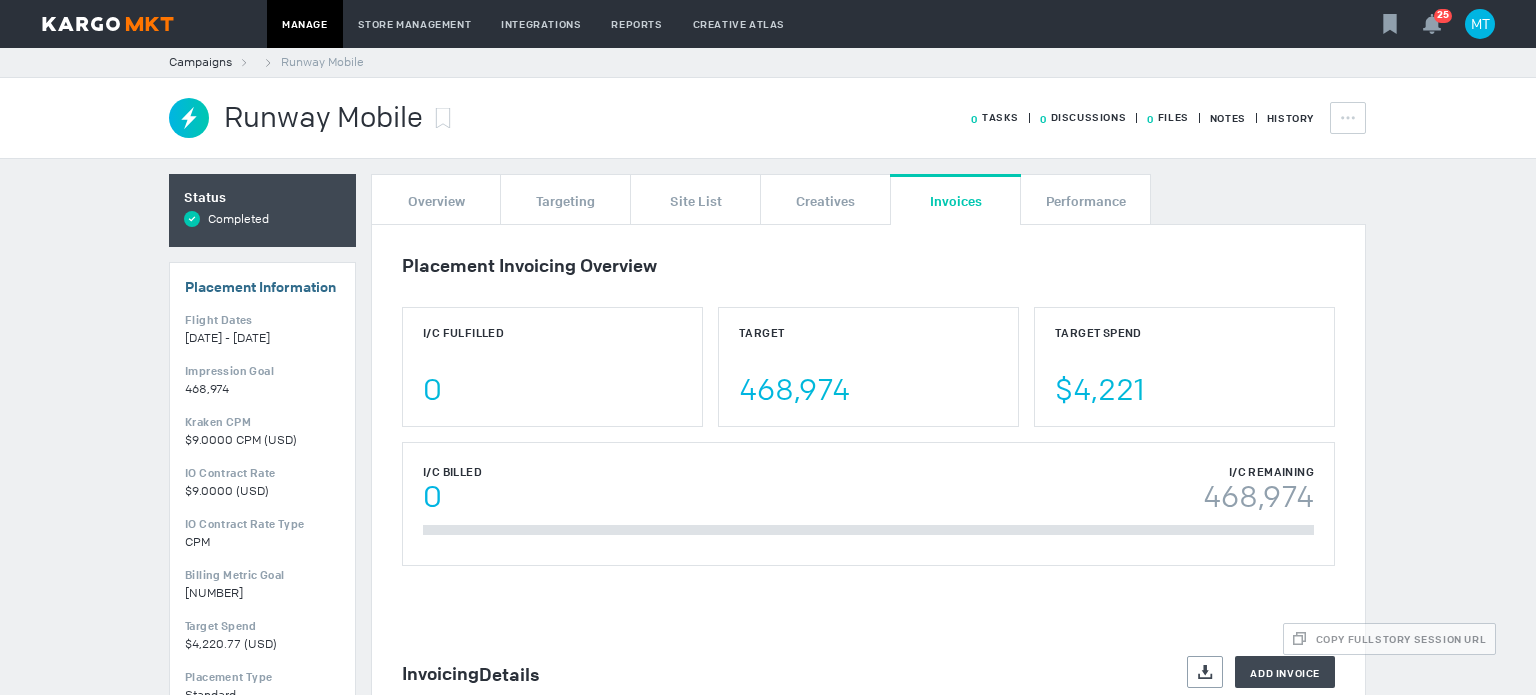 scroll, scrollTop: 0, scrollLeft: 0, axis: both 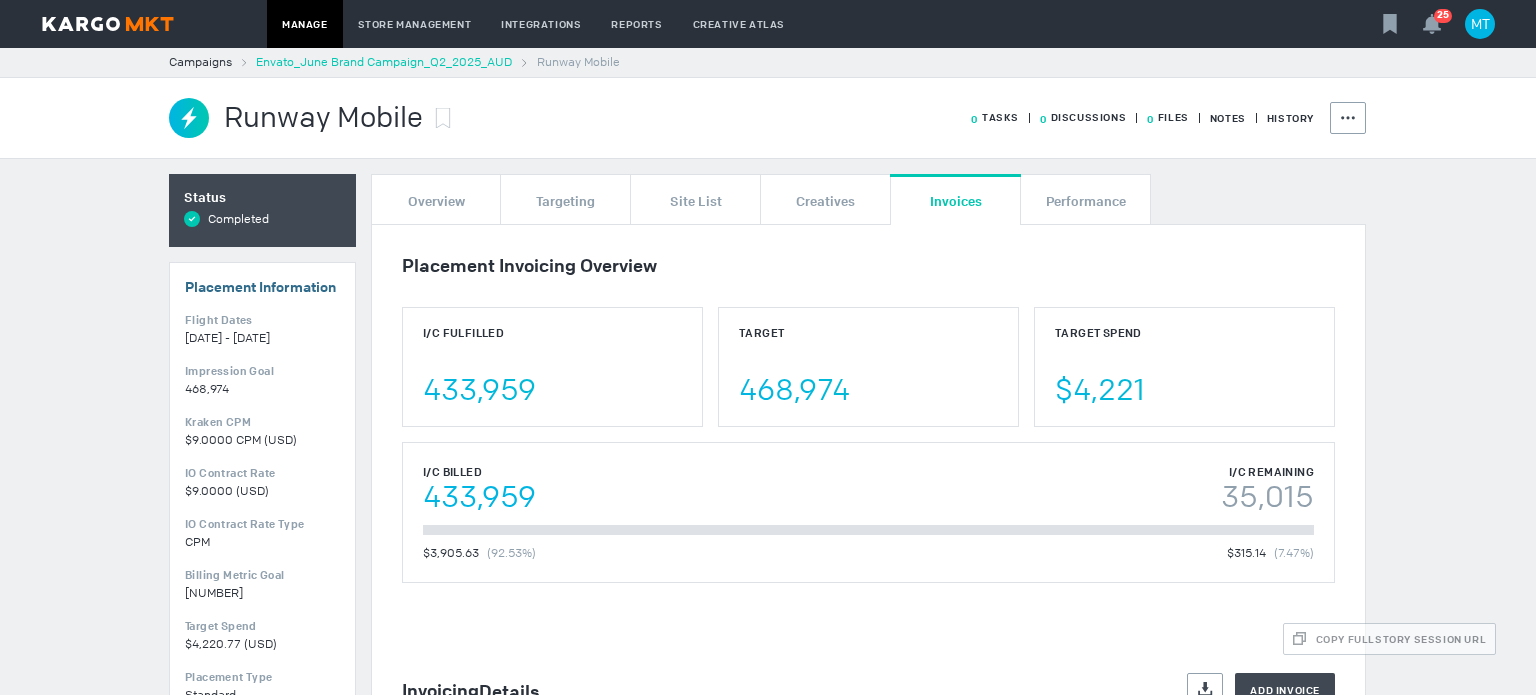 click on "Envato_June Brand Campaign_Q2_2025_AUD" at bounding box center [384, 62] 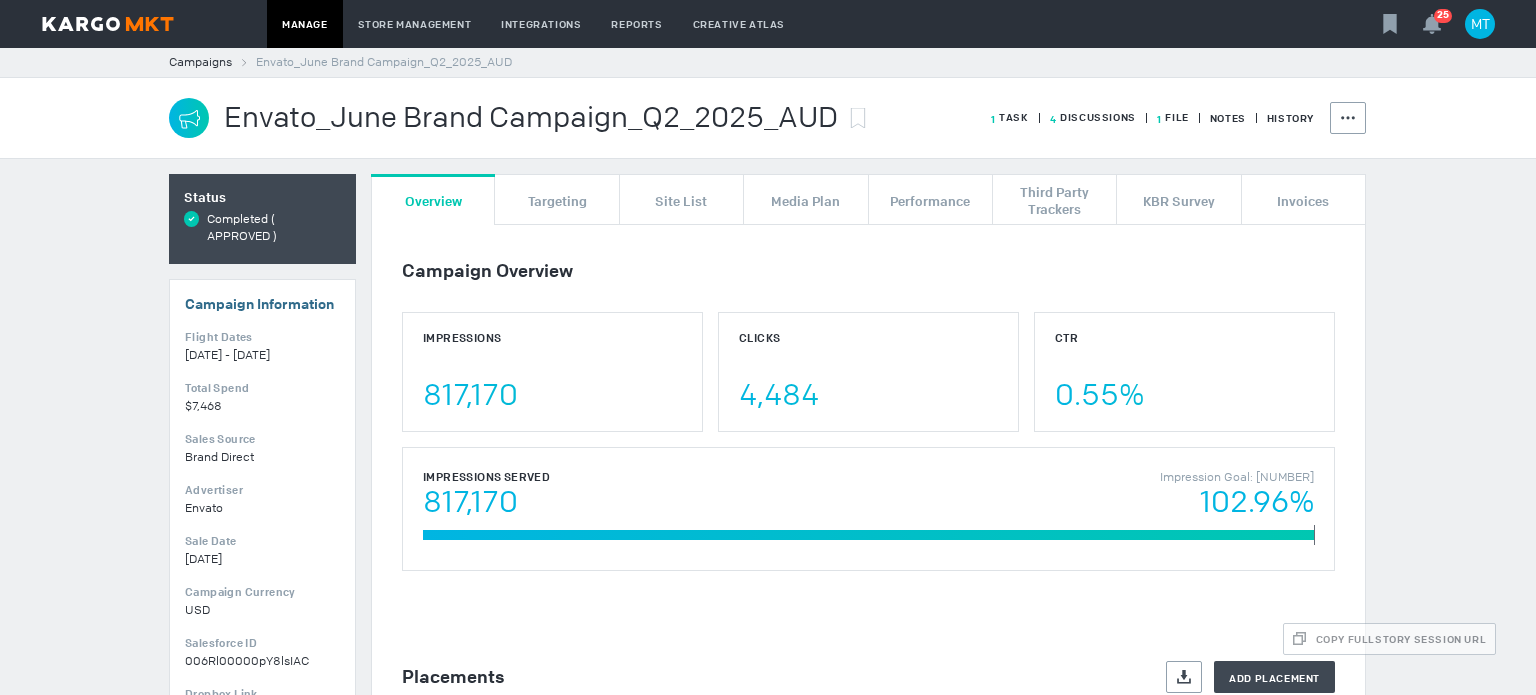 click on "1 File" at bounding box center (1010, 117) 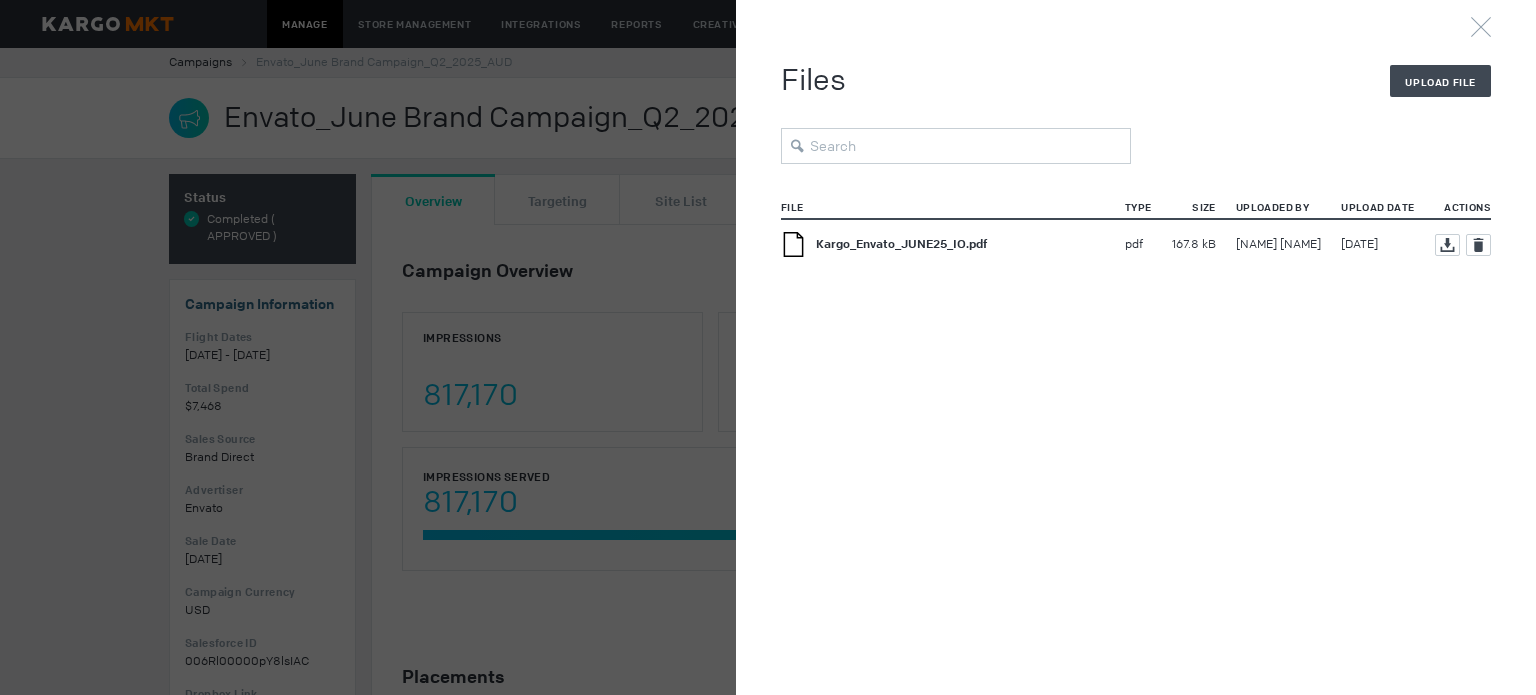 click on "Kargo_Envato_JUNE25_IO.pdf" at bounding box center [901, 244] 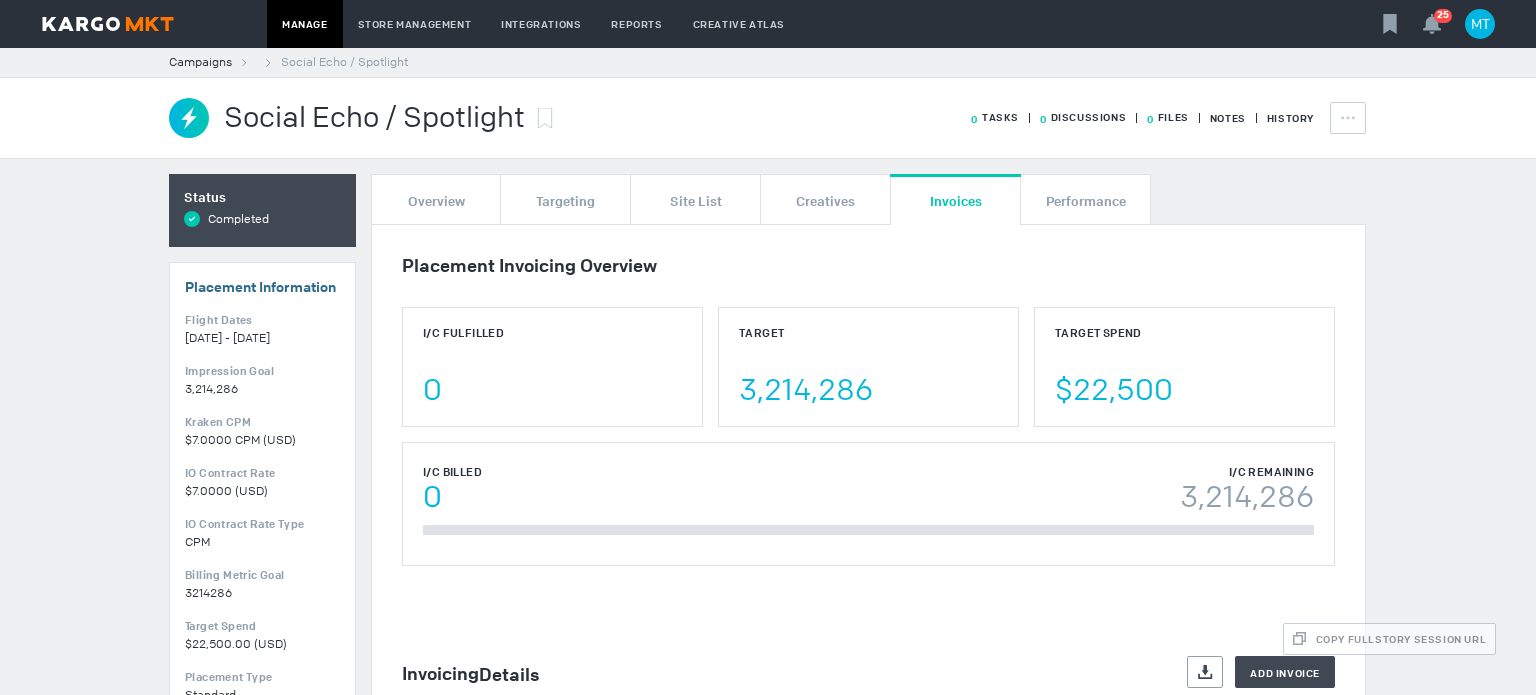 scroll, scrollTop: 0, scrollLeft: 0, axis: both 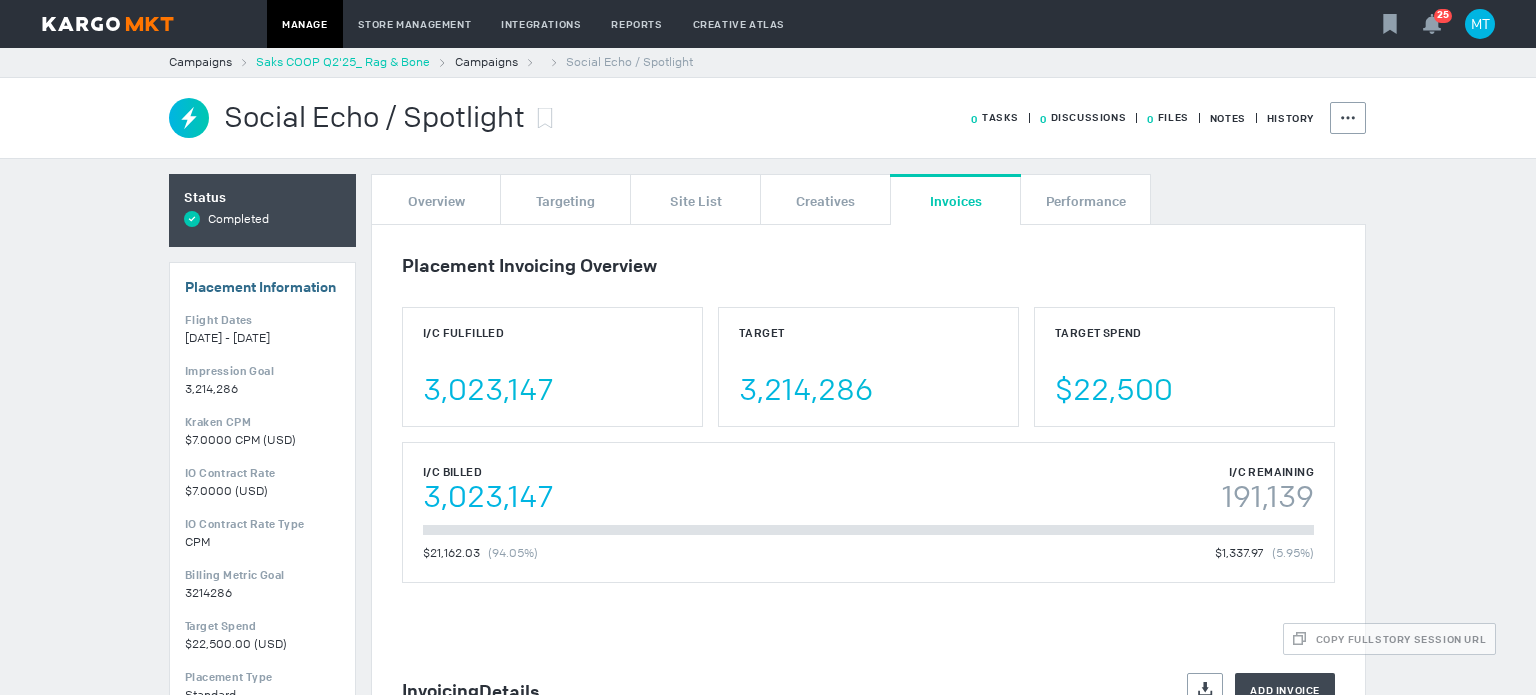 click on "Saks COOP Q2'25_ Rag & Bone" at bounding box center (343, 62) 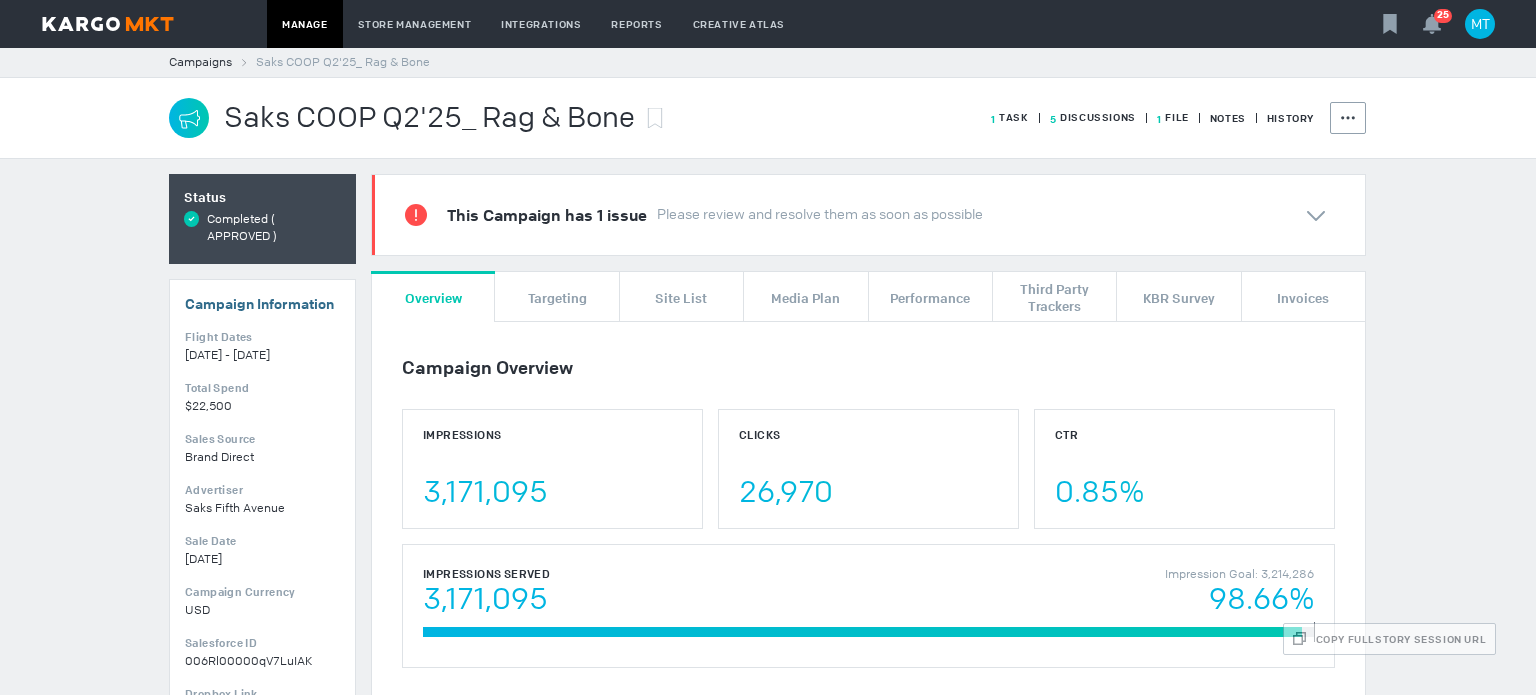 click on "1 File" at bounding box center (1010, 117) 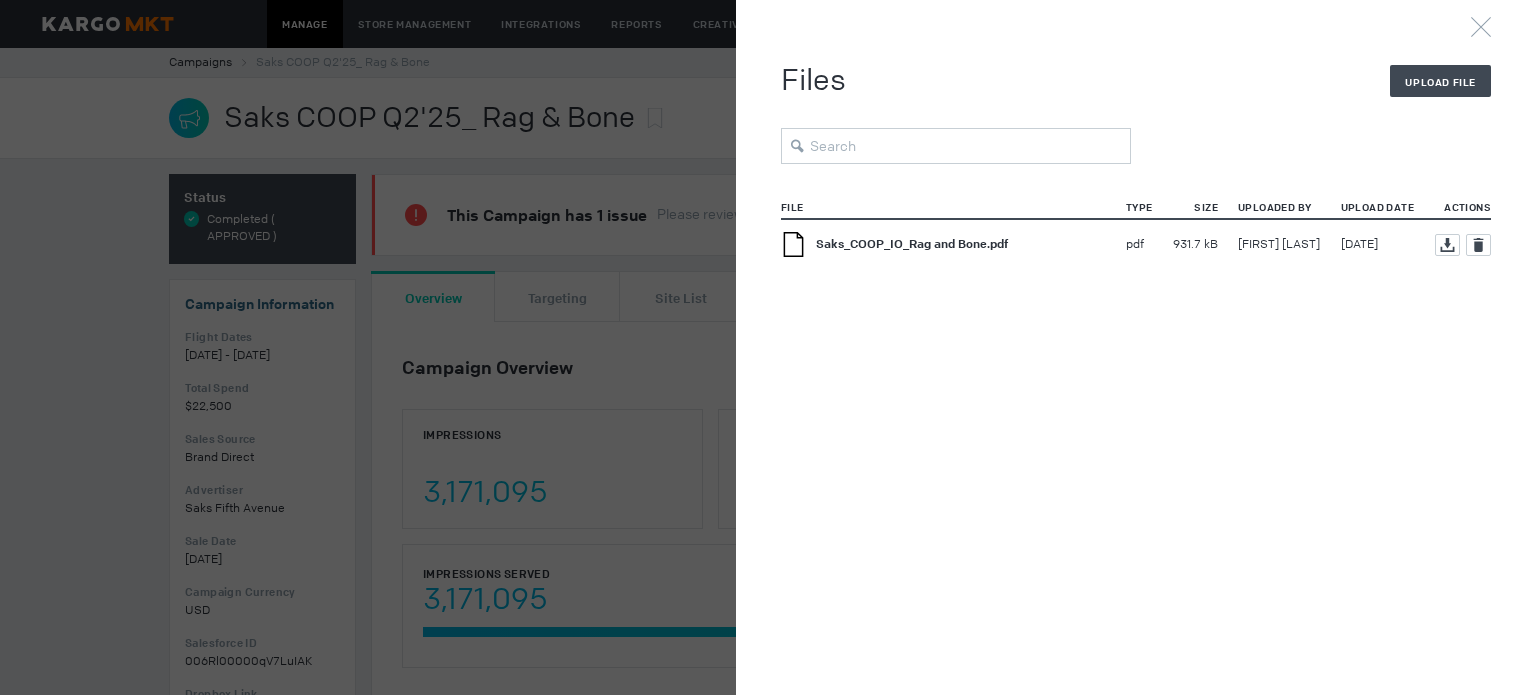 drag, startPoint x: 894, startPoint y: 239, endPoint x: 877, endPoint y: 247, distance: 18.788294 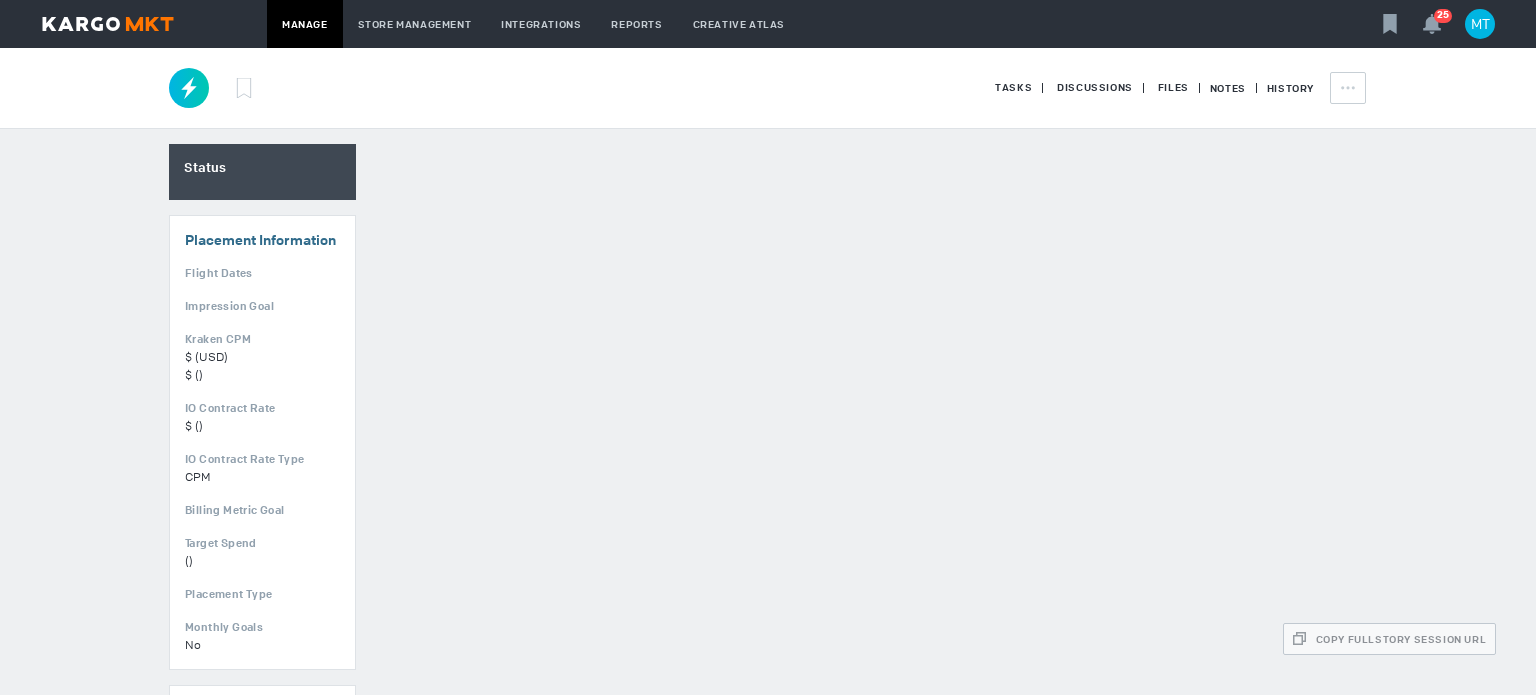 scroll, scrollTop: 0, scrollLeft: 0, axis: both 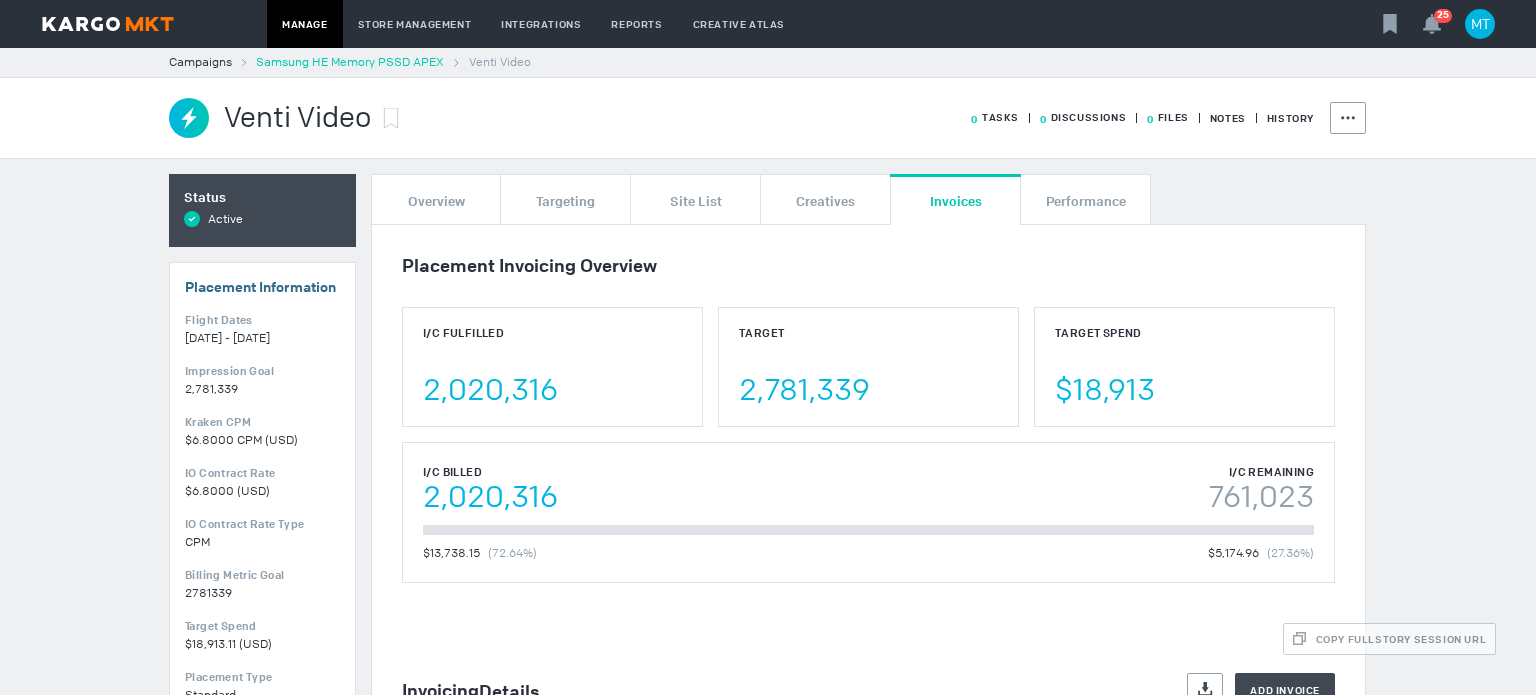 click on "Samsung HE Memory PSSD APEX" at bounding box center (350, 62) 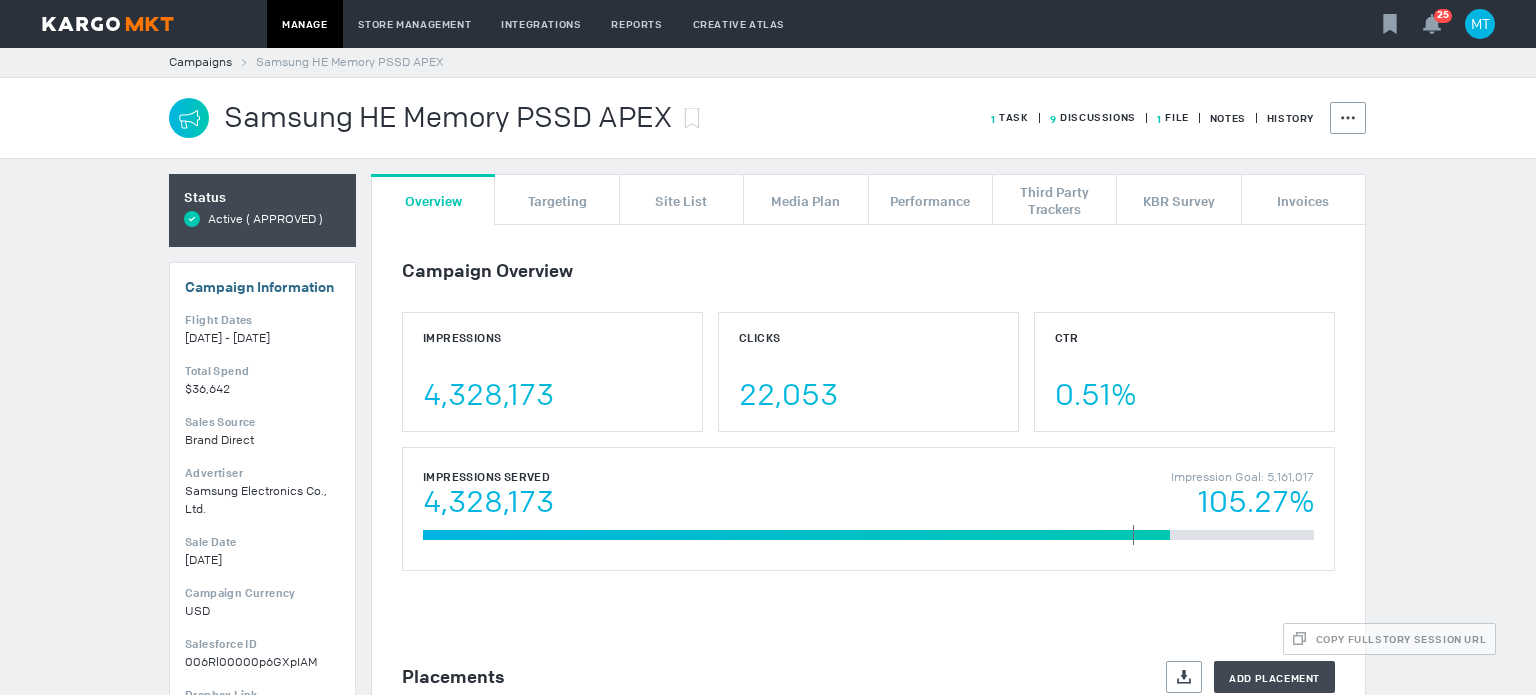 click on "1 File" at bounding box center (1010, 117) 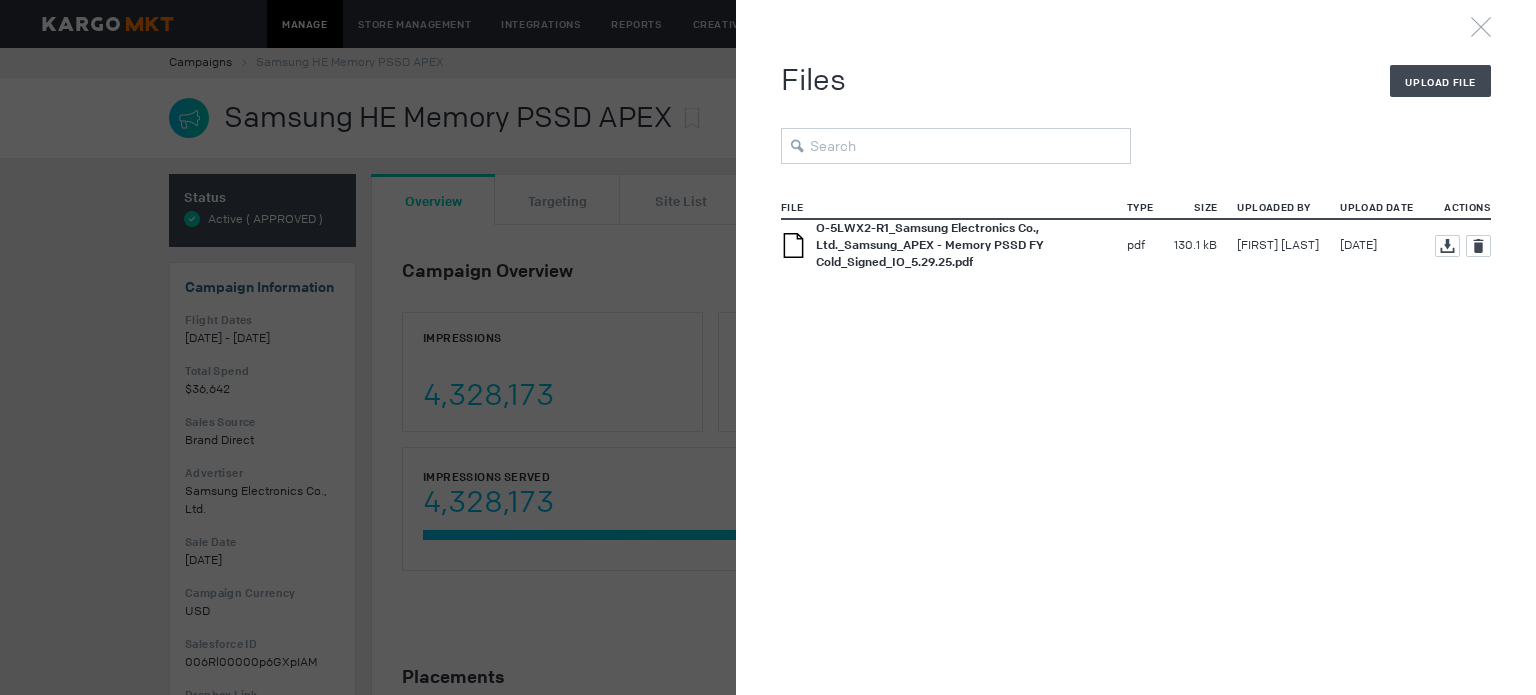 click on "O-5LWX2-R1_Samsung Electronics Co., Ltd._Samsung_APEX - Memory PSSD FY Cold_Signed_IO_5.29.25.pdf" at bounding box center (930, 245) 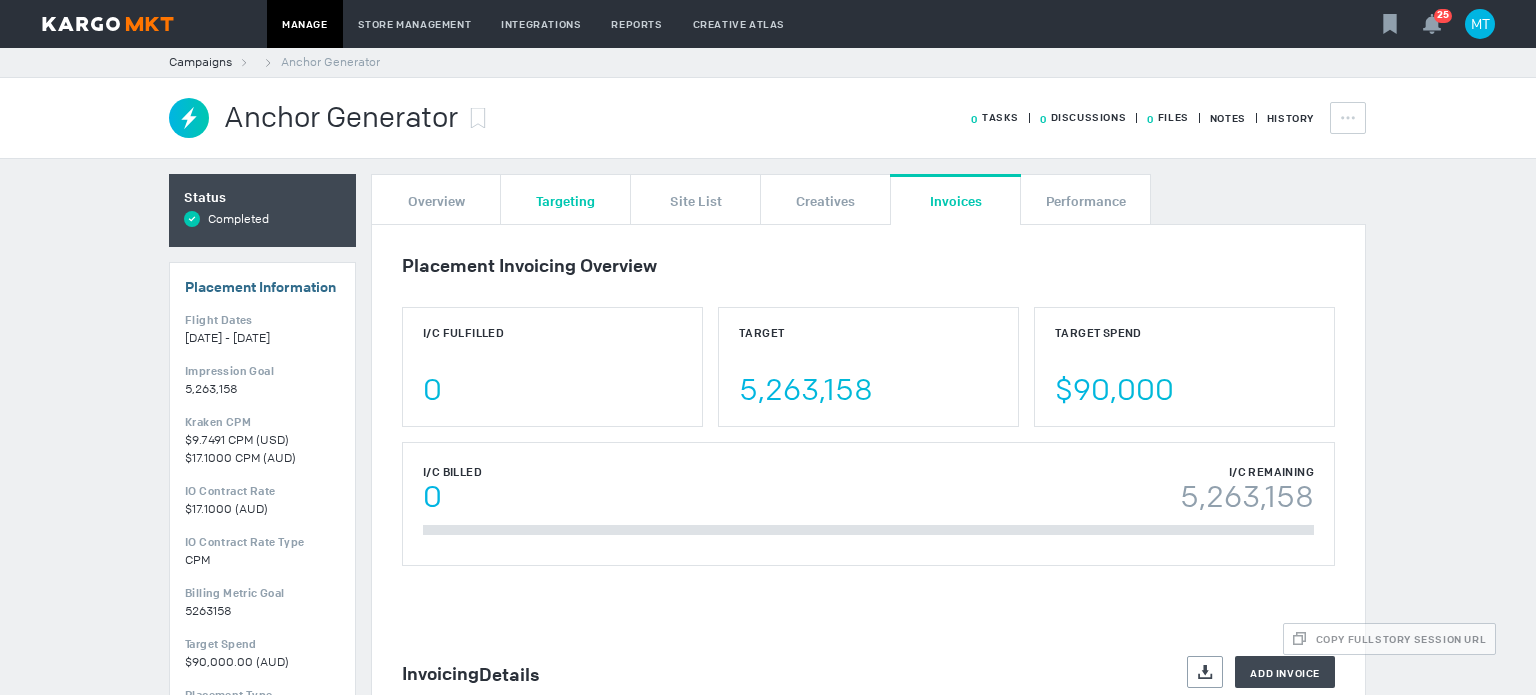 scroll, scrollTop: 0, scrollLeft: 0, axis: both 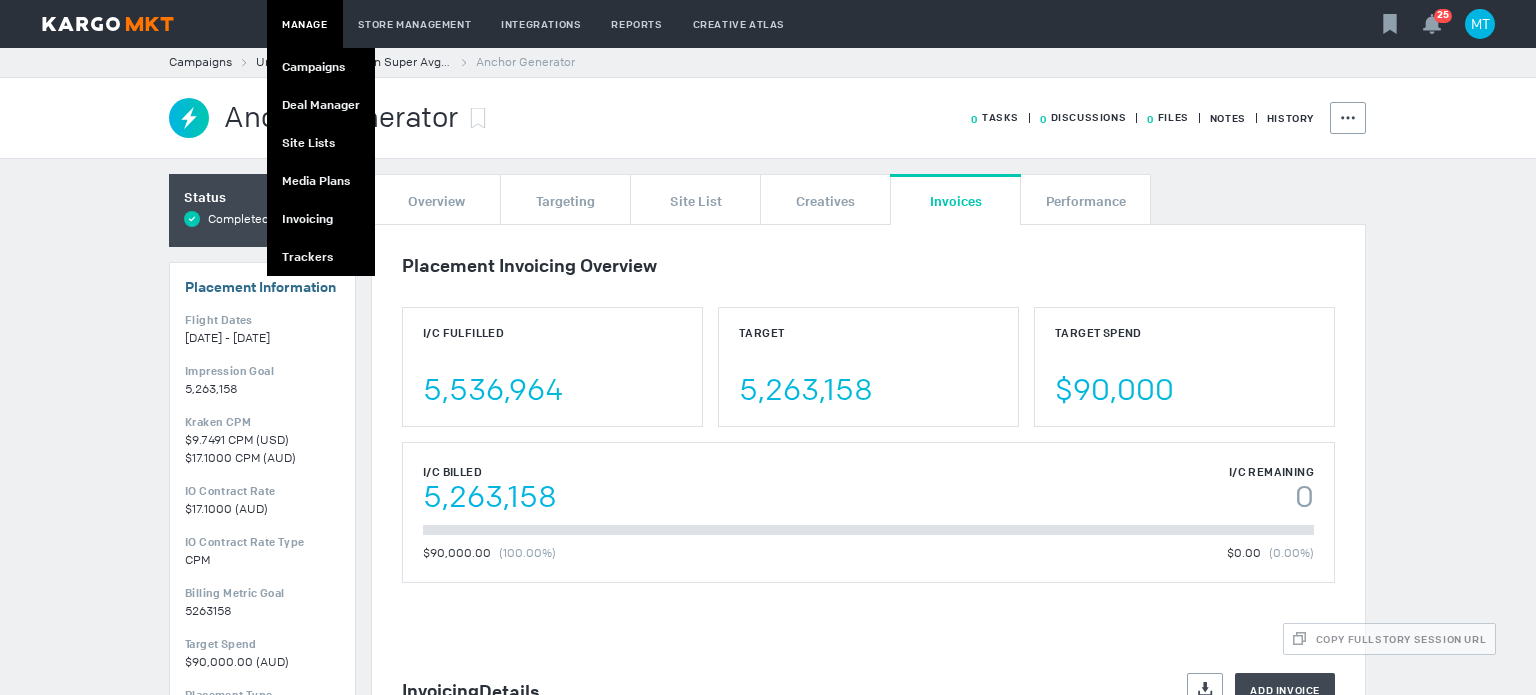 click on "Manage" at bounding box center (305, 24) 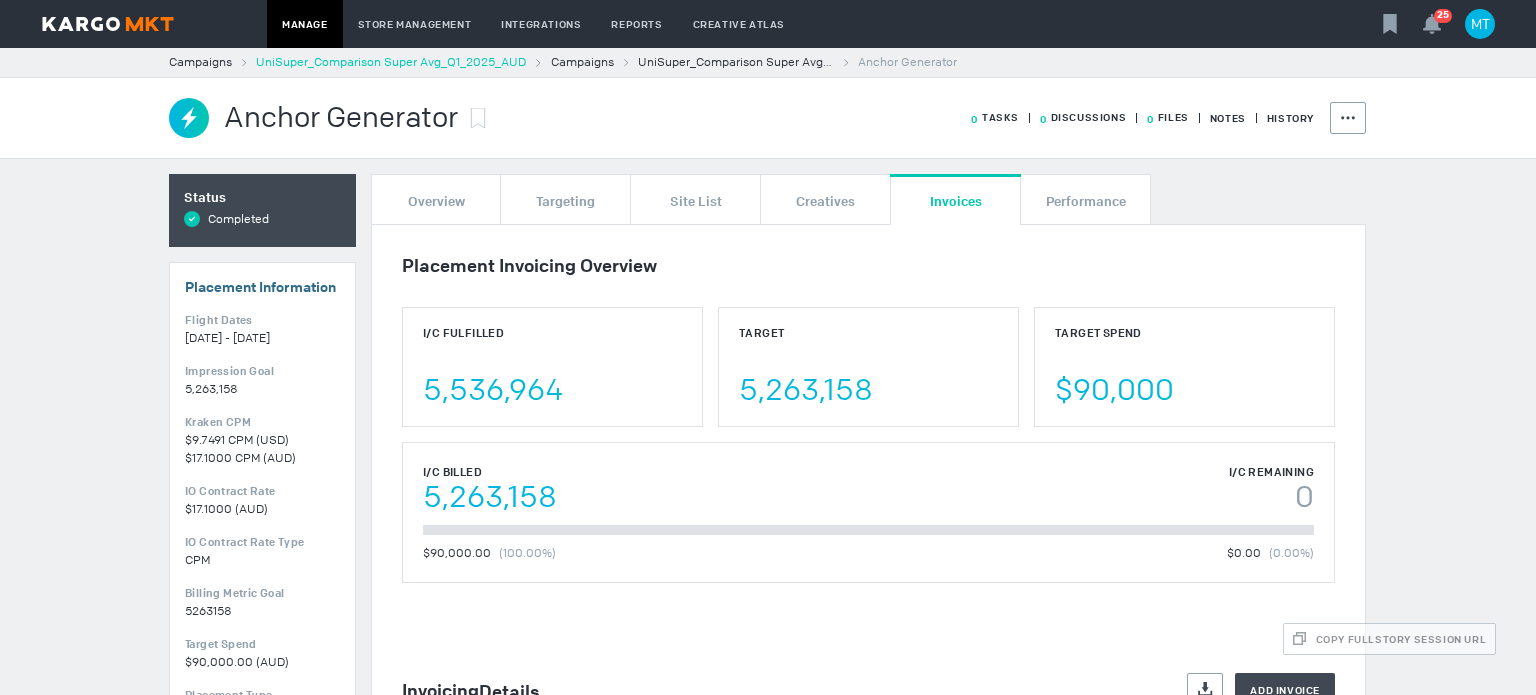click on "UniSuper_Comparison Super Avg_Q1_2025_AUD" at bounding box center (391, 62) 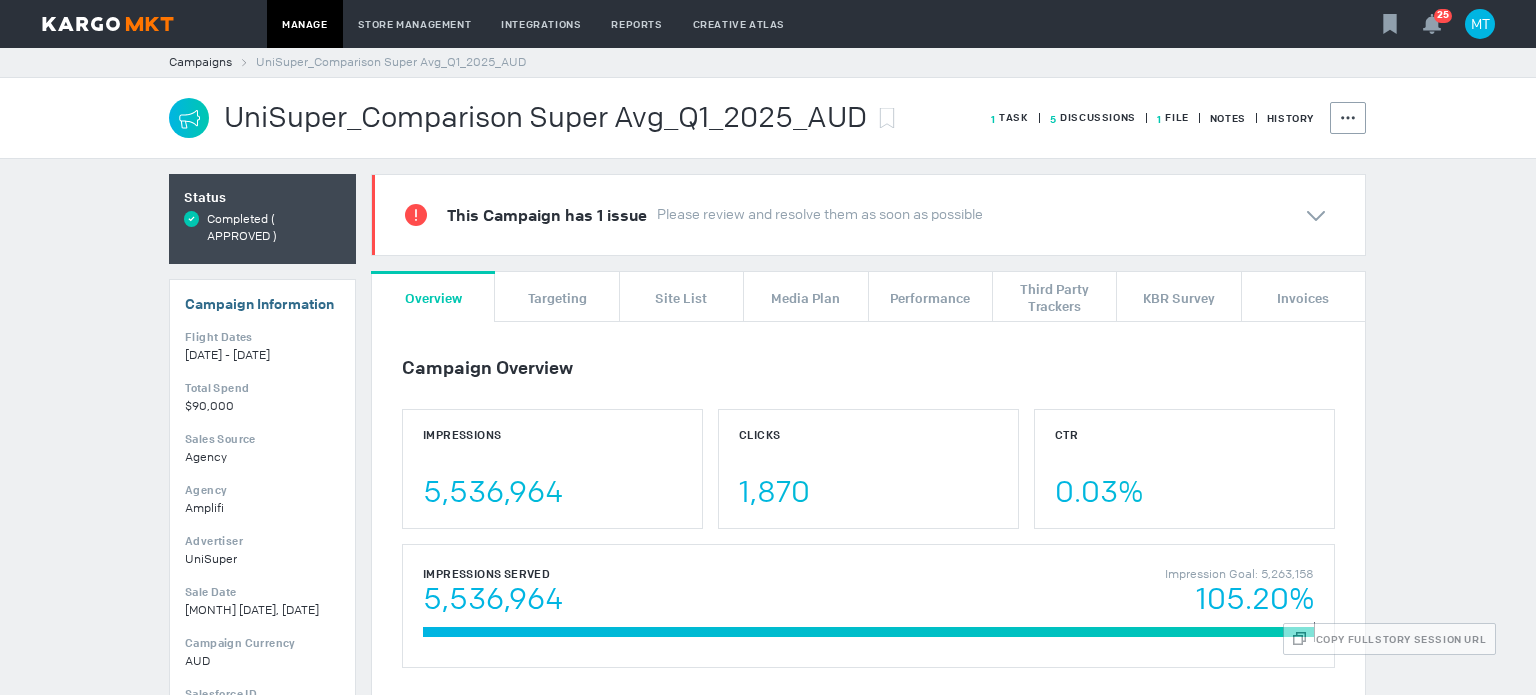 click on "1 File" at bounding box center (1010, 117) 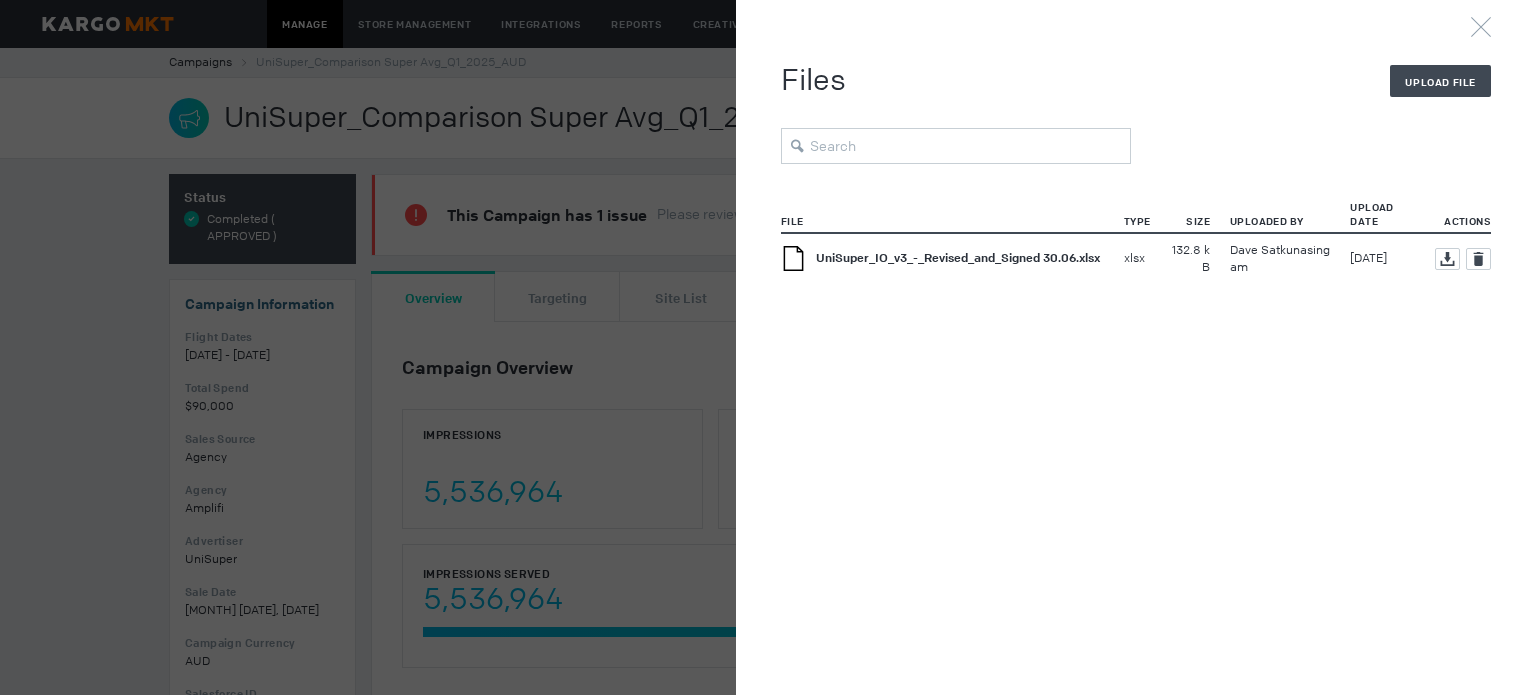 click on "UniSuper_IO_v3_-_Revised_and_Signed 30.06.xlsx" at bounding box center (958, 258) 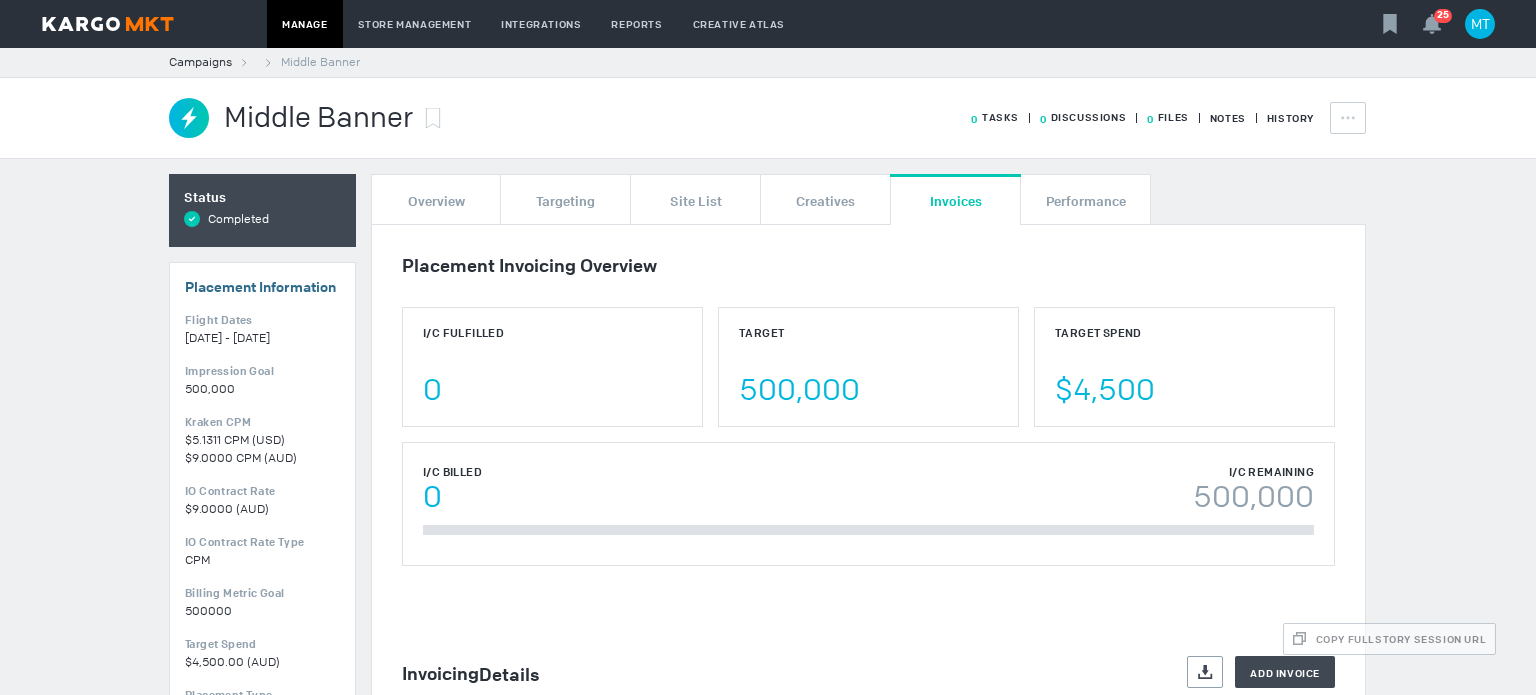 scroll, scrollTop: 0, scrollLeft: 0, axis: both 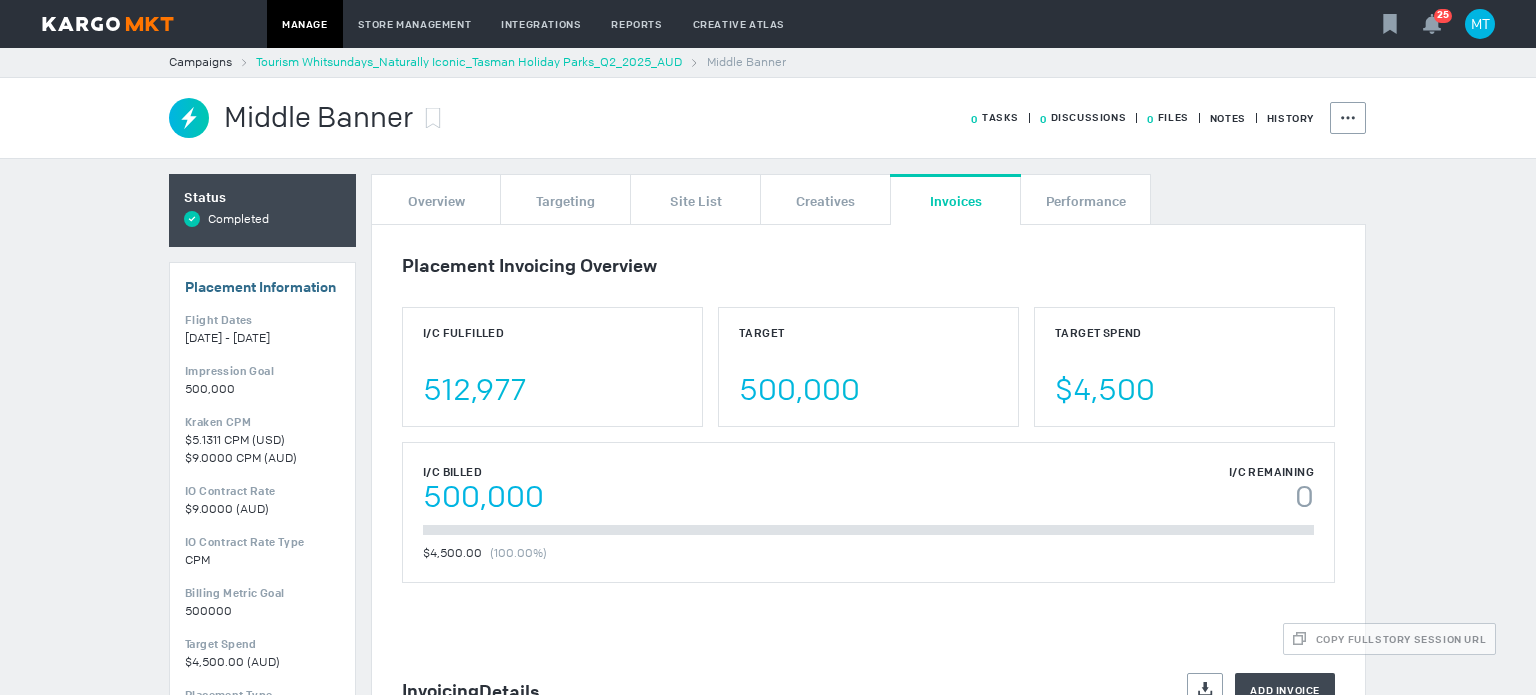 click on "Tourism Whitsundays_Naturally Iconic_Tasman Holiday Parks_Q2_2025_AUD" at bounding box center [469, 62] 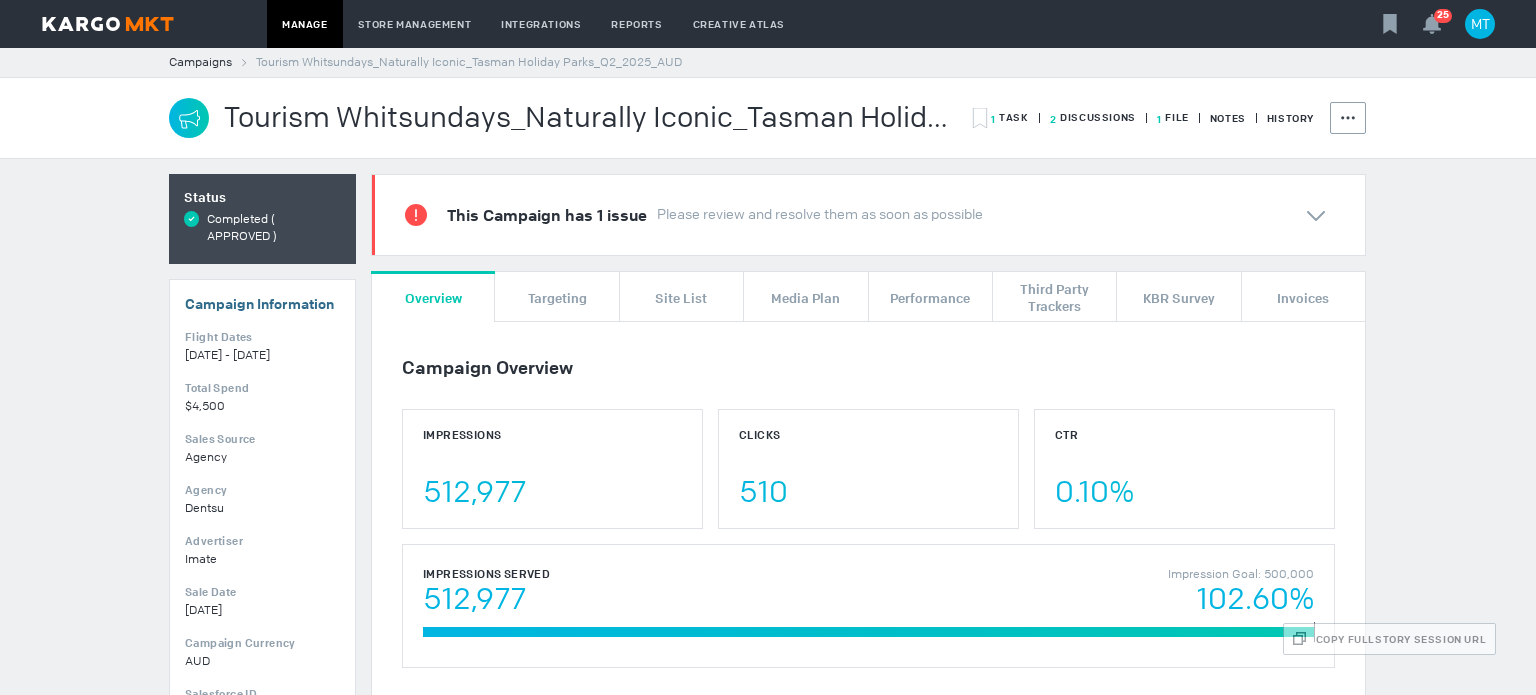 click on "1 File" at bounding box center [1010, 117] 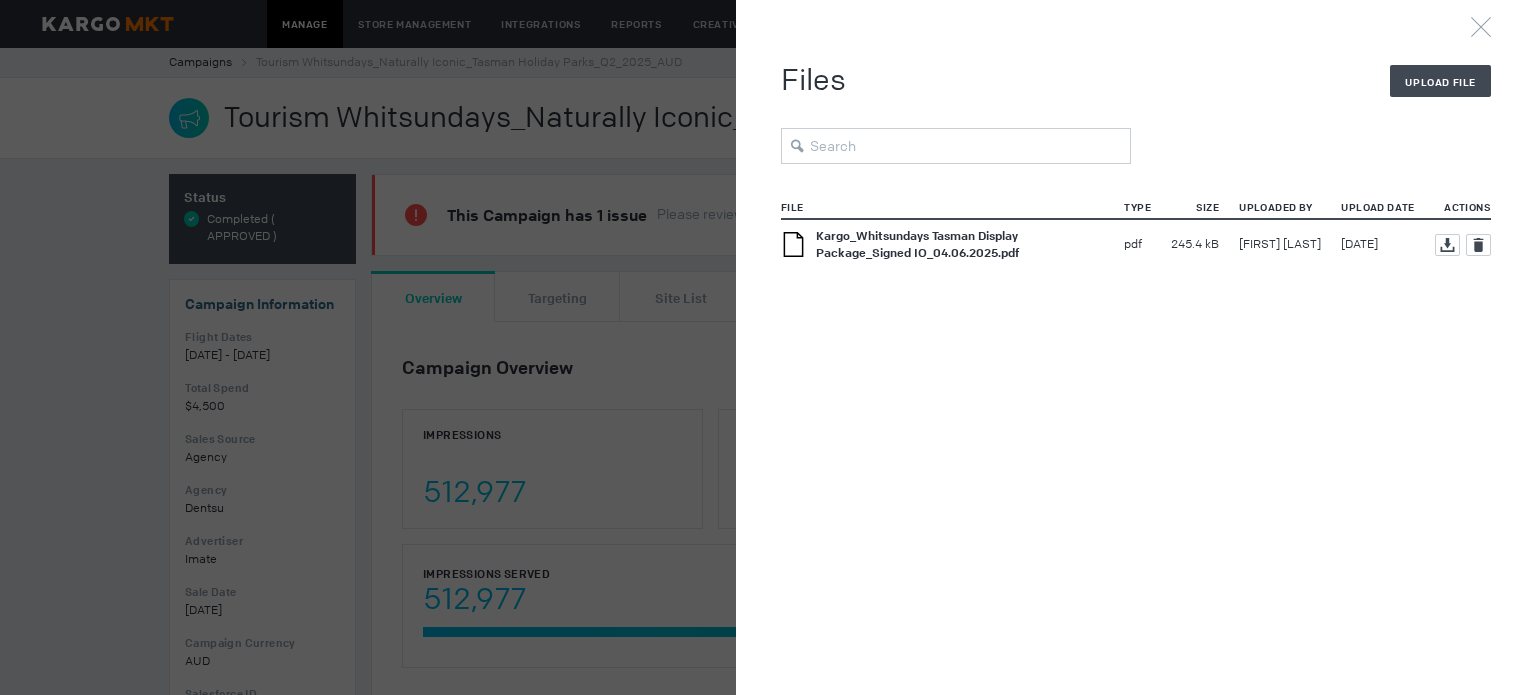click on "Kargo_Whitsundays Tasman Display Package_Signed IO_04.06.2025.pdf" at bounding box center (917, 244) 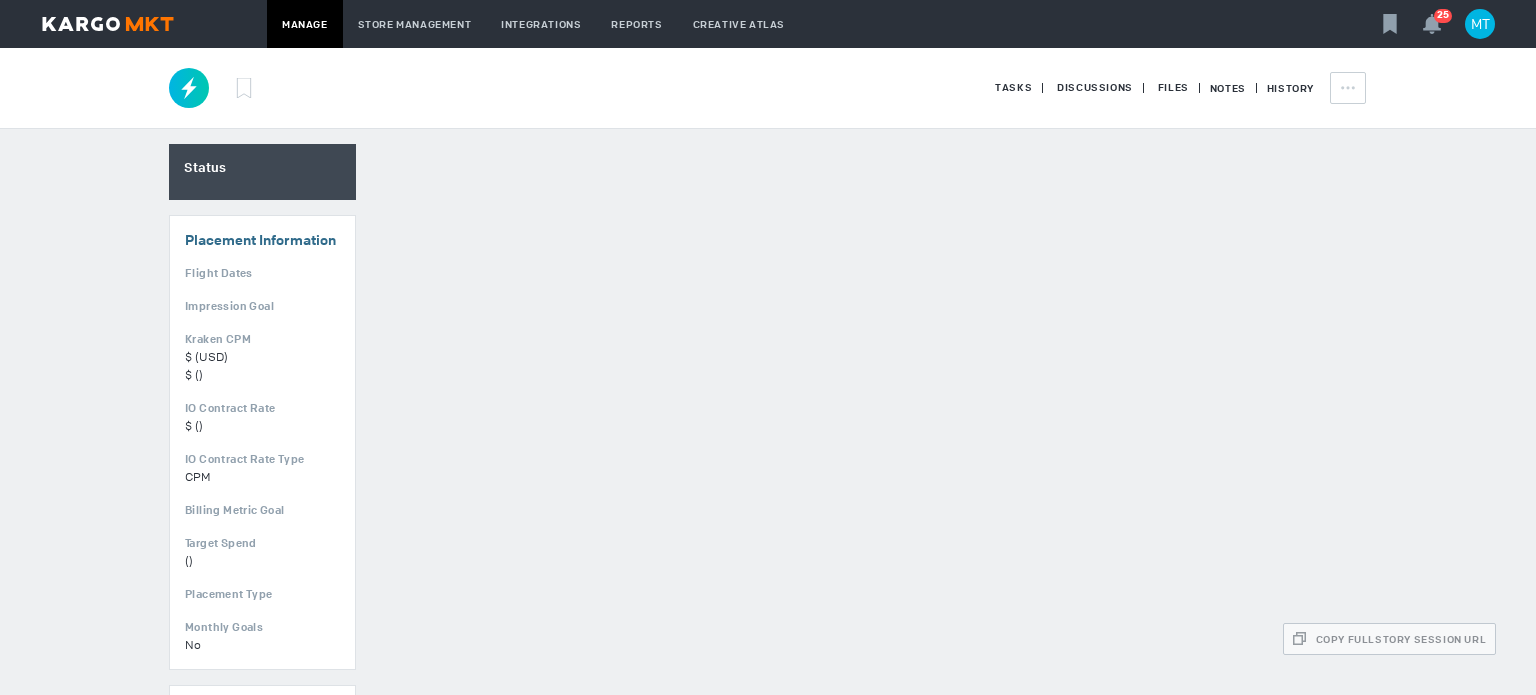 scroll, scrollTop: 0, scrollLeft: 0, axis: both 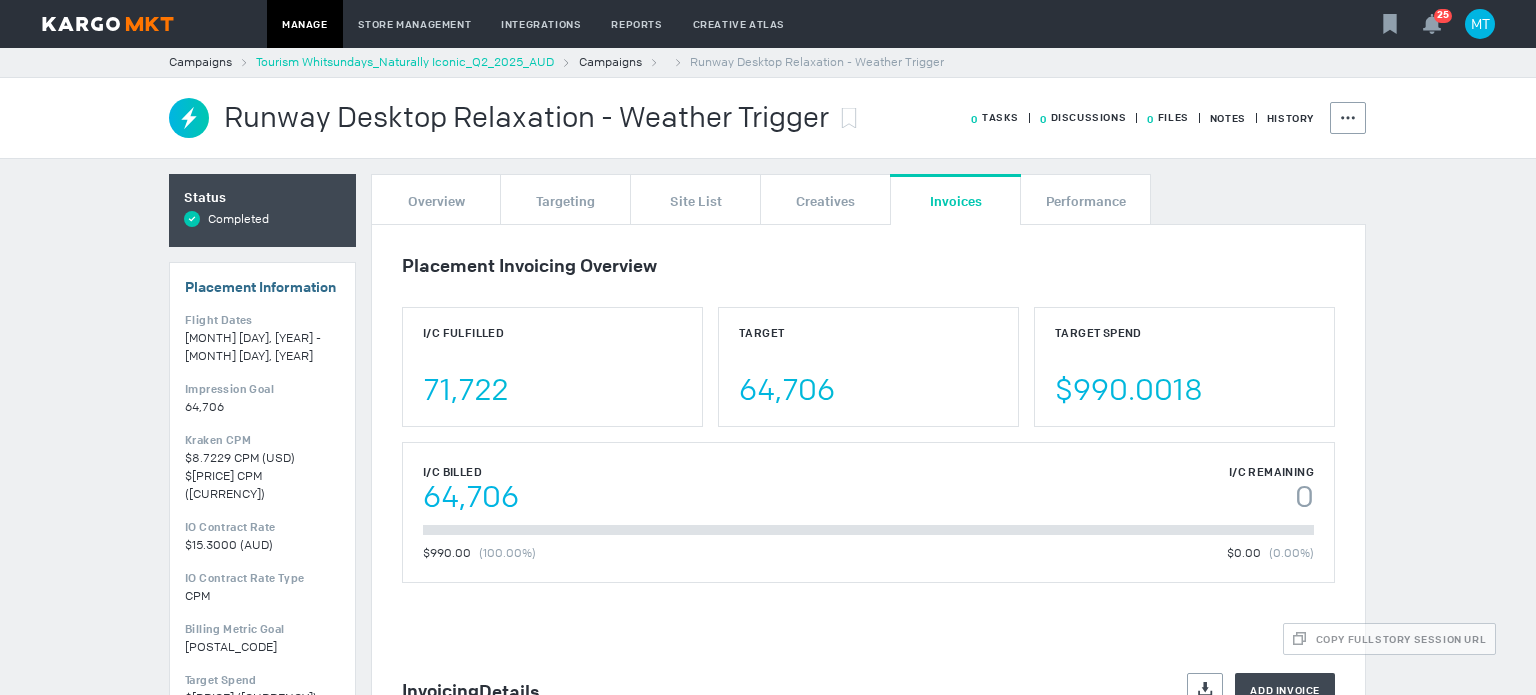 click on "Tourism Whitsundays_Naturally Iconic_Q2_2025_AUD" at bounding box center [405, 62] 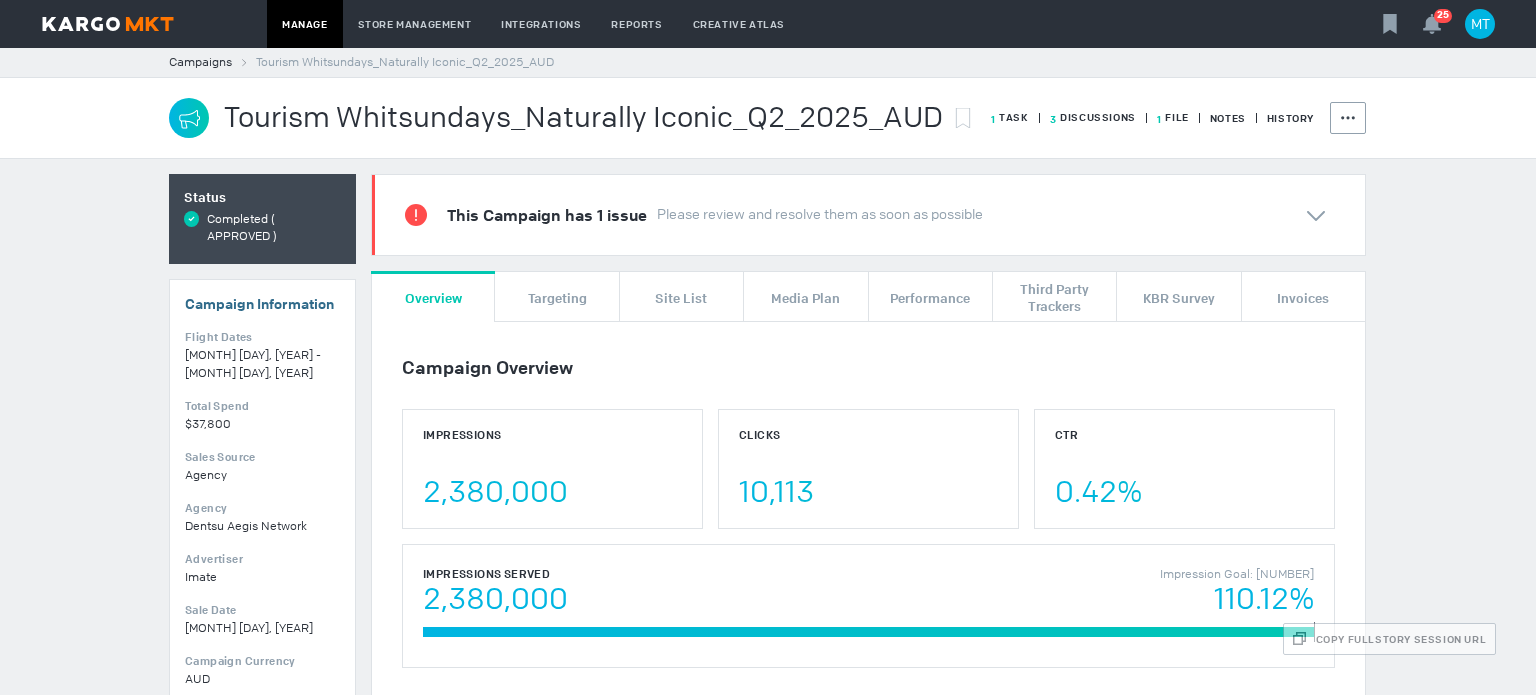 click on "1 File" at bounding box center [1010, 117] 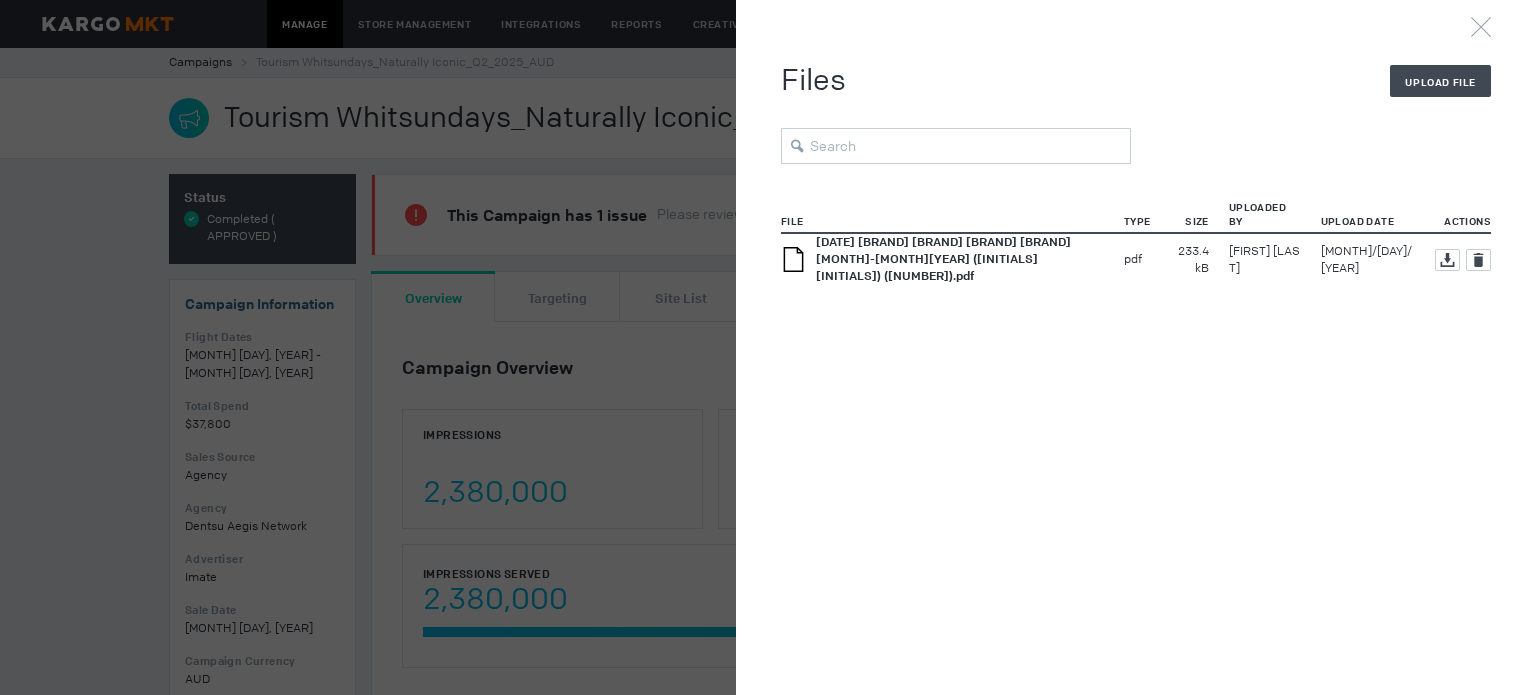 click on "[DATE] [BRAND] [BRAND] [BRAND] [BRAND] [MONTH]-[MONTH][YEAR] ([INITIALS] [INITIALS]) ([NUMBER]).pdf" at bounding box center (943, 259) 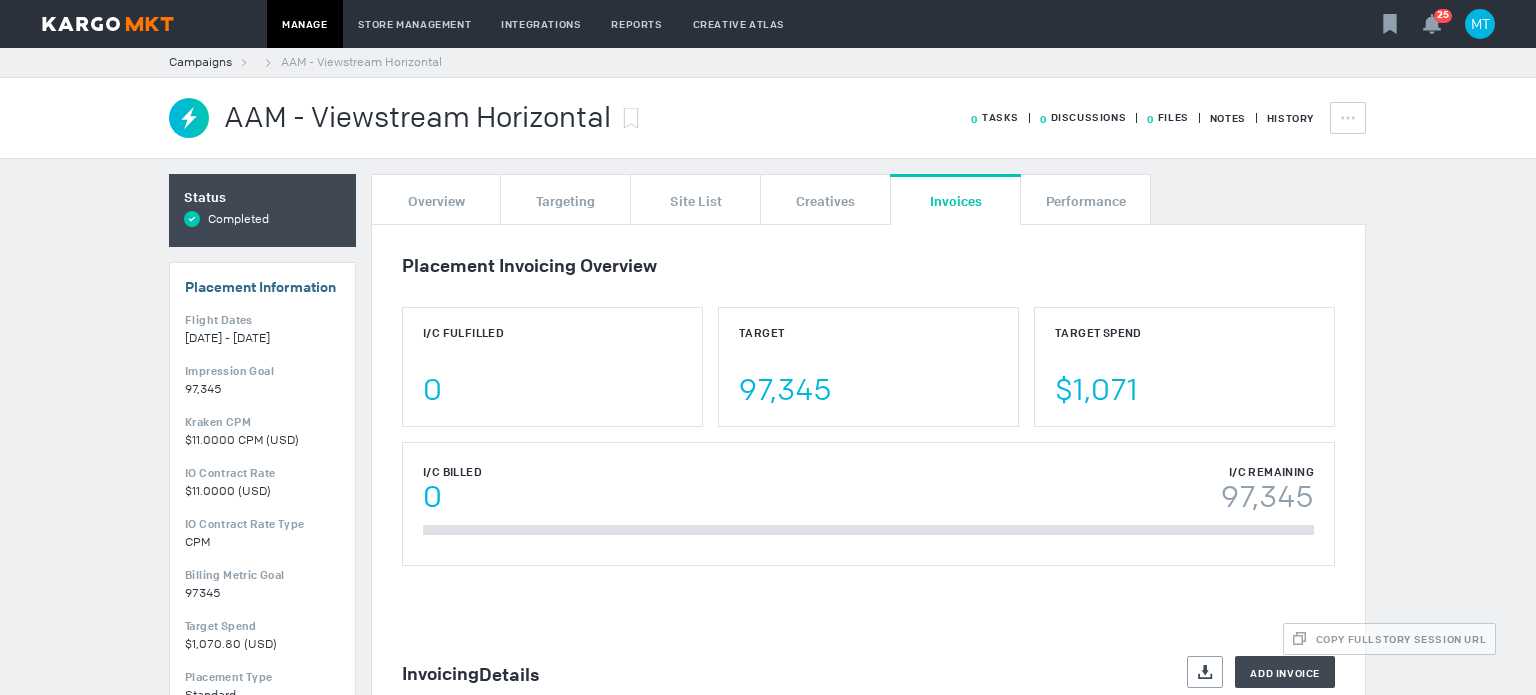scroll, scrollTop: 0, scrollLeft: 0, axis: both 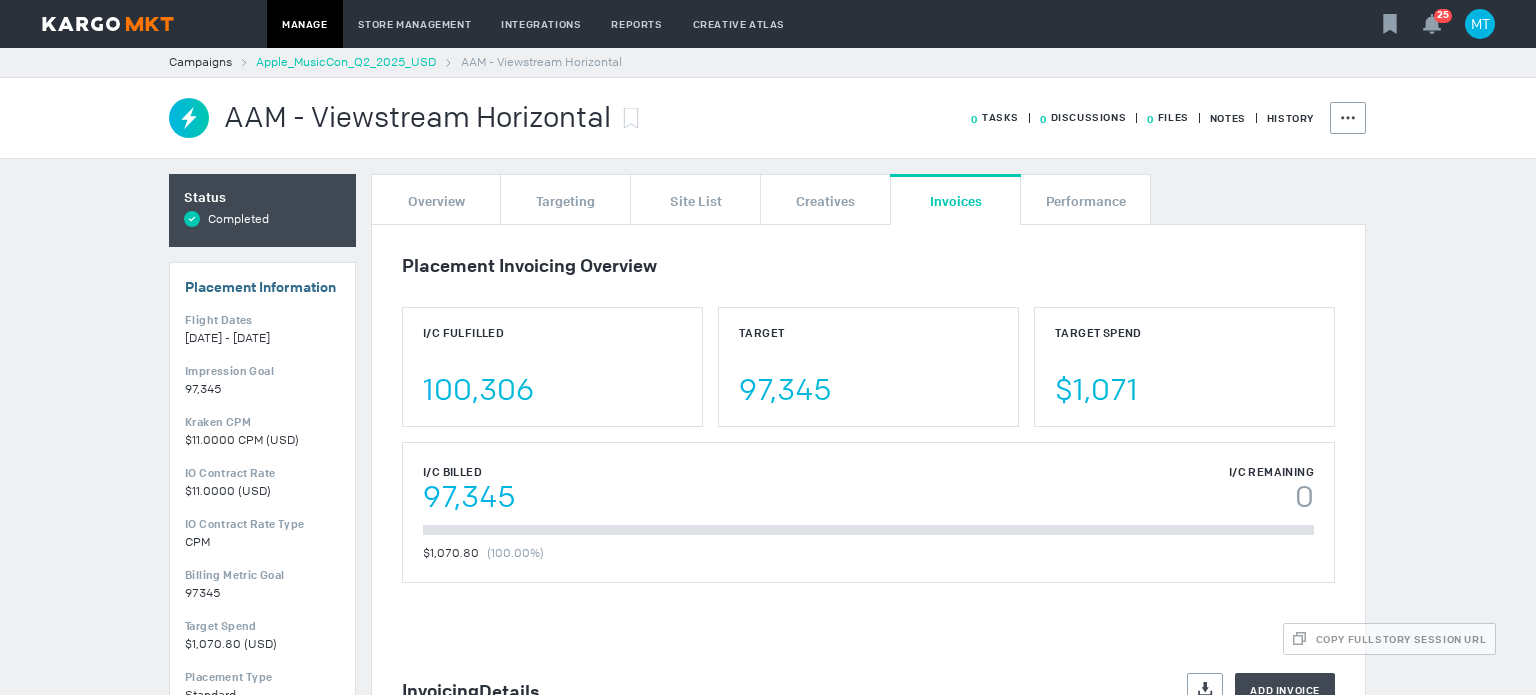 click on "Apple_MusicCon_Q2_2025_USD" at bounding box center (346, 62) 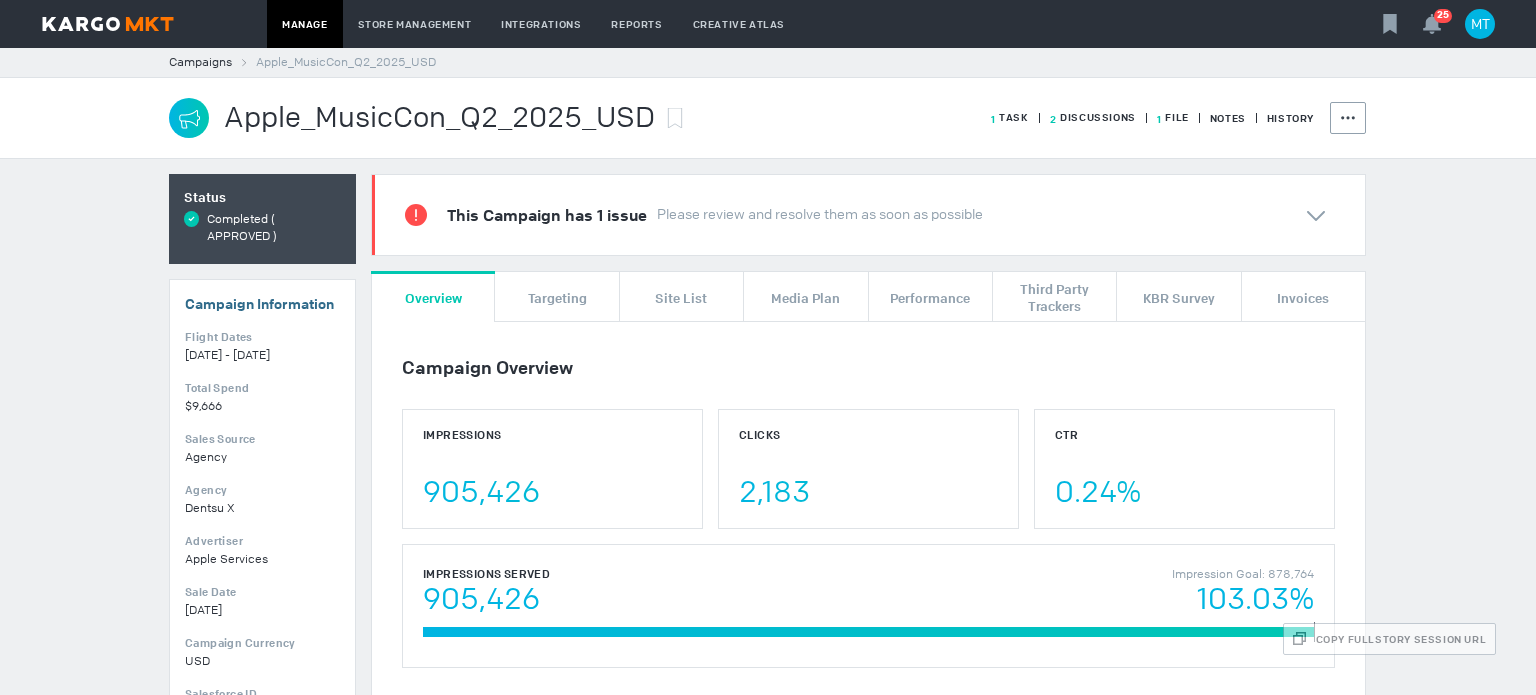 click on "1 File" at bounding box center [1010, 117] 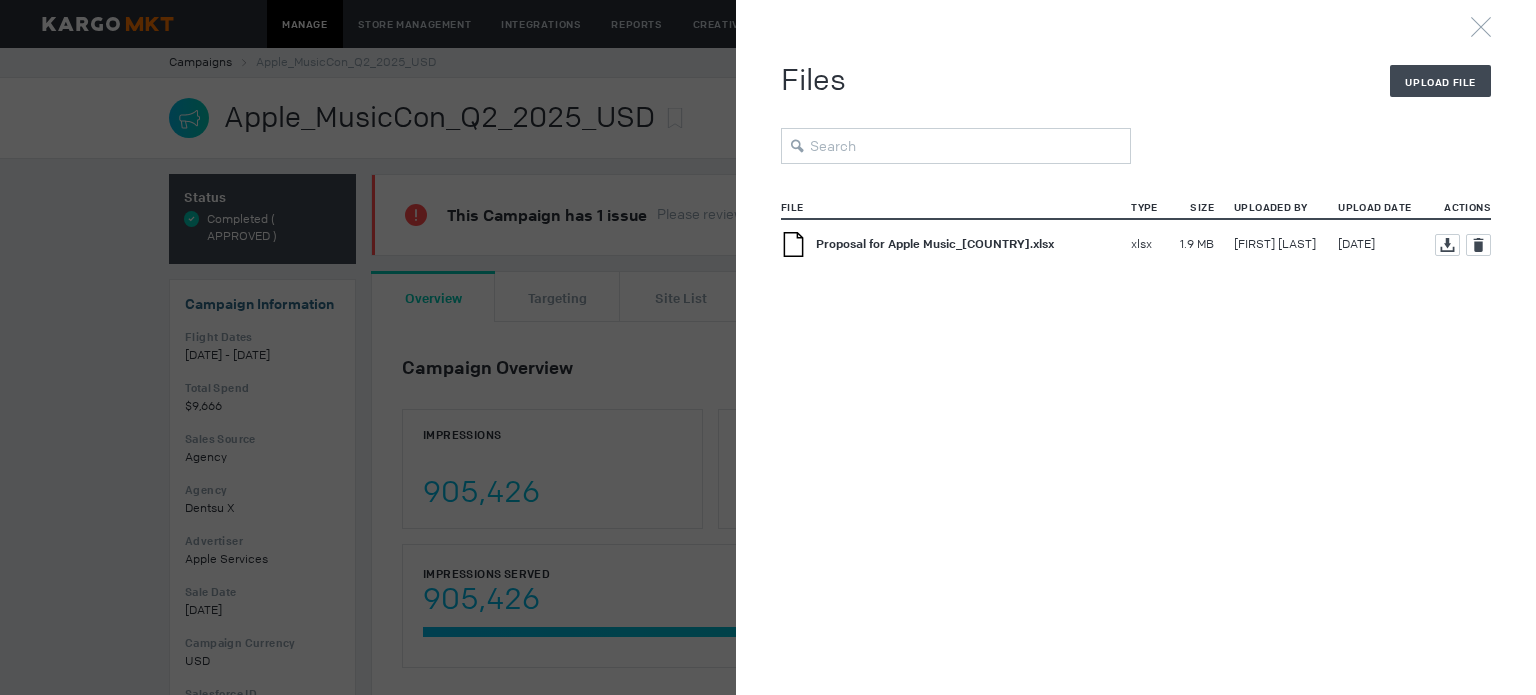 click on "Proposal for Apple Music_UK.xlsx" at bounding box center [935, 244] 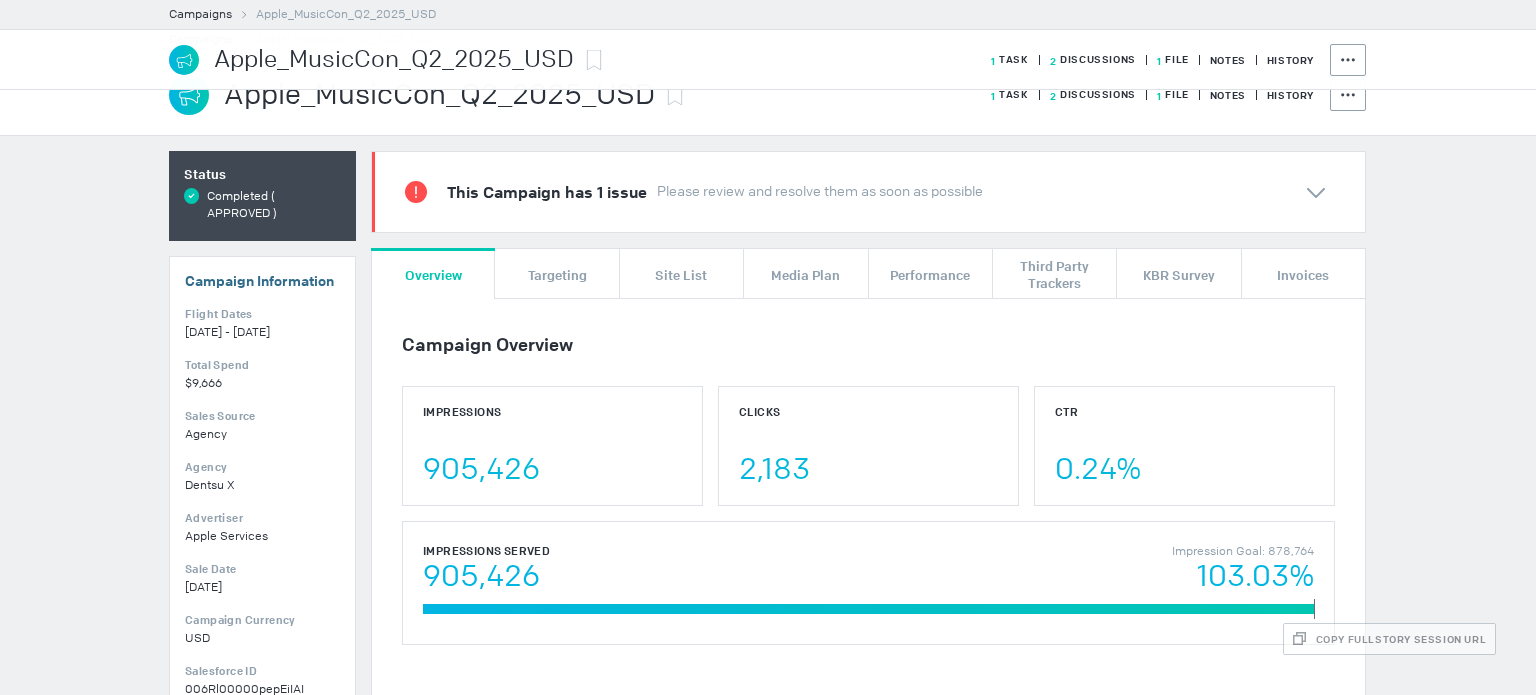 scroll, scrollTop: 0, scrollLeft: 0, axis: both 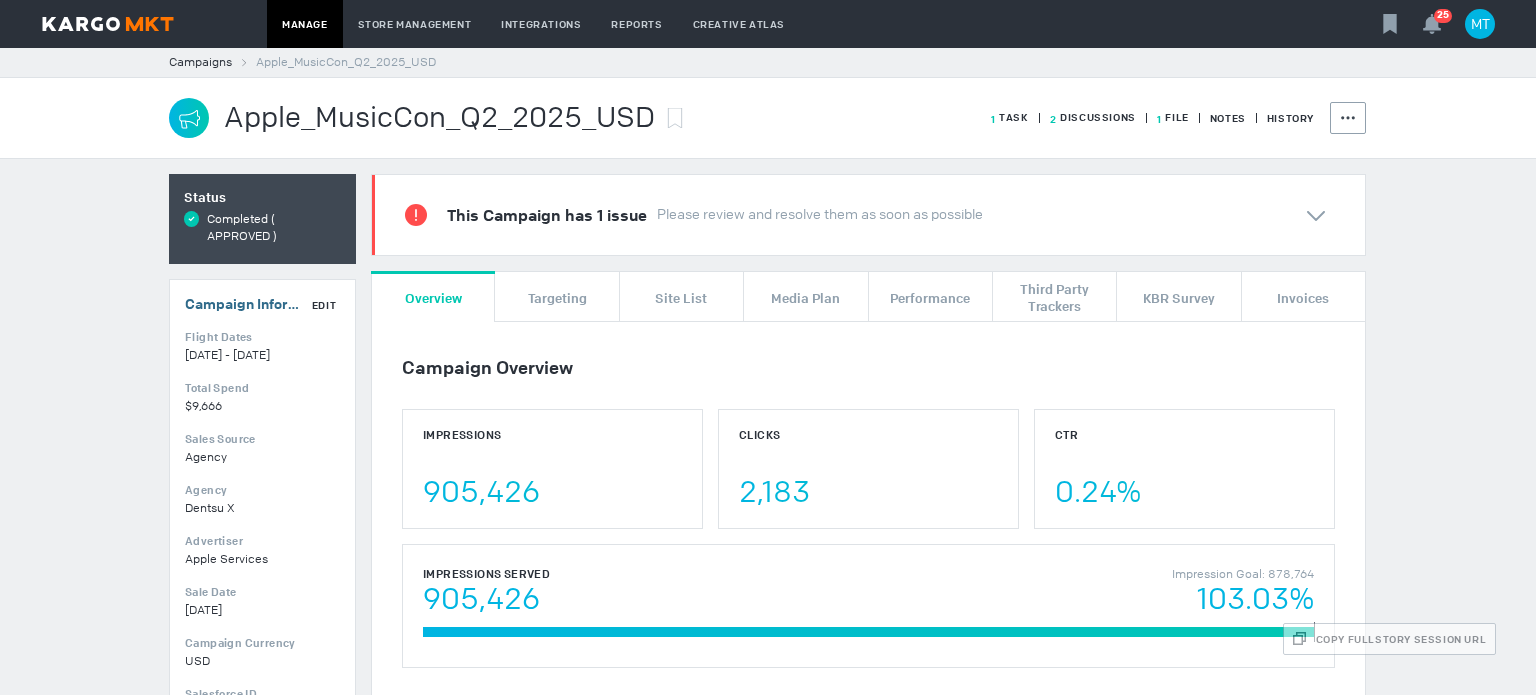 click on "Edit" at bounding box center [324, 305] 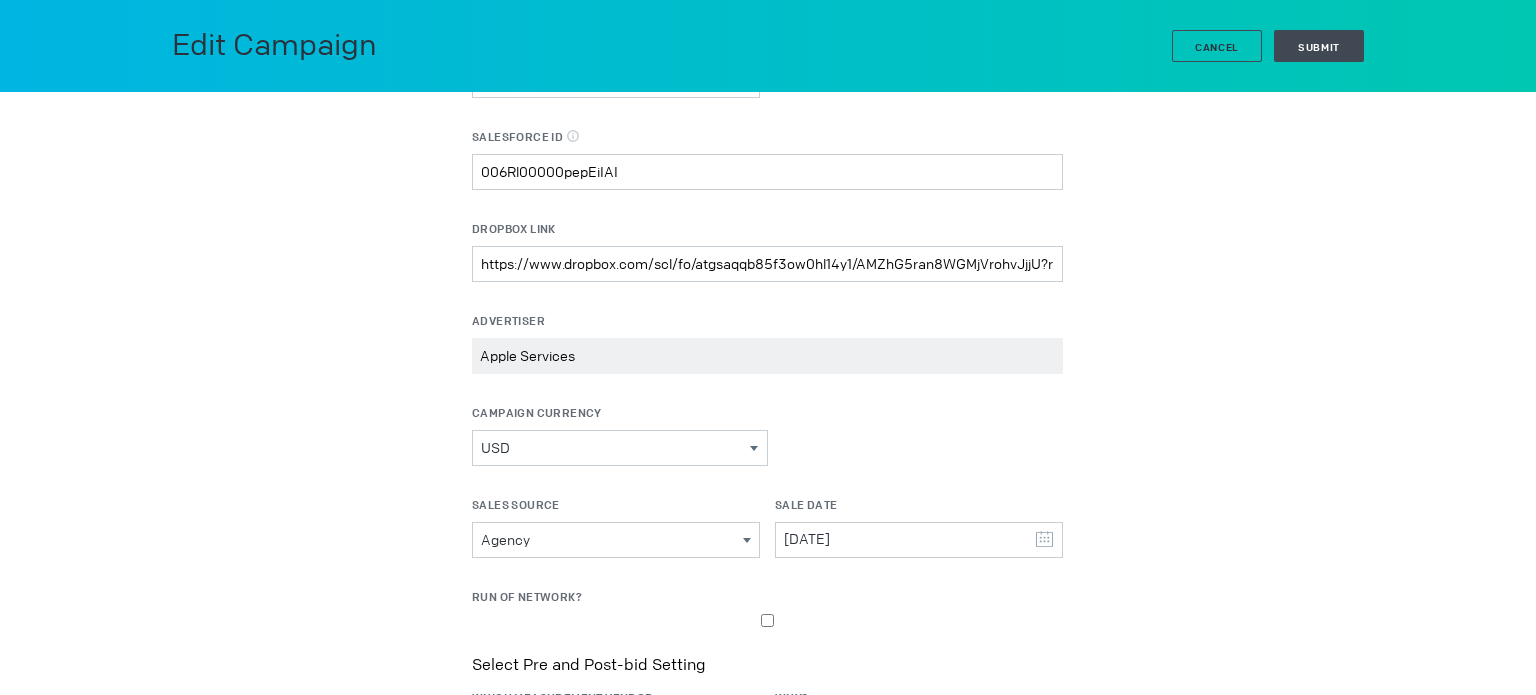scroll, scrollTop: 432, scrollLeft: 0, axis: vertical 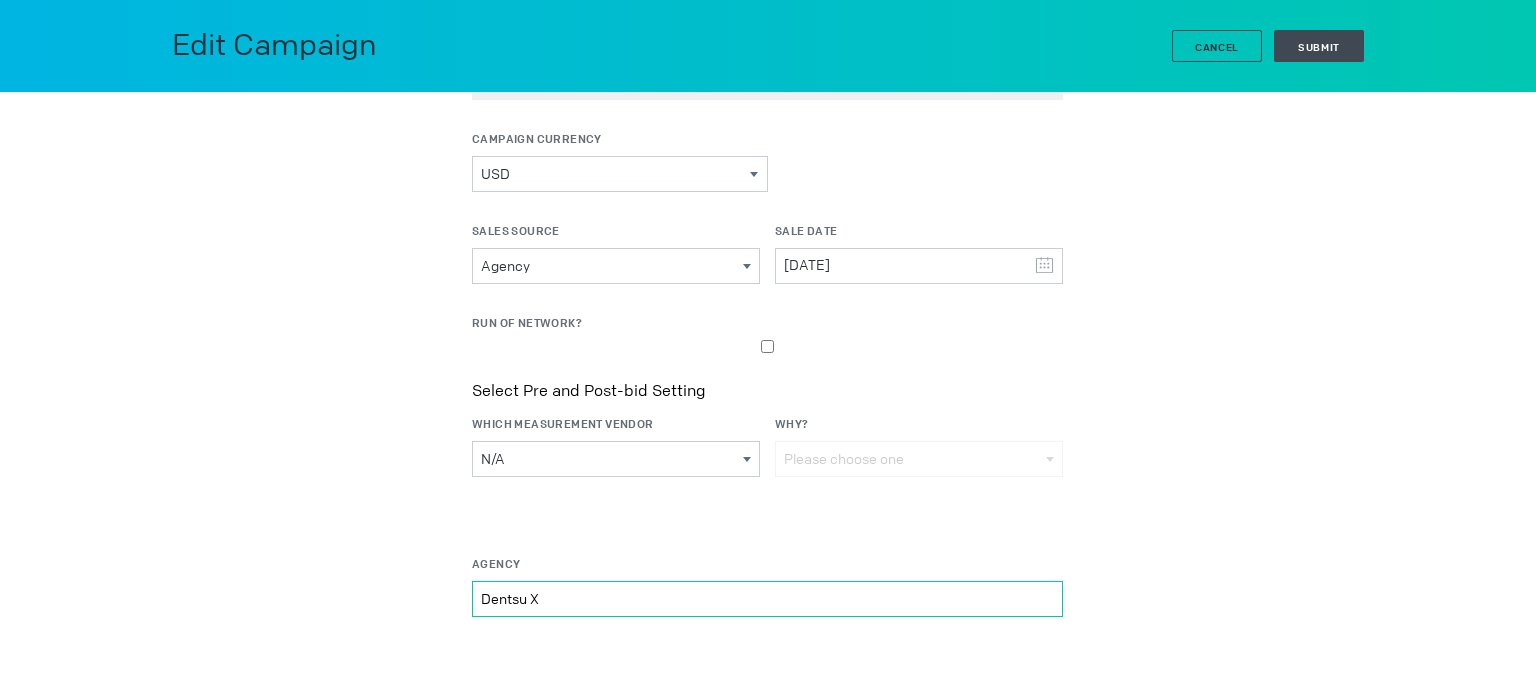 click on "Dentsu X" at bounding box center [767, 82] 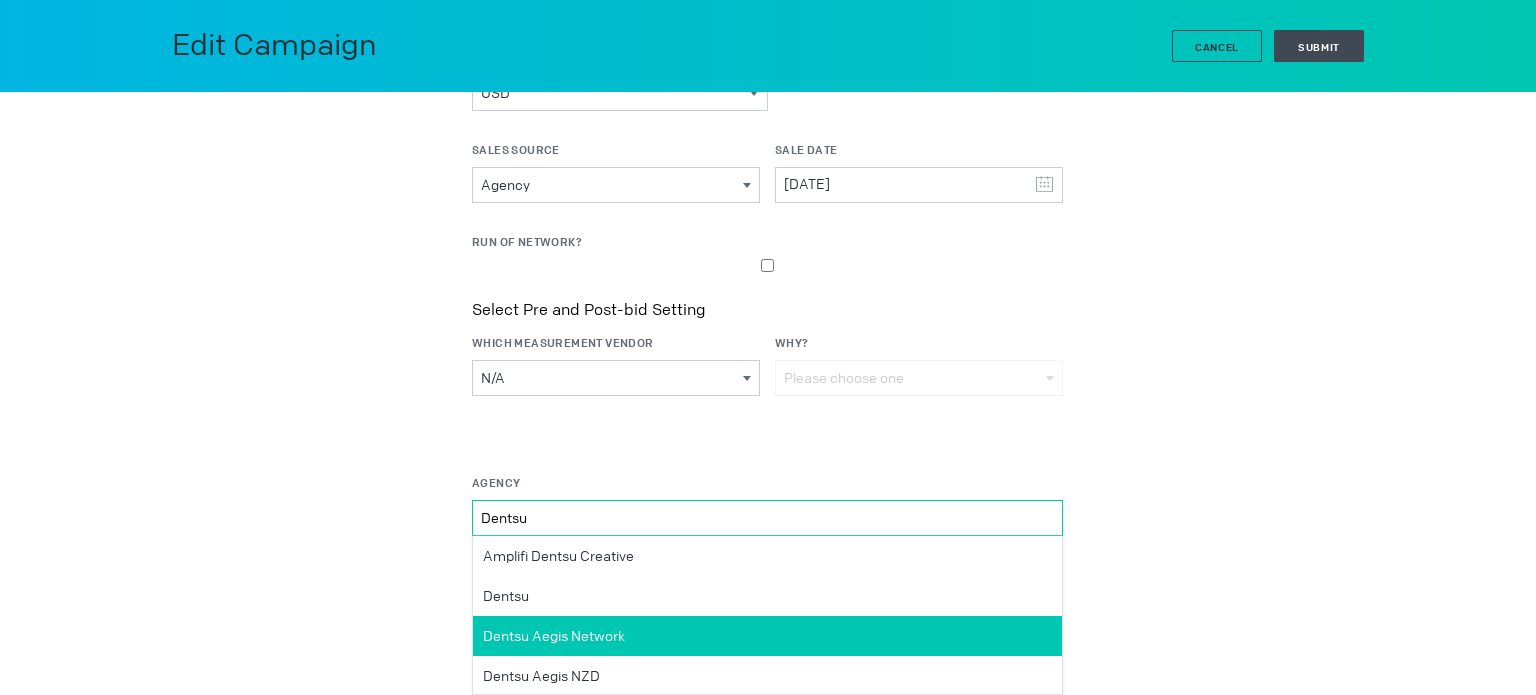 type on "Dentsu" 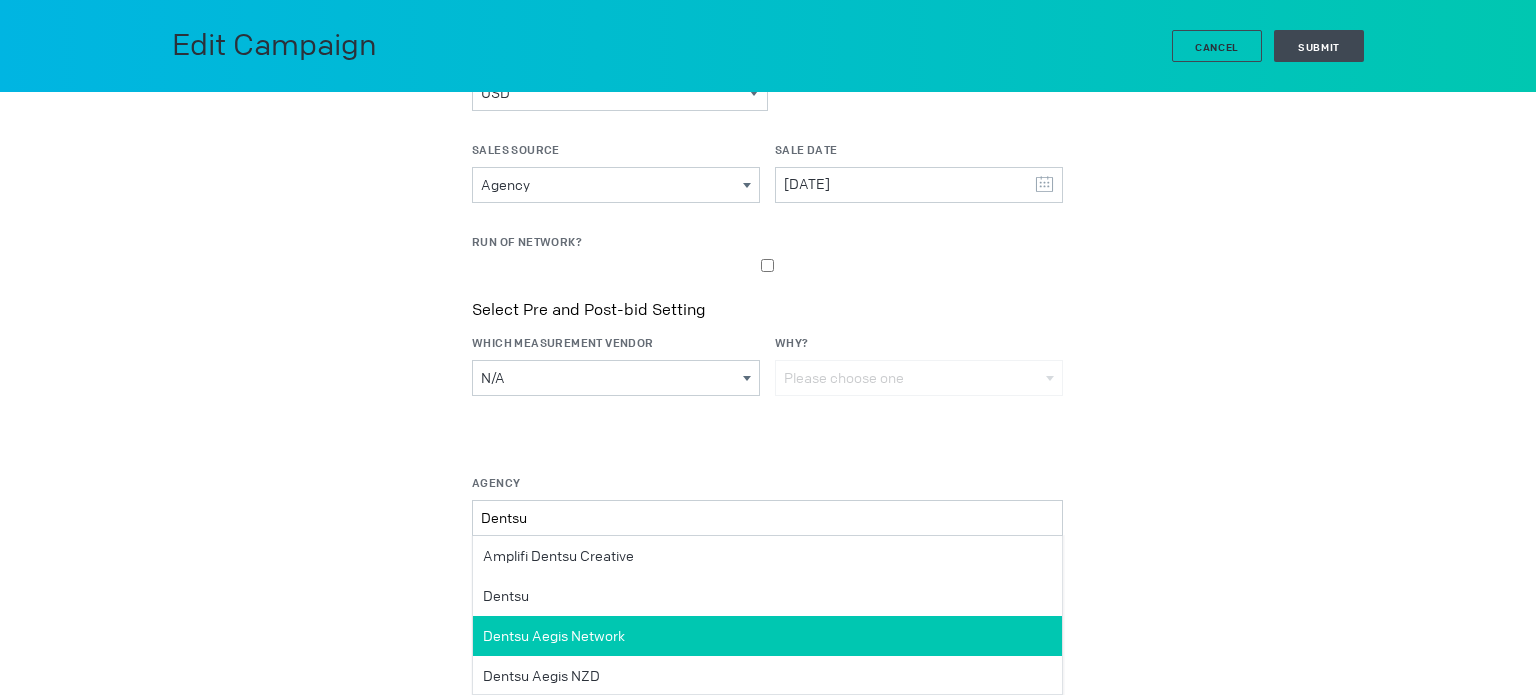 click on "Dentsu Aegis Network" at bounding box center [767, 636] 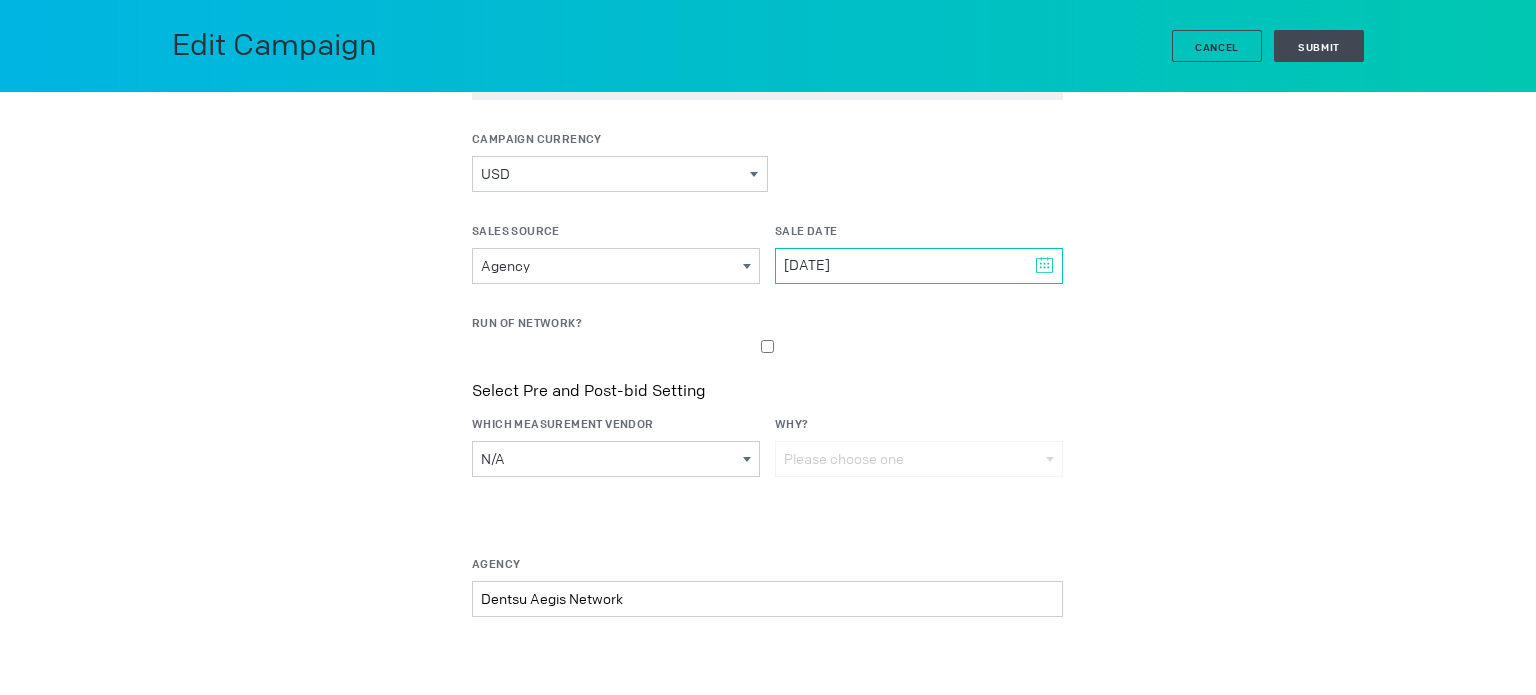 scroll, scrollTop: 432, scrollLeft: 0, axis: vertical 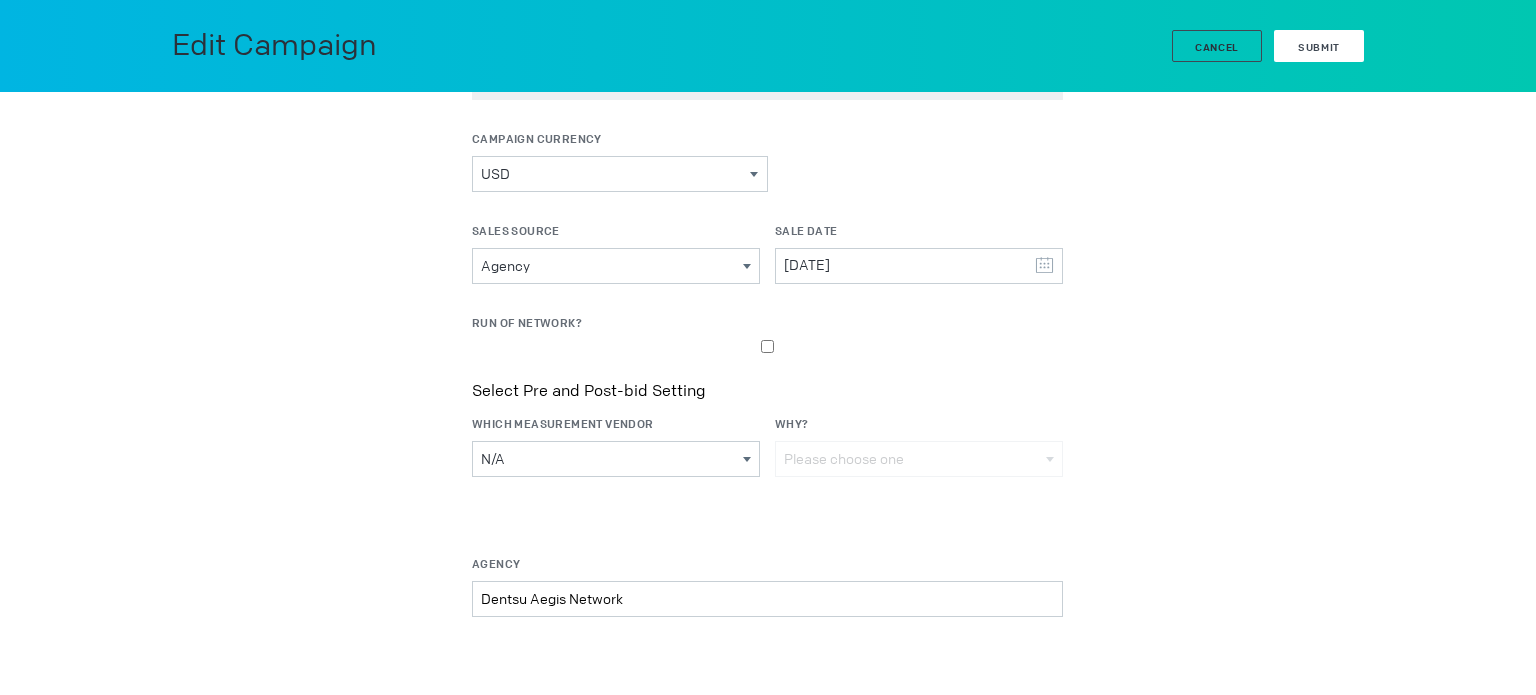 click on "Submit" at bounding box center (1319, 47) 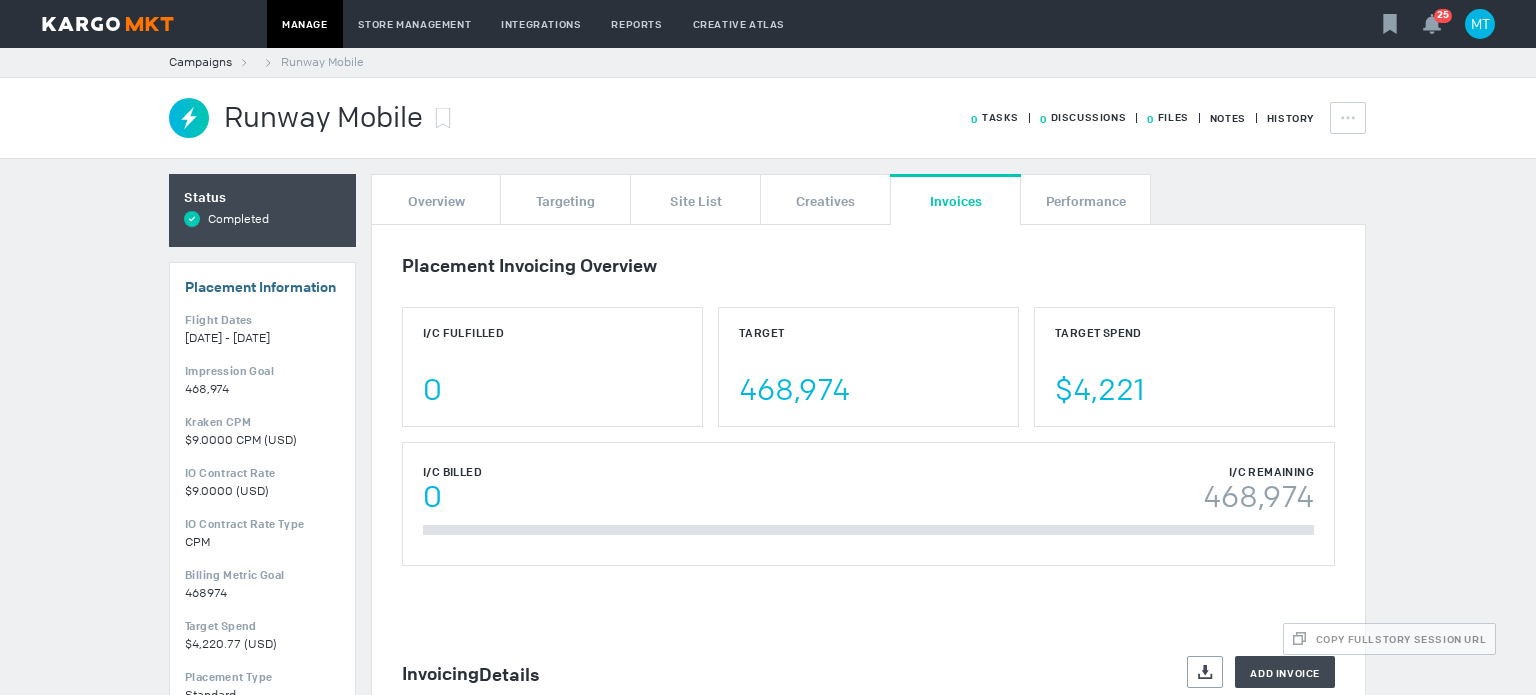 scroll, scrollTop: 0, scrollLeft: 0, axis: both 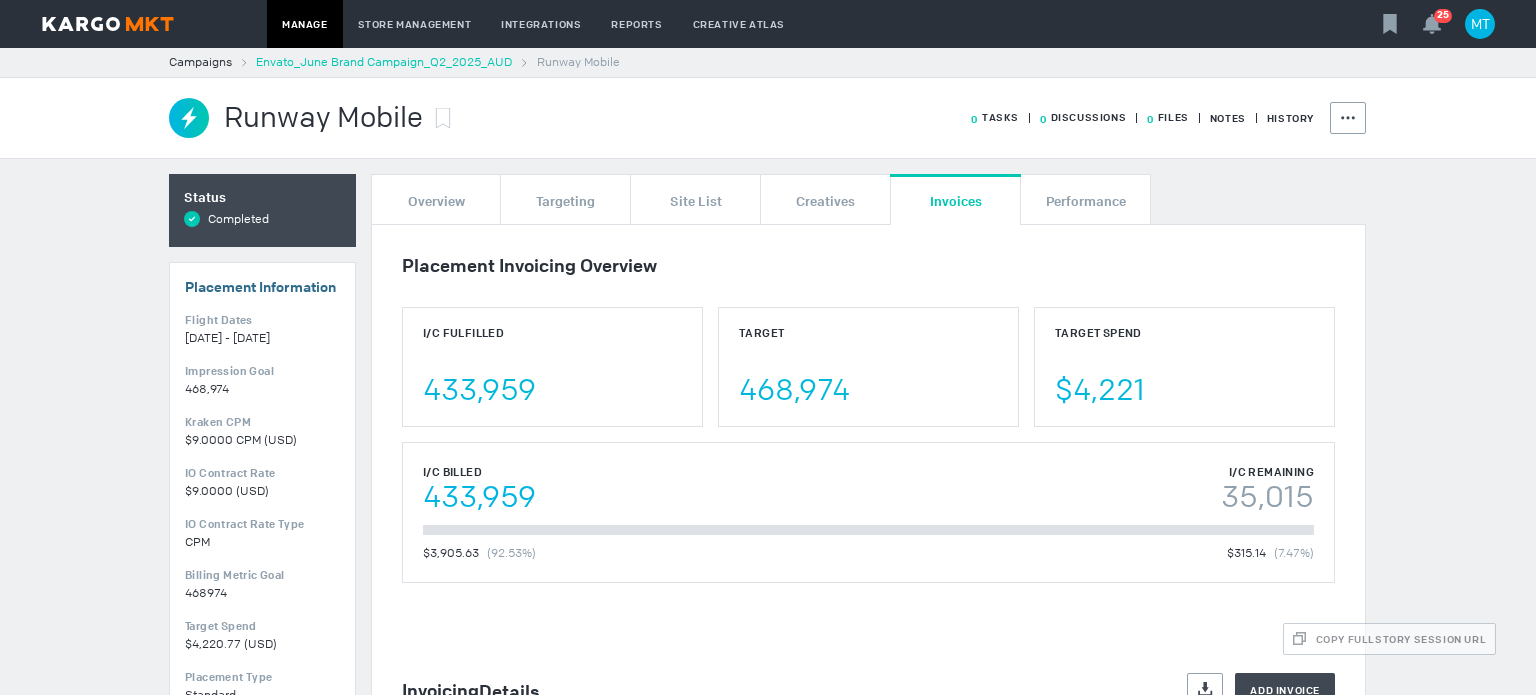 click on "Envato_June Brand Campaign_Q2_2025_AUD" at bounding box center [384, 62] 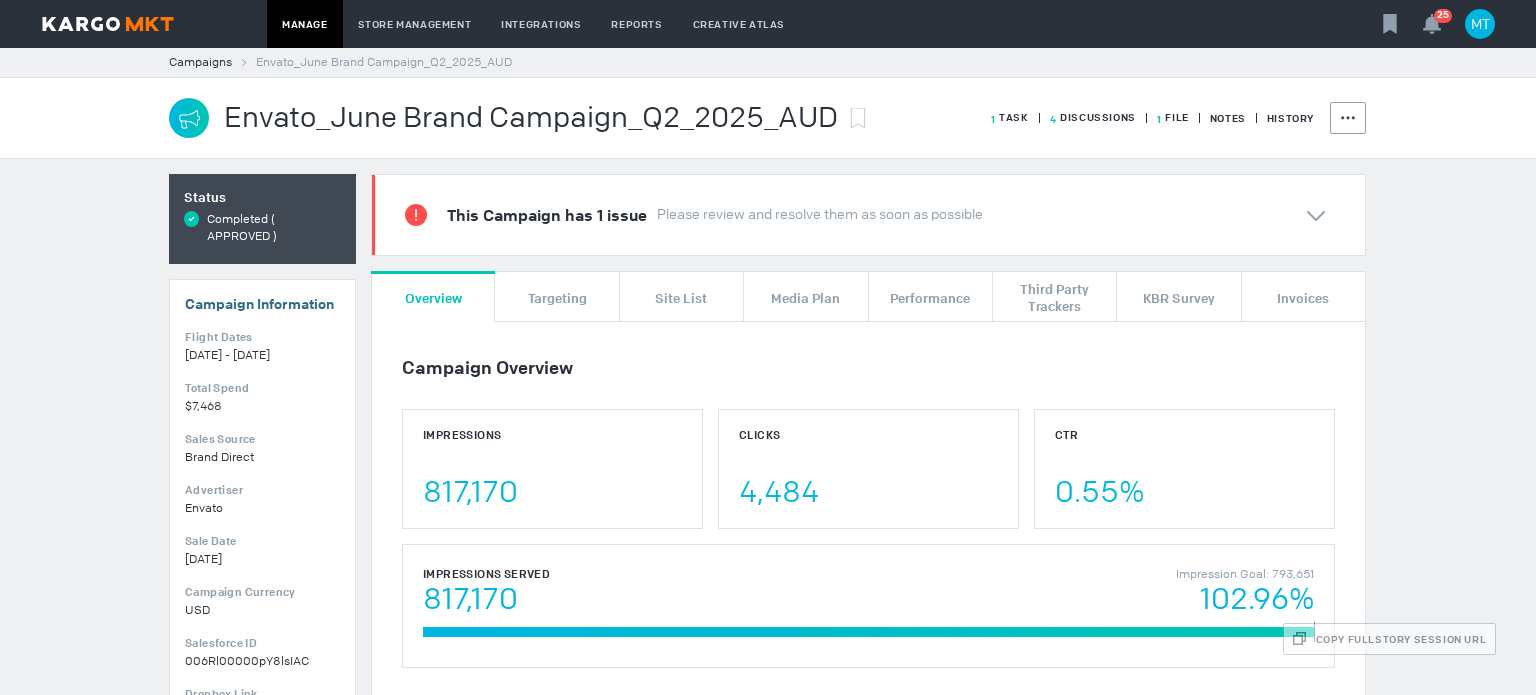 click on "1 File" at bounding box center [1162, 118] 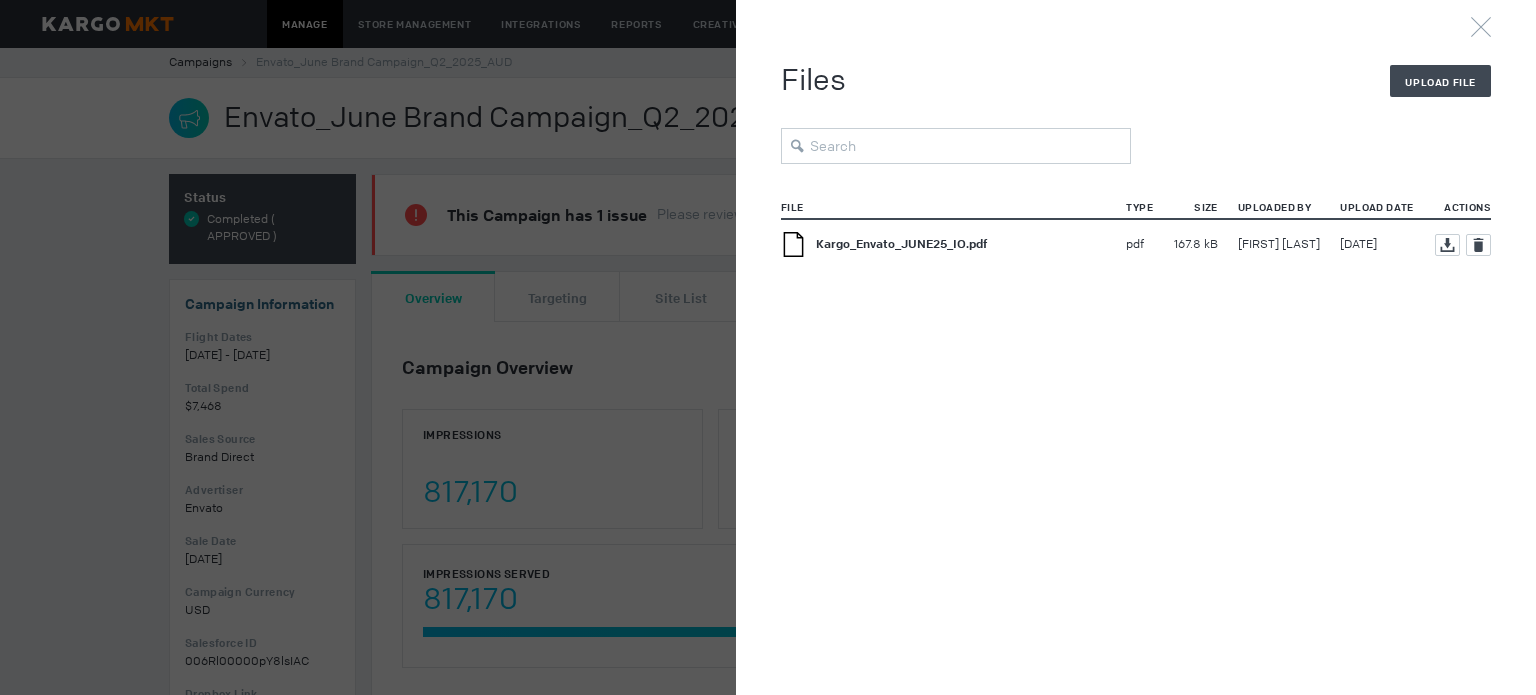 click on "Kargo_Envato_JUNE25_IO.pdf" at bounding box center (960, 244) 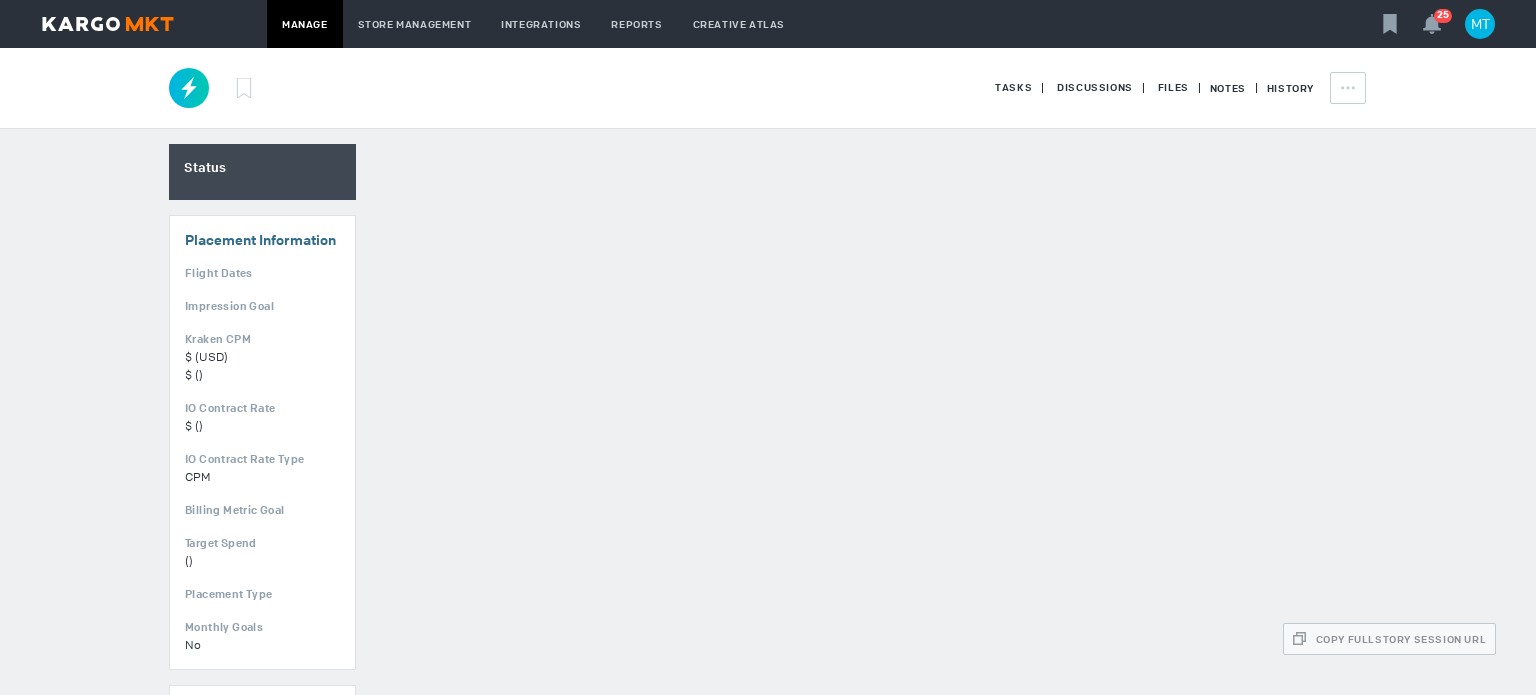 scroll, scrollTop: 0, scrollLeft: 0, axis: both 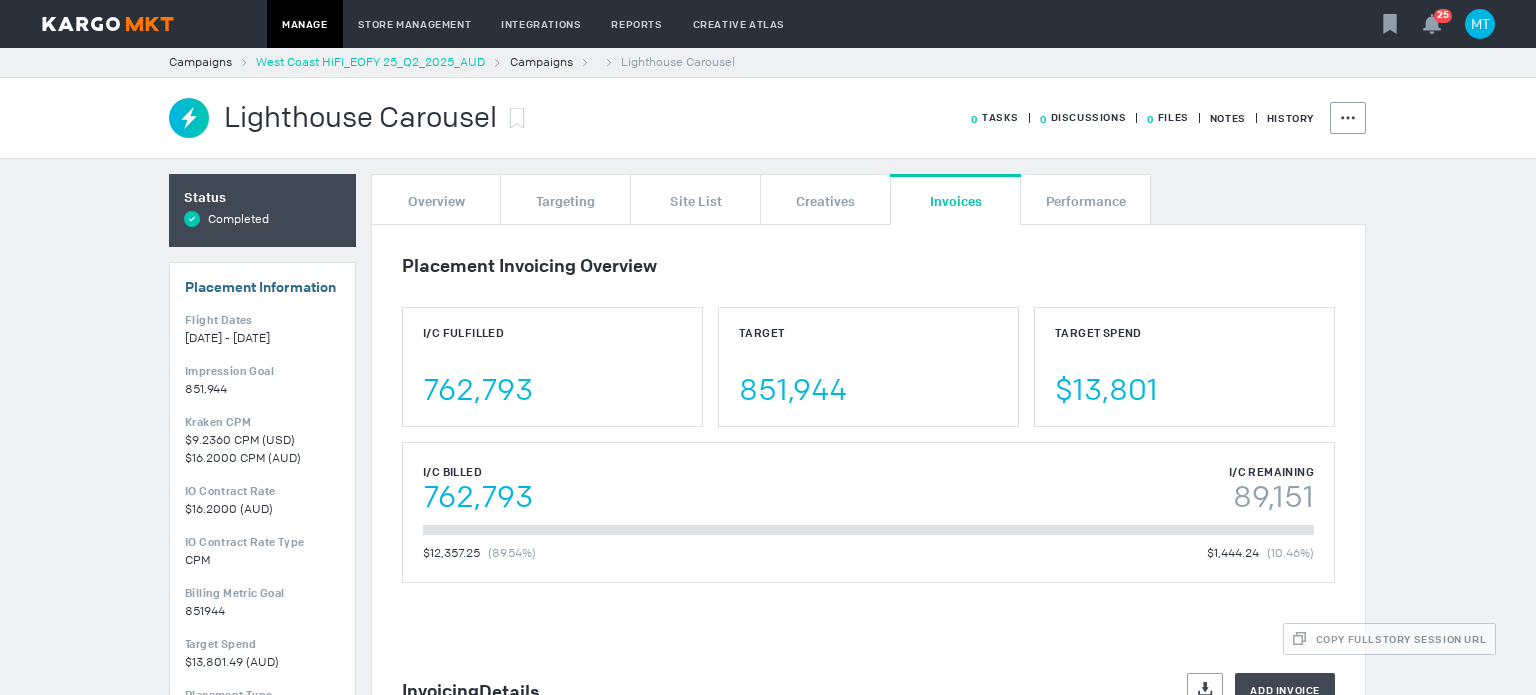 click on "West Coast HiFi_EOFY 25_Q2_2025_AUD" at bounding box center (370, 62) 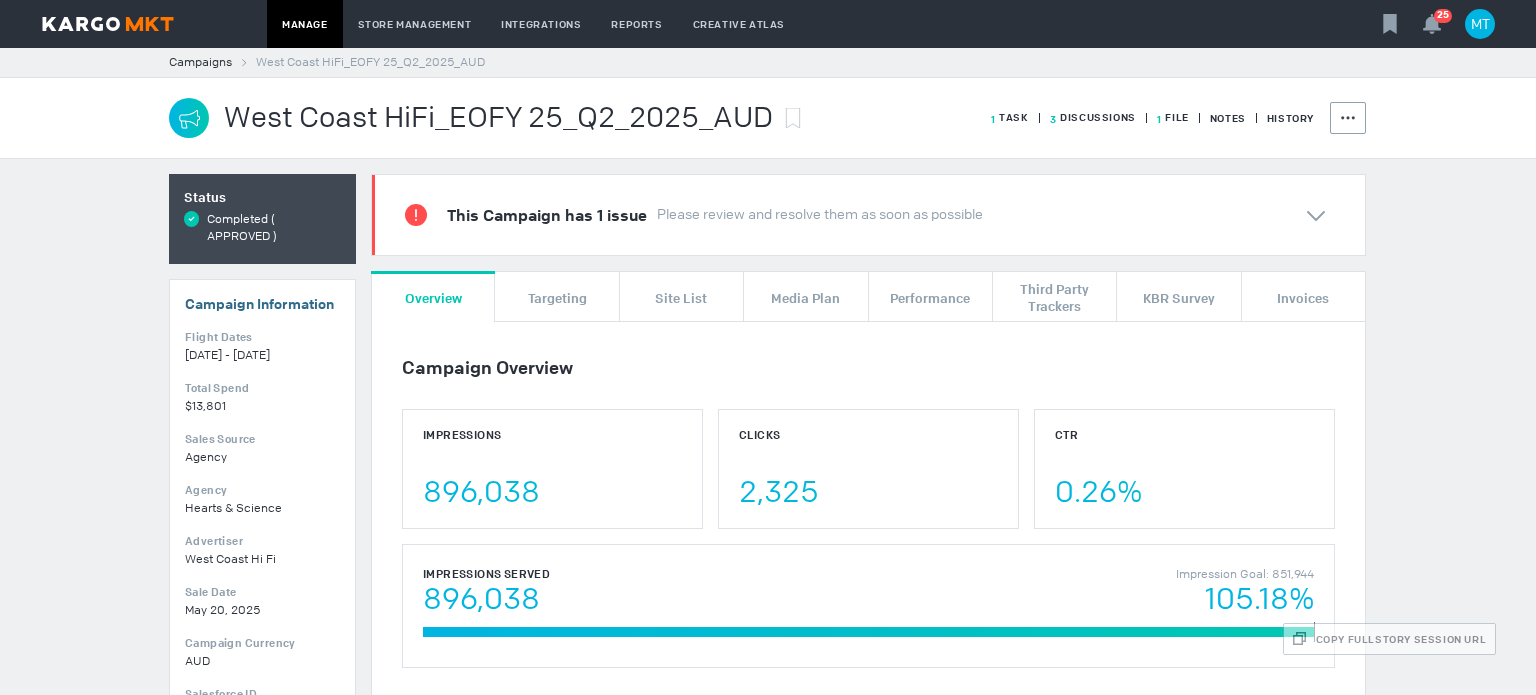 click on "1 File" at bounding box center [1162, 118] 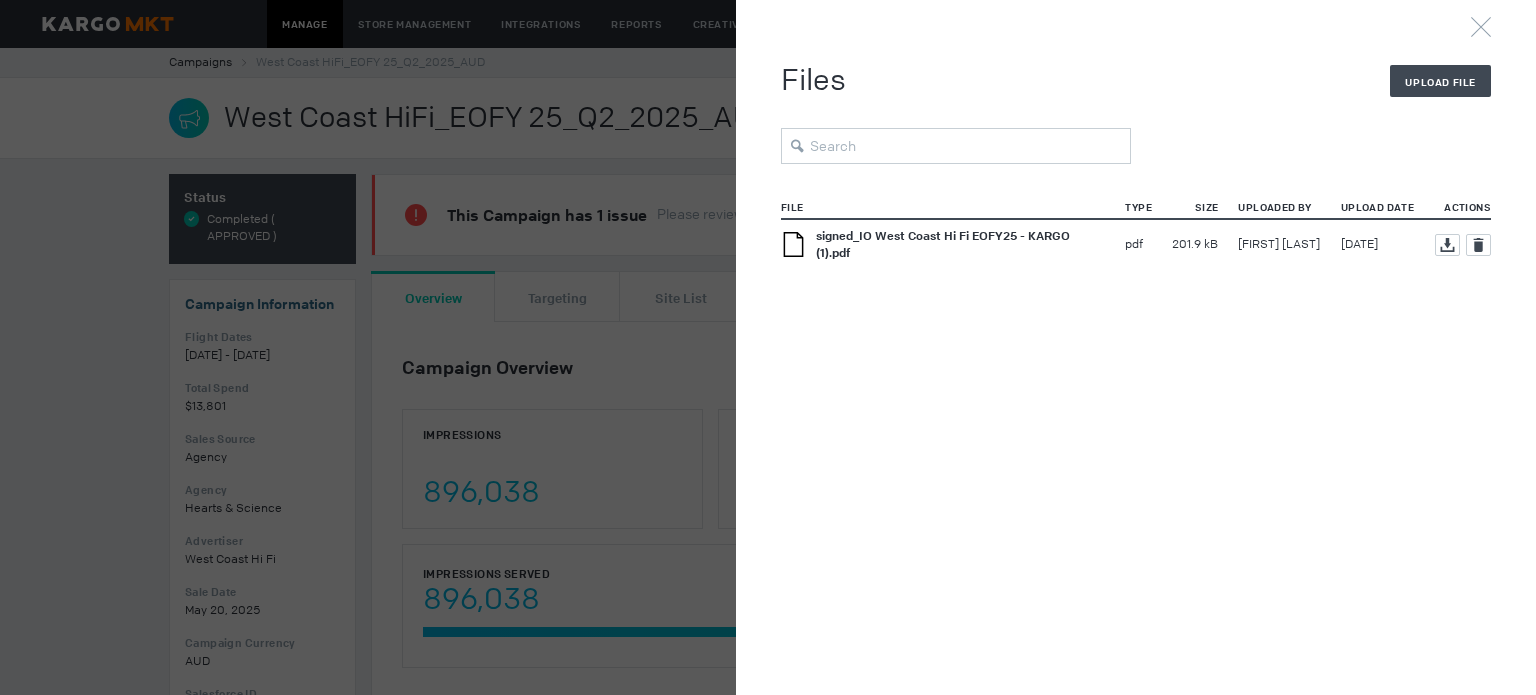 click on "signed_IO West Coast Hi Fi EOFY25  - KARGO (1).pdf" at bounding box center [960, 245] 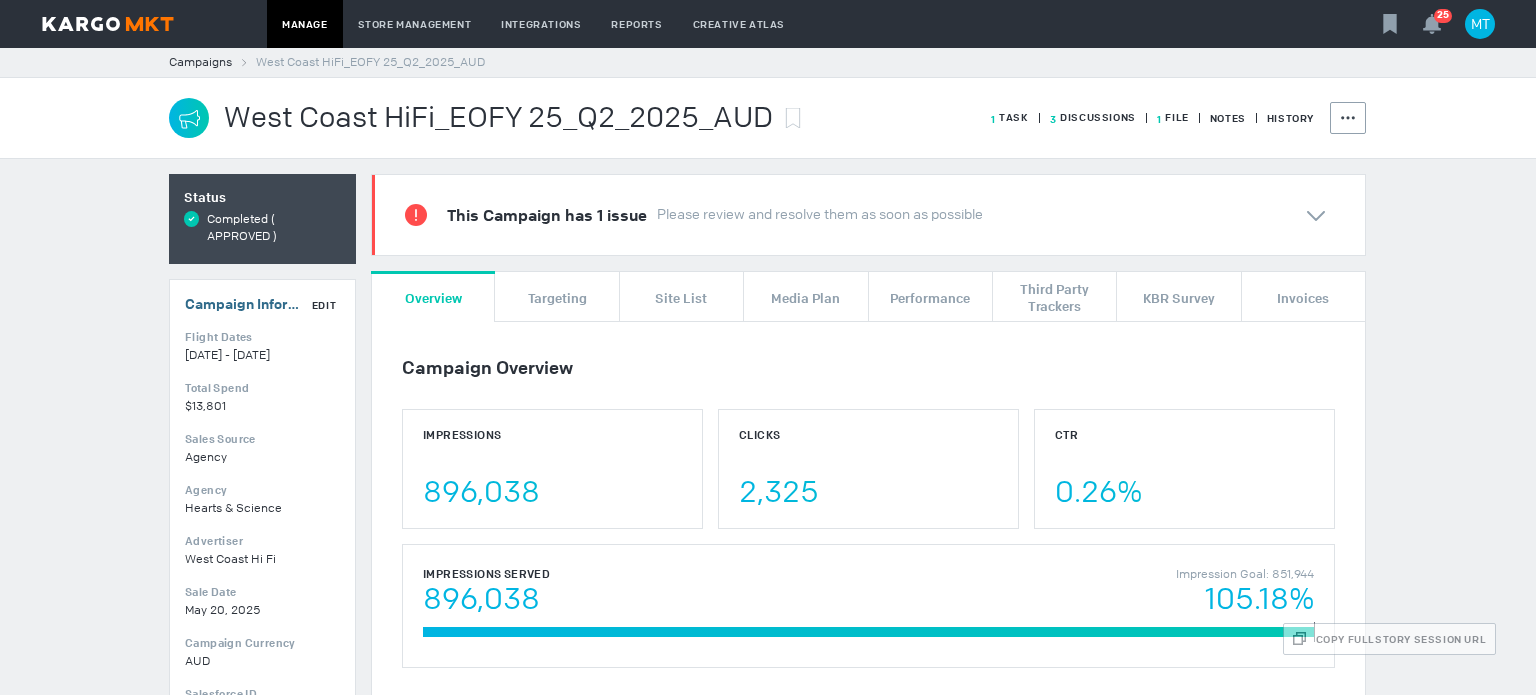 click on "Edit" at bounding box center [324, 305] 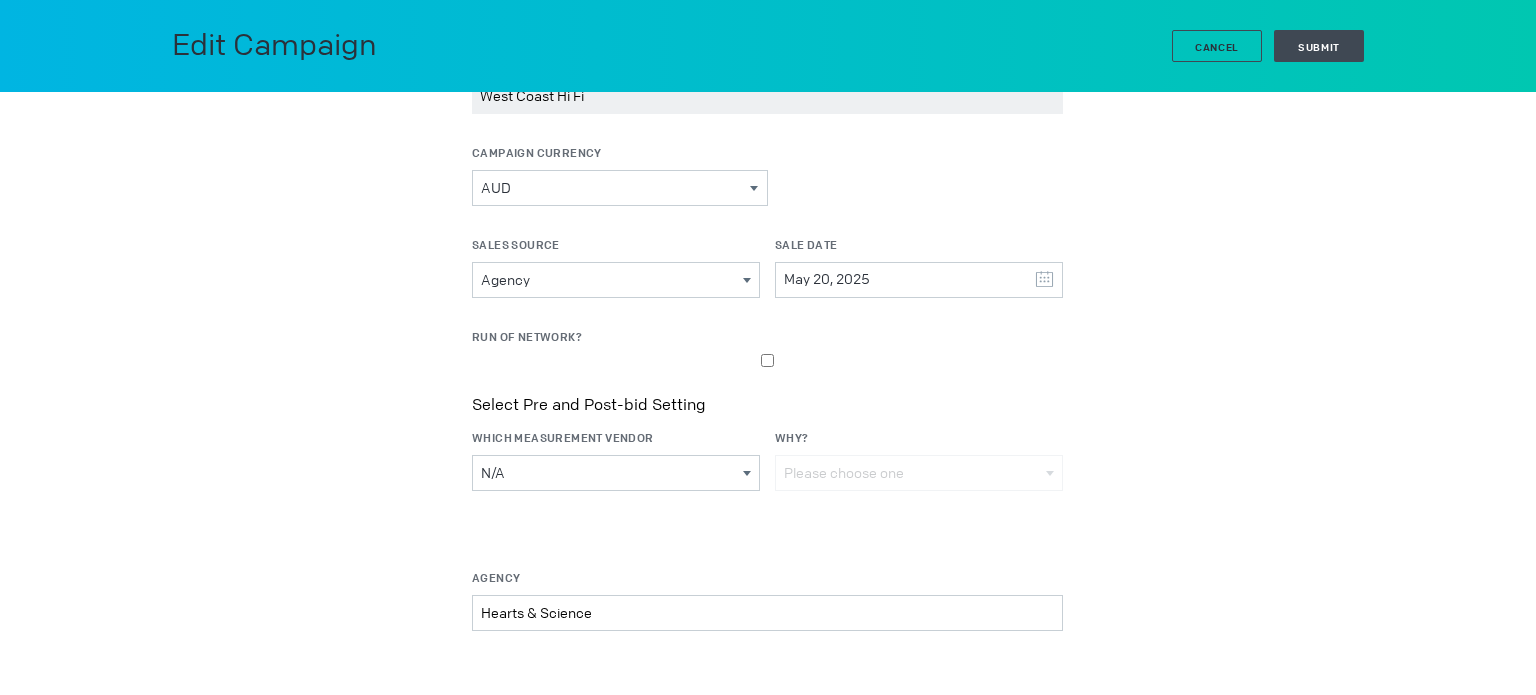 scroll, scrollTop: 432, scrollLeft: 0, axis: vertical 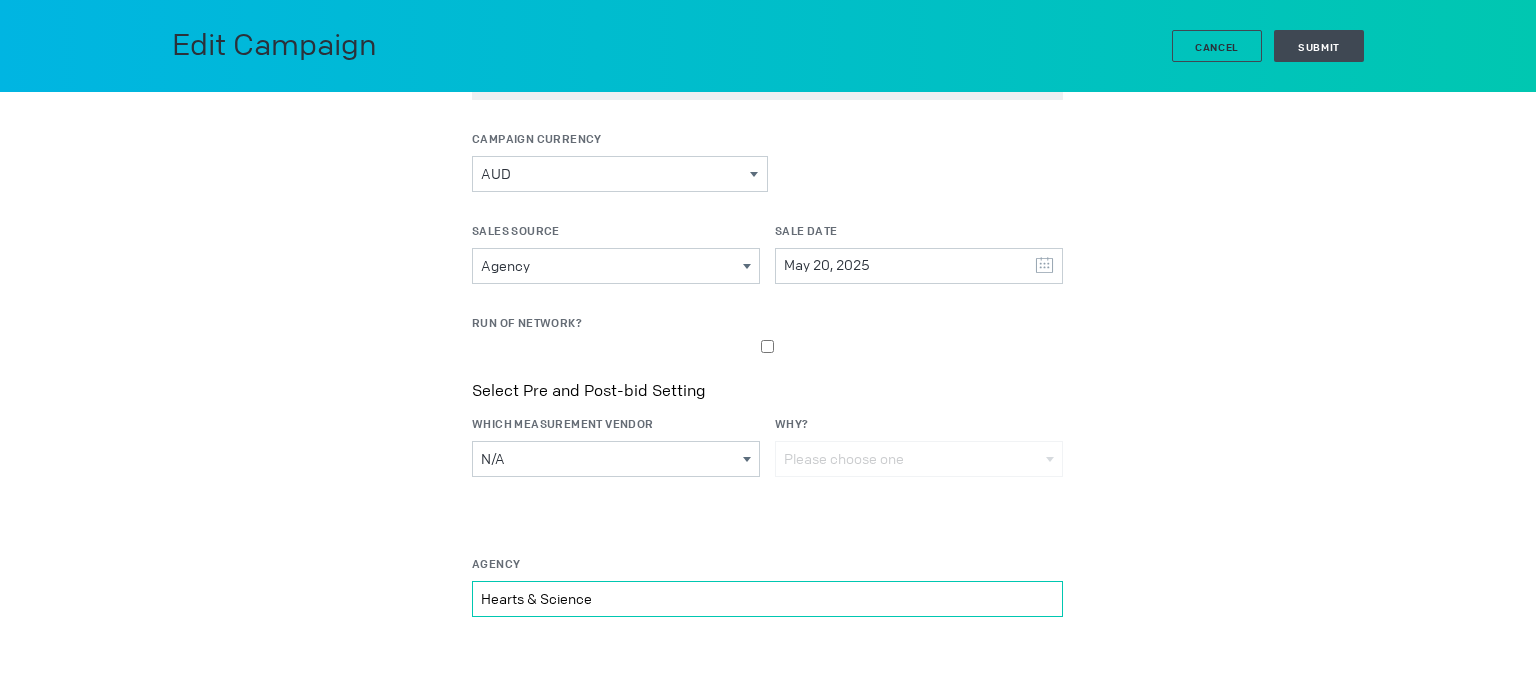 click on "Hearts & Science" at bounding box center [767, 82] 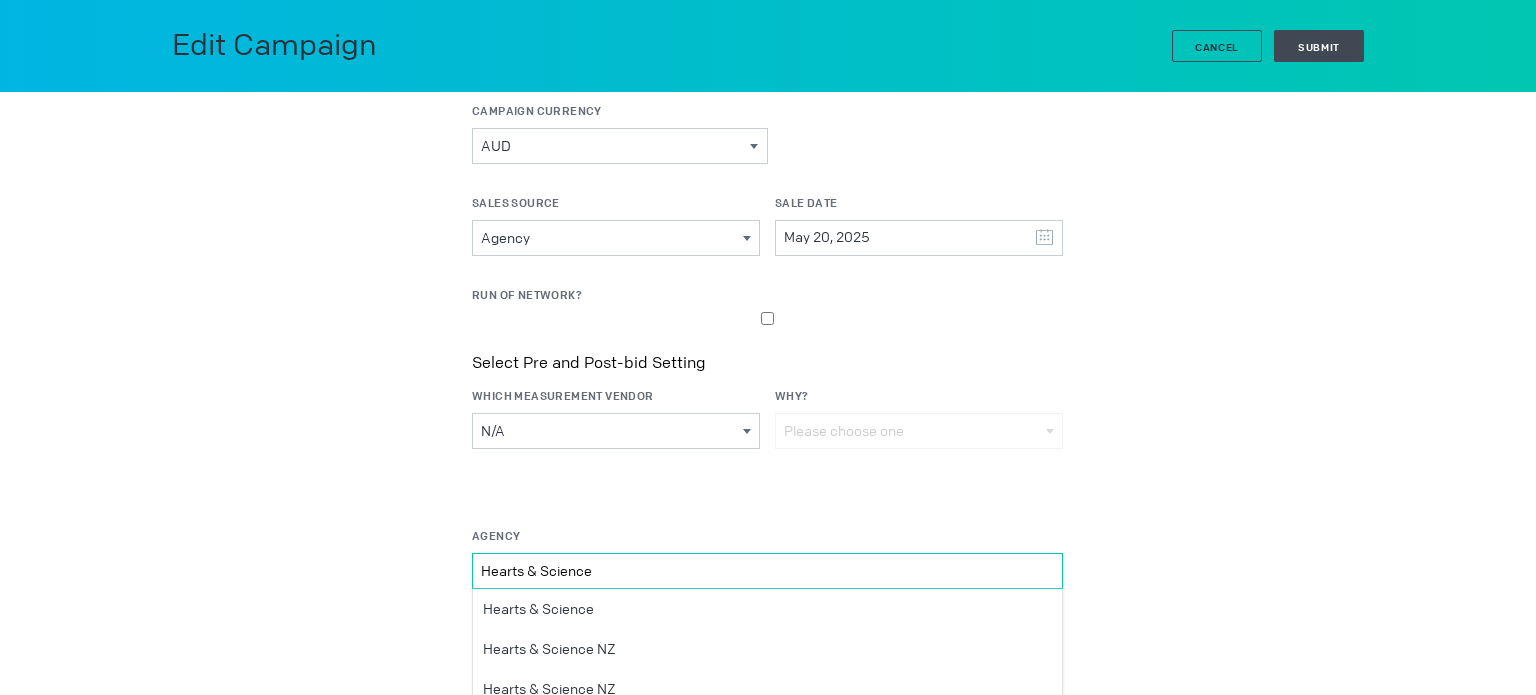 scroll, scrollTop: 475, scrollLeft: 0, axis: vertical 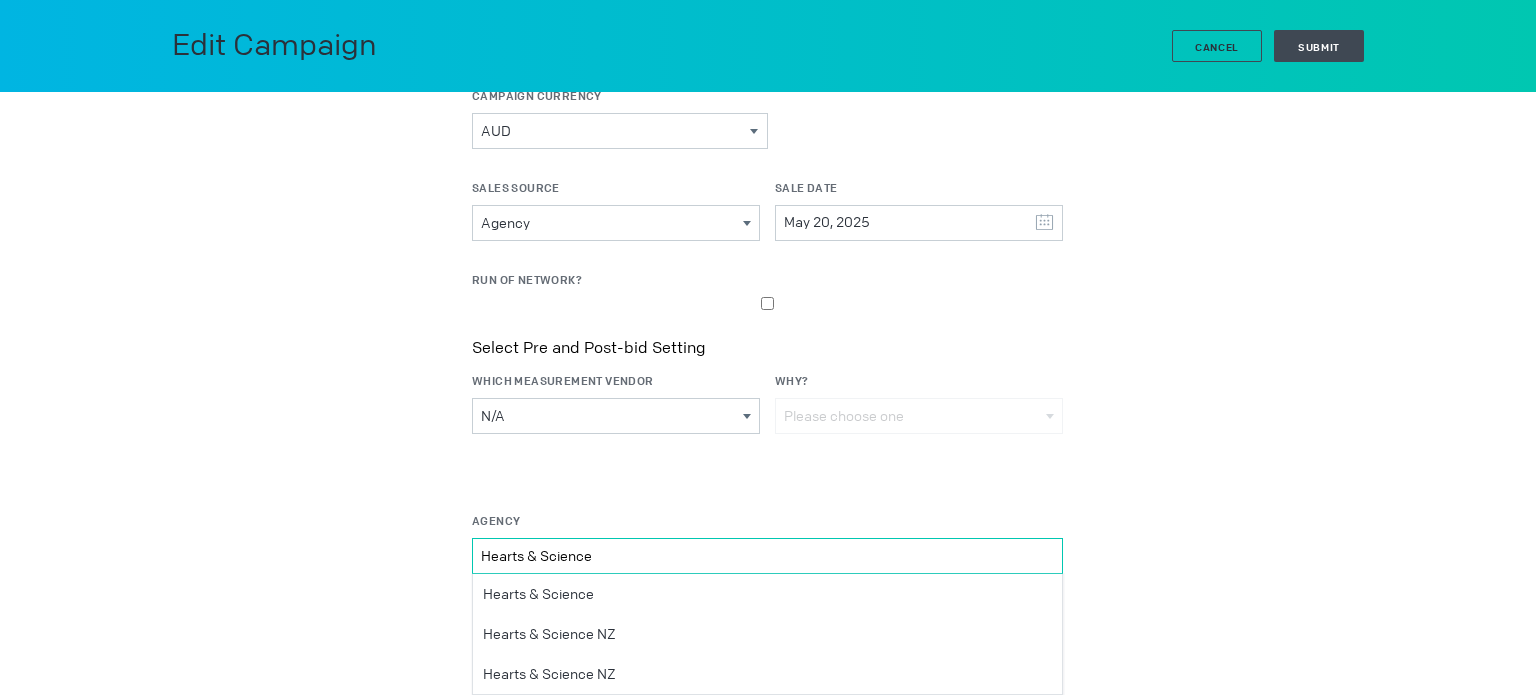 click on "Hearts & Science" at bounding box center (767, 39) 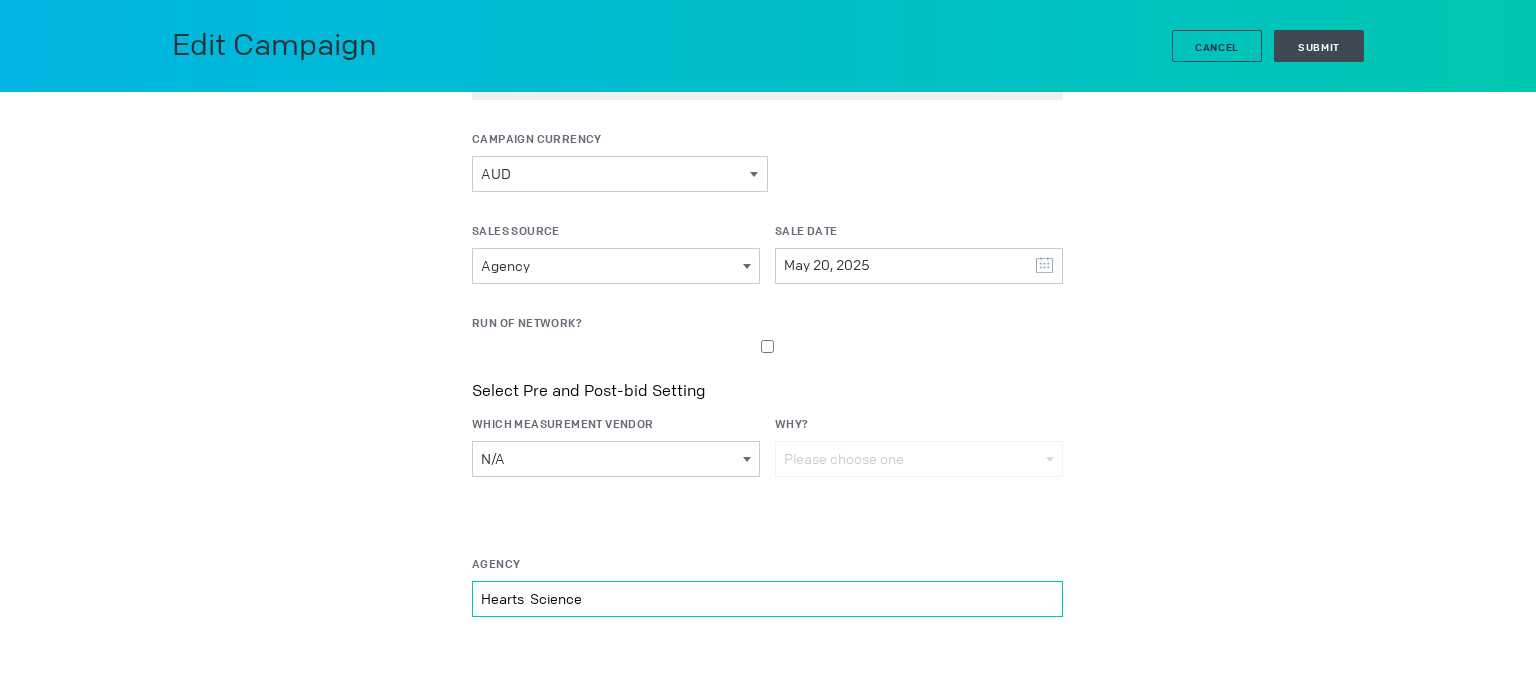 scroll, scrollTop: 432, scrollLeft: 0, axis: vertical 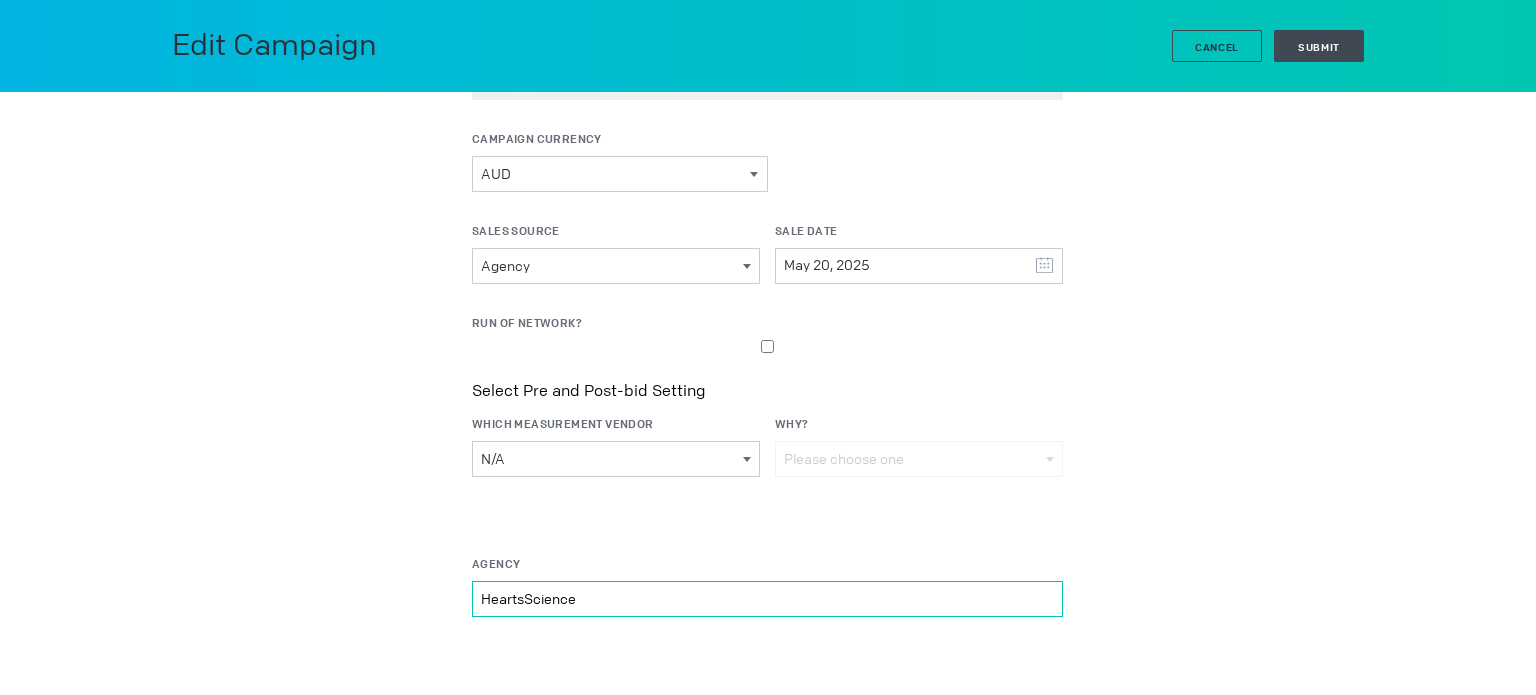 drag, startPoint x: 577, startPoint y: 596, endPoint x: 531, endPoint y: 596, distance: 46 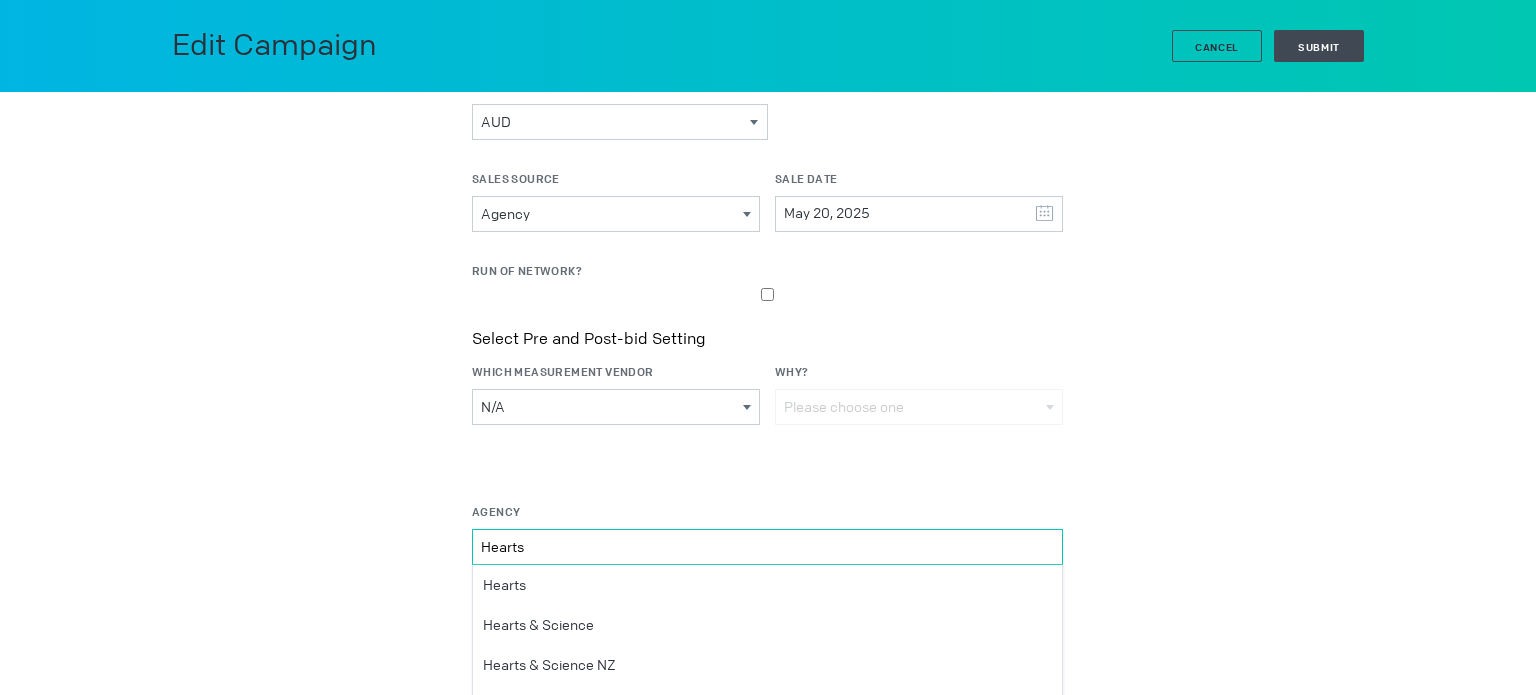 scroll, scrollTop: 513, scrollLeft: 0, axis: vertical 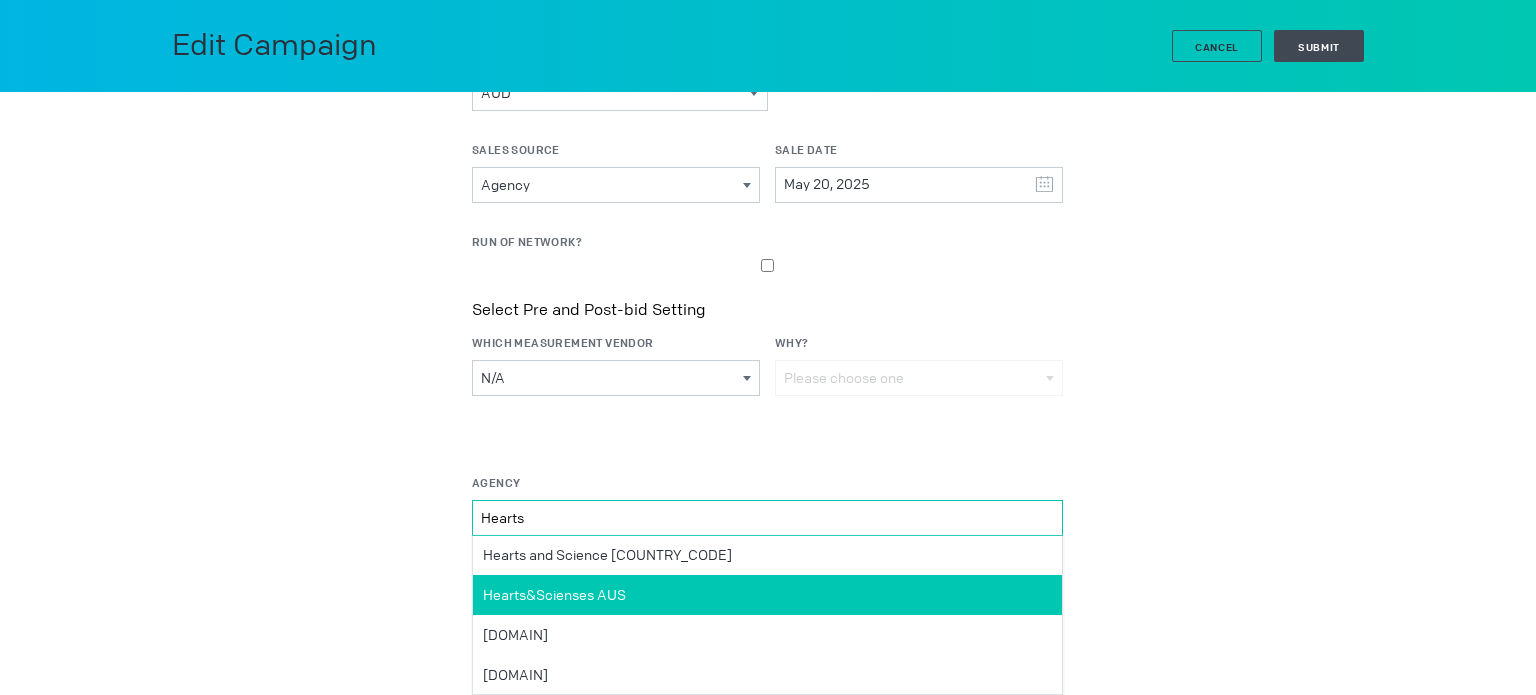 type on "Hearts" 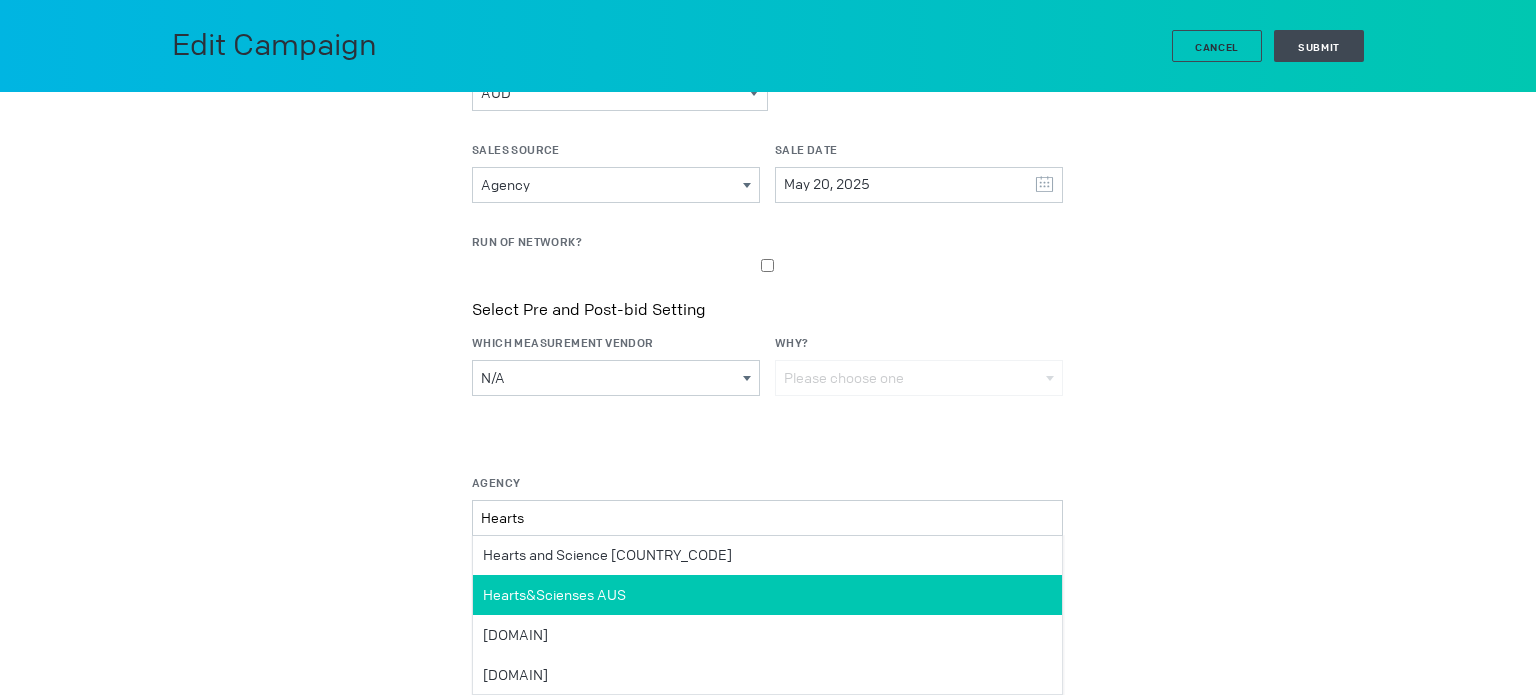 click on "Hearts&Scienses AUS" at bounding box center [767, 595] 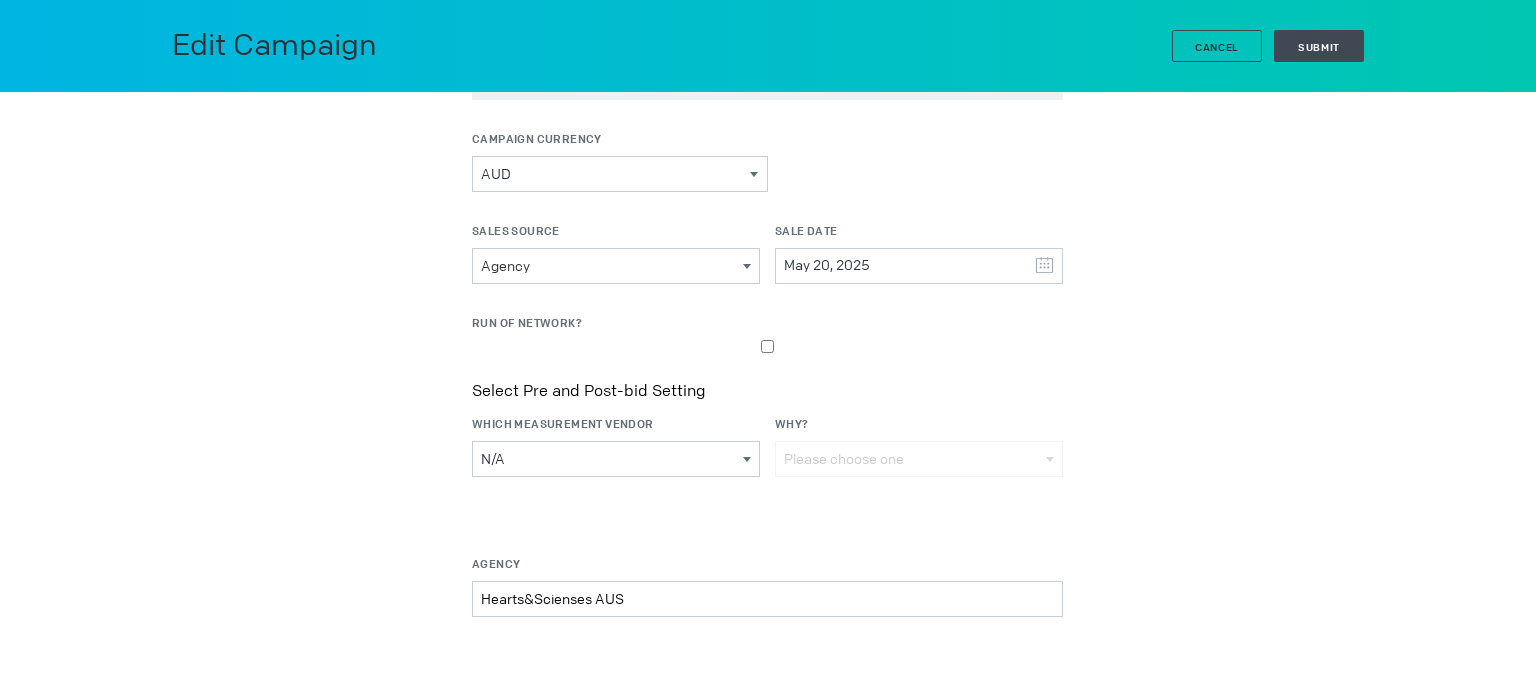 scroll, scrollTop: 432, scrollLeft: 0, axis: vertical 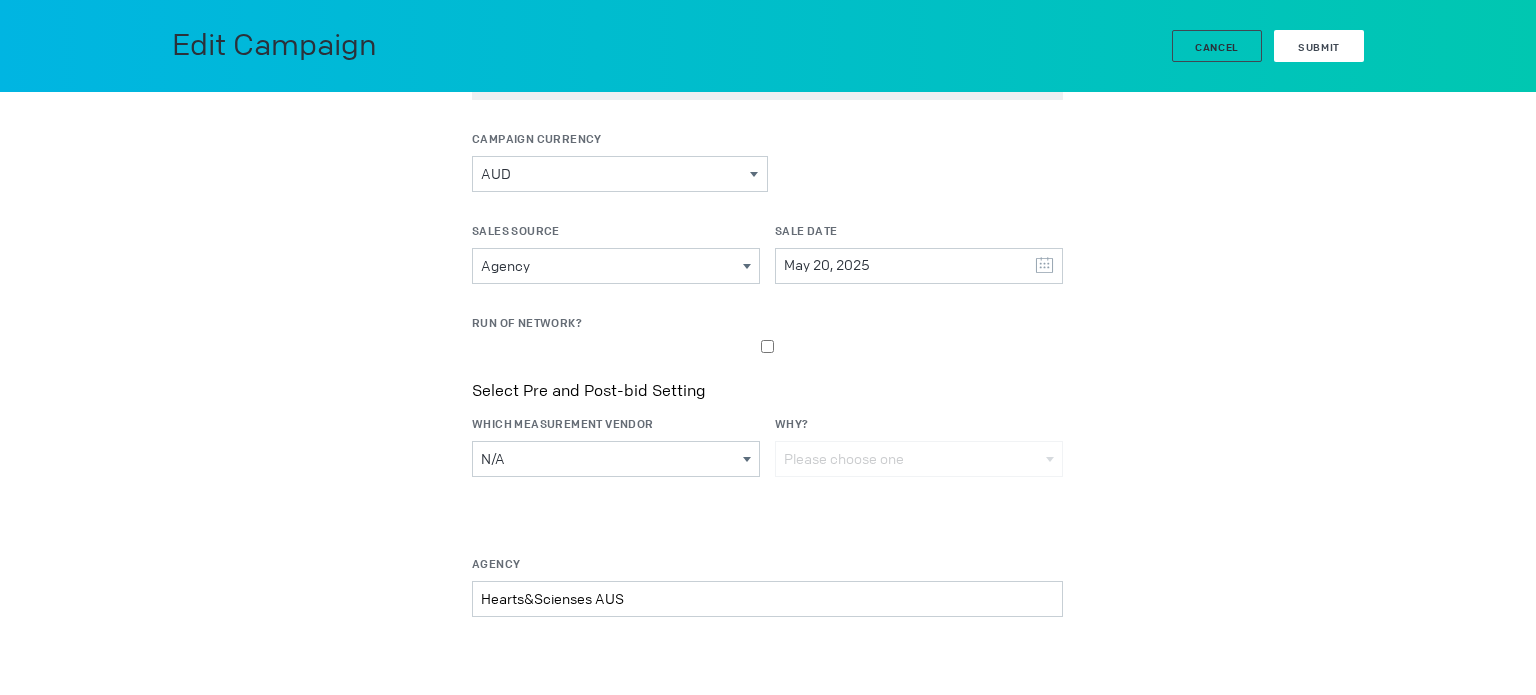click on "Submit" at bounding box center (1319, 46) 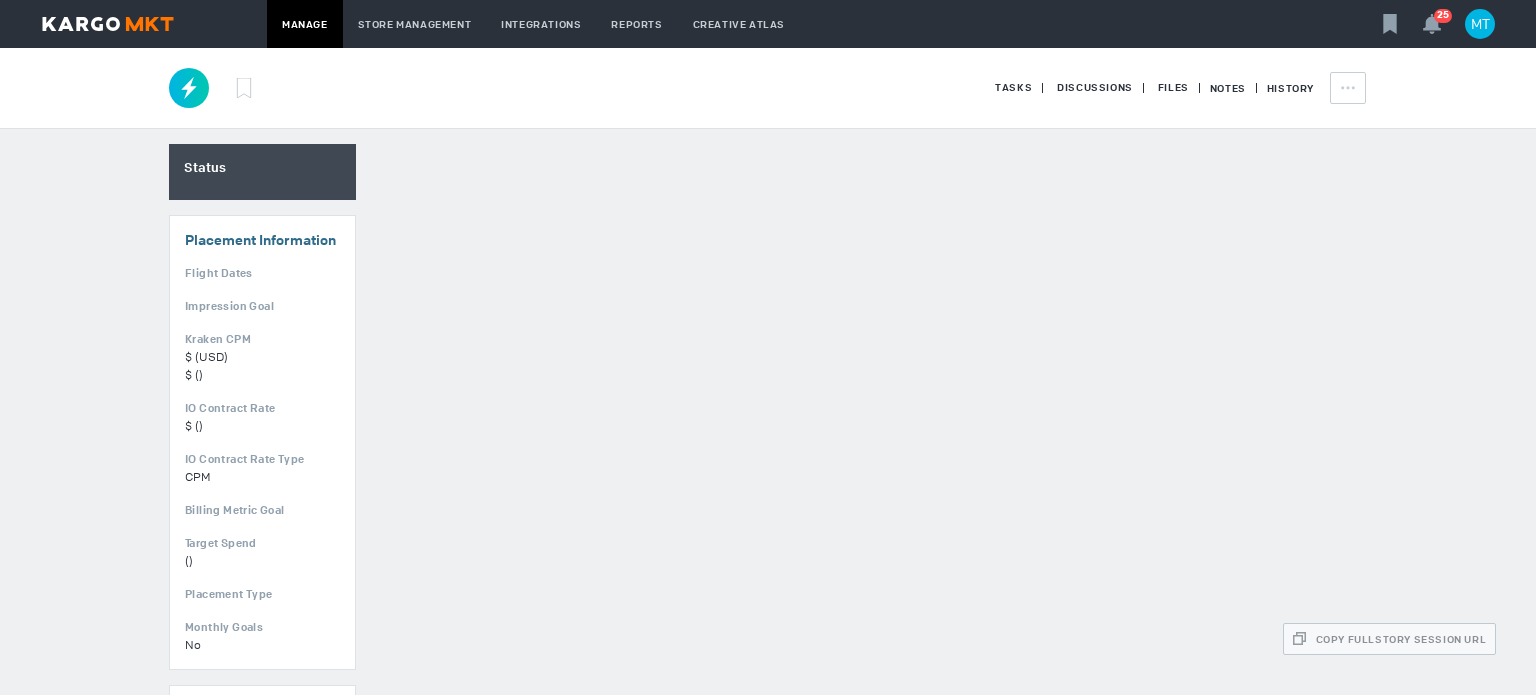 scroll, scrollTop: 0, scrollLeft: 0, axis: both 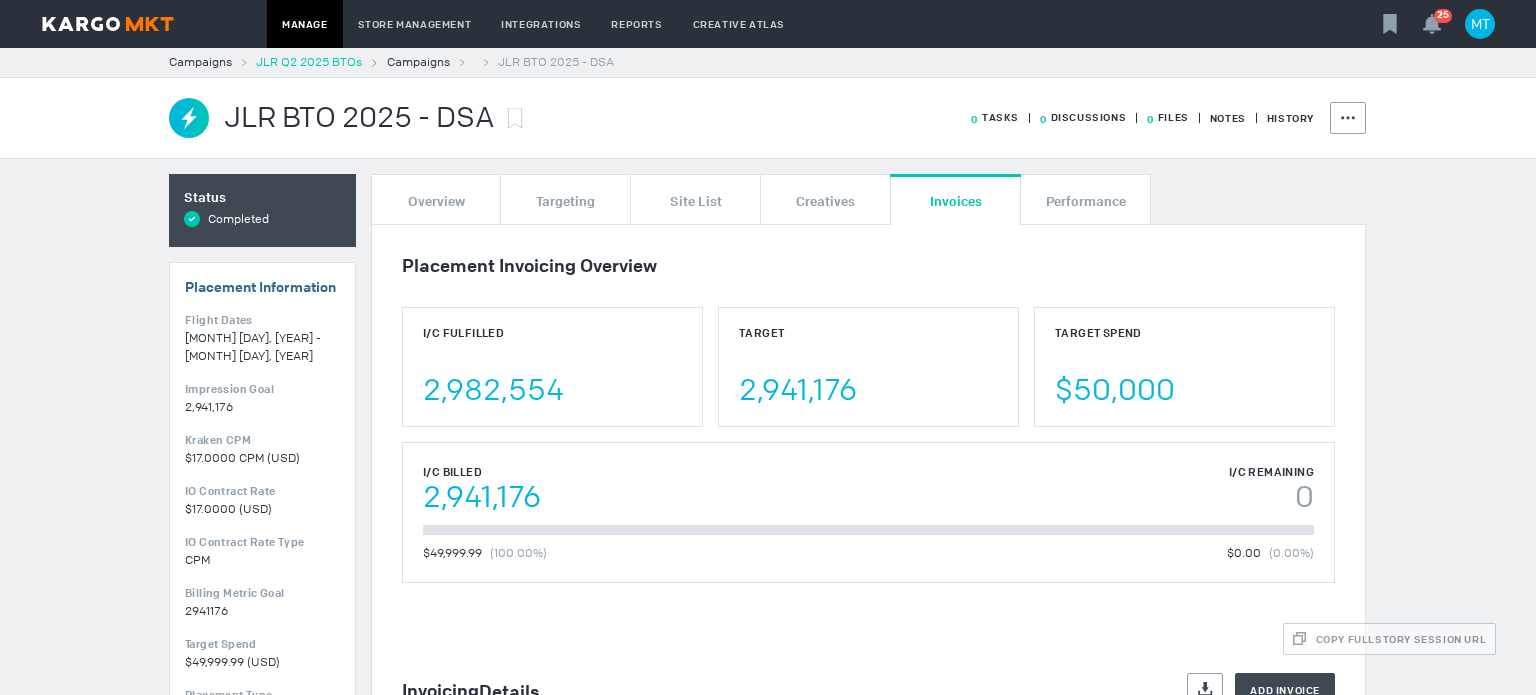 click on "JLR Q2 2025 BTOs" at bounding box center [309, 62] 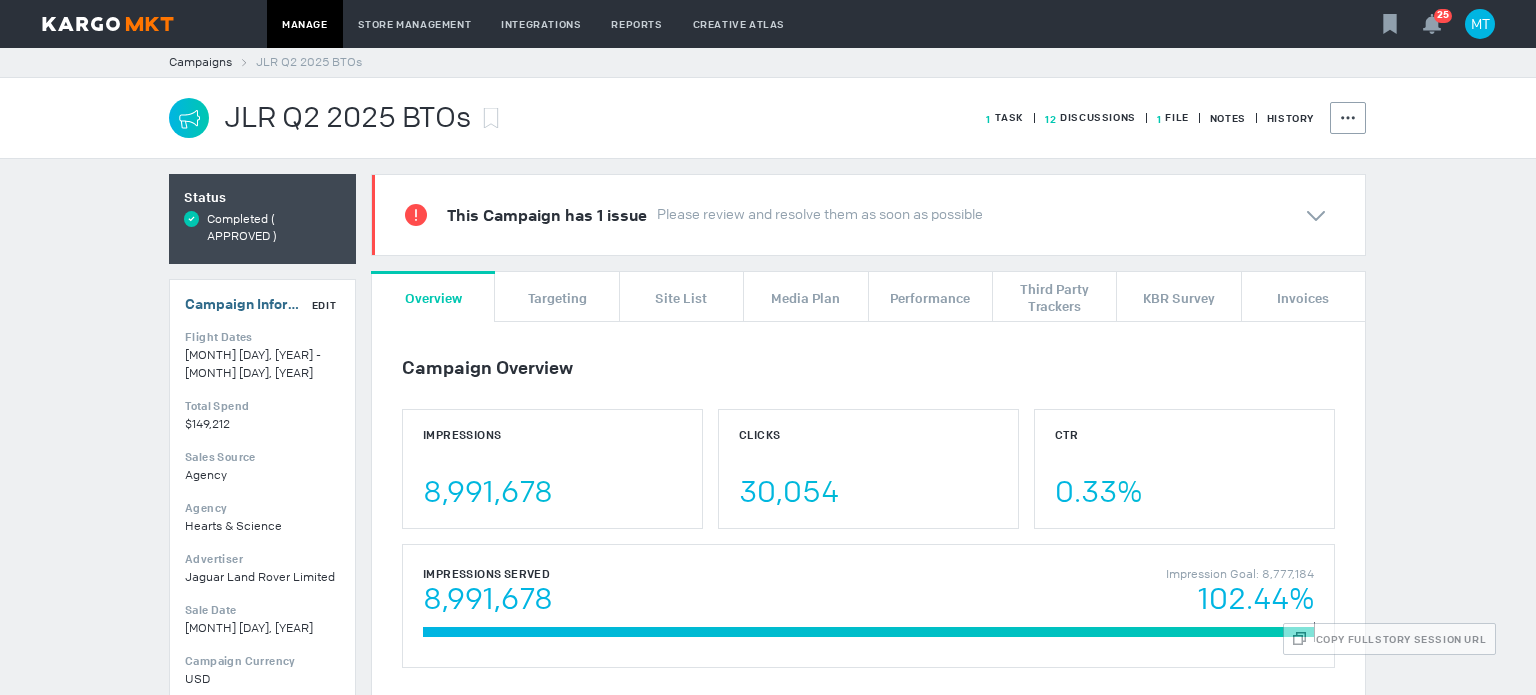 click on "Campaign Information Edit" at bounding box center (262, 304) 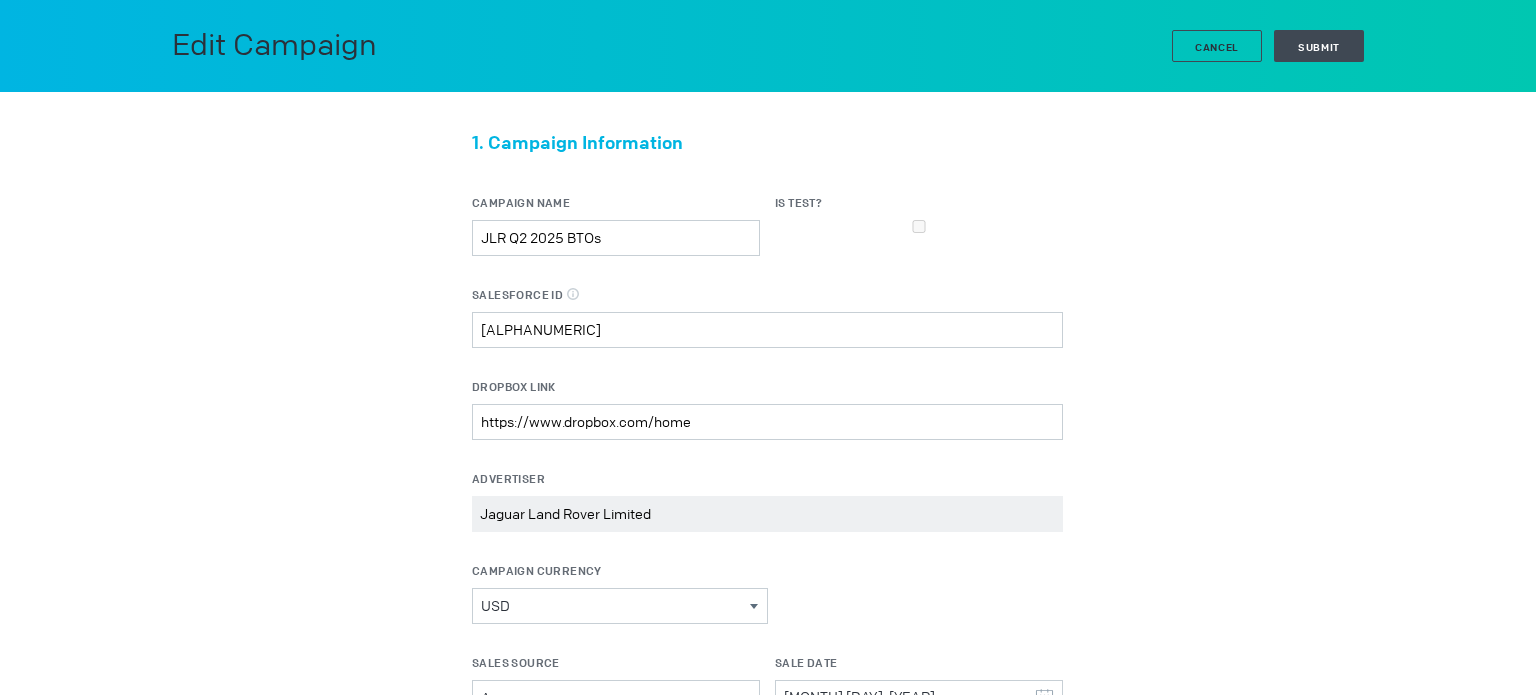 scroll, scrollTop: 432, scrollLeft: 0, axis: vertical 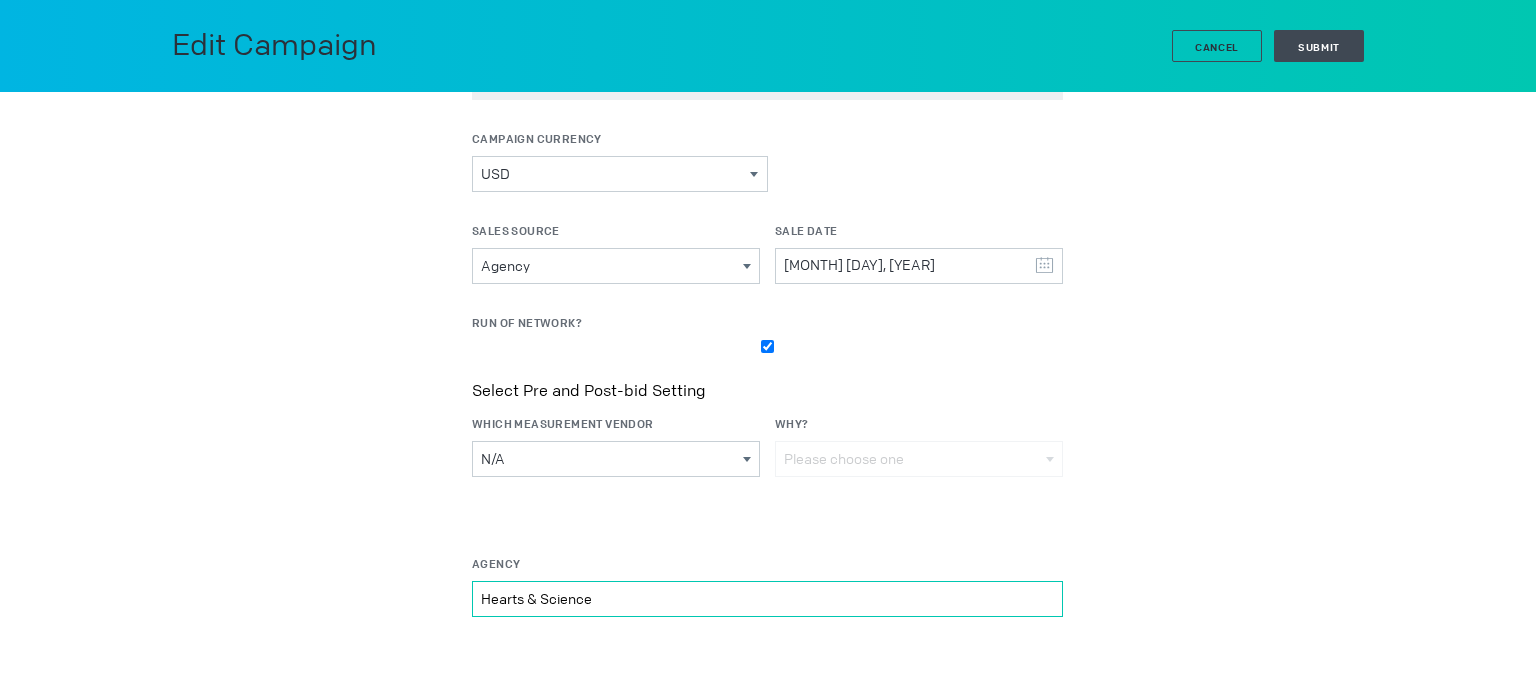drag, startPoint x: 520, startPoint y: 596, endPoint x: 716, endPoint y: 601, distance: 196.06377 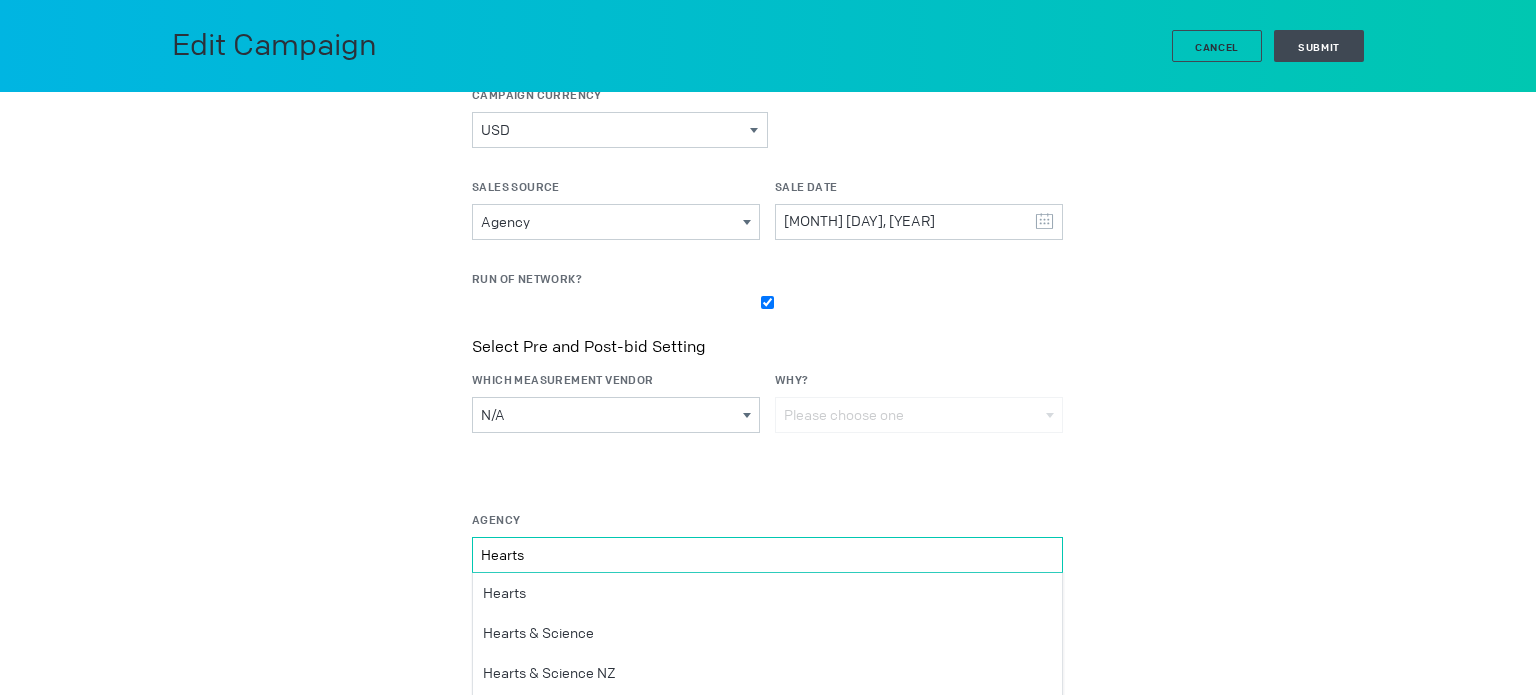 scroll, scrollTop: 513, scrollLeft: 0, axis: vertical 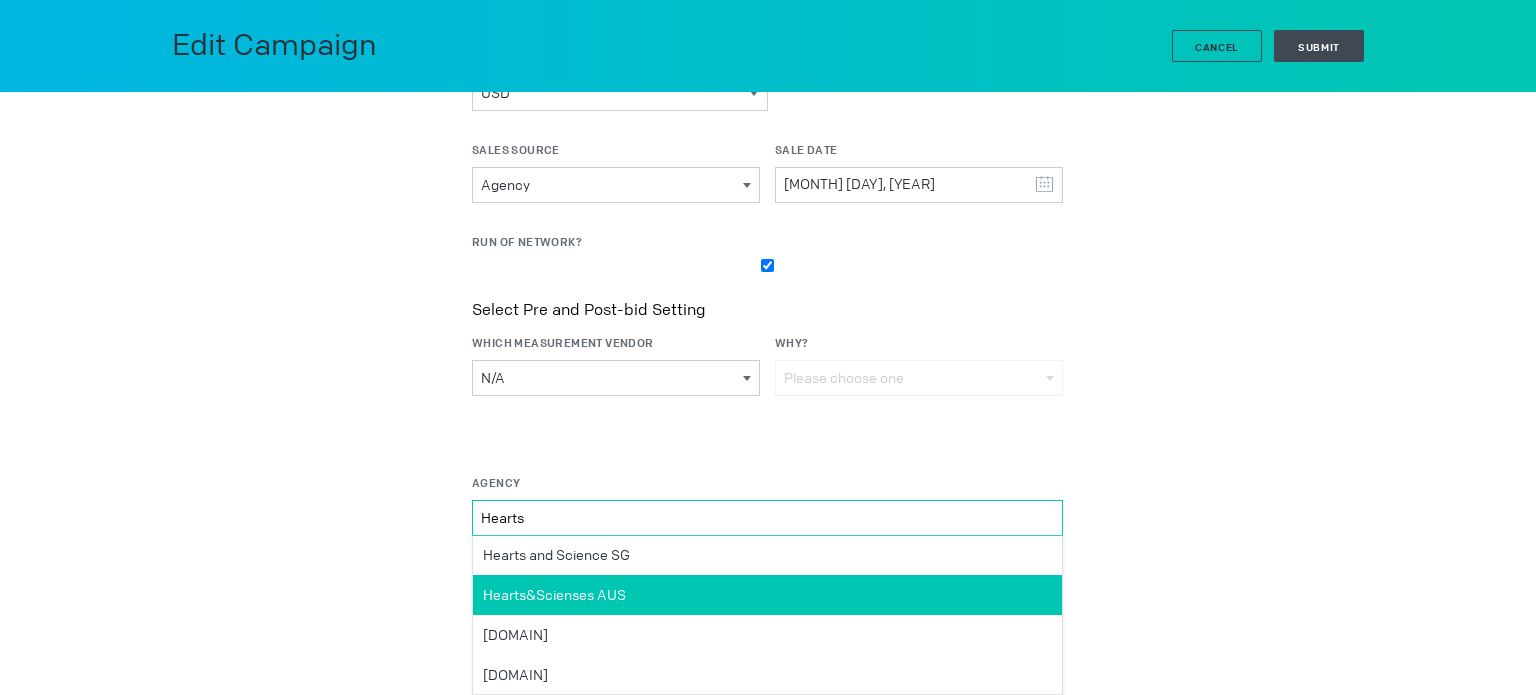 type on "Hearts" 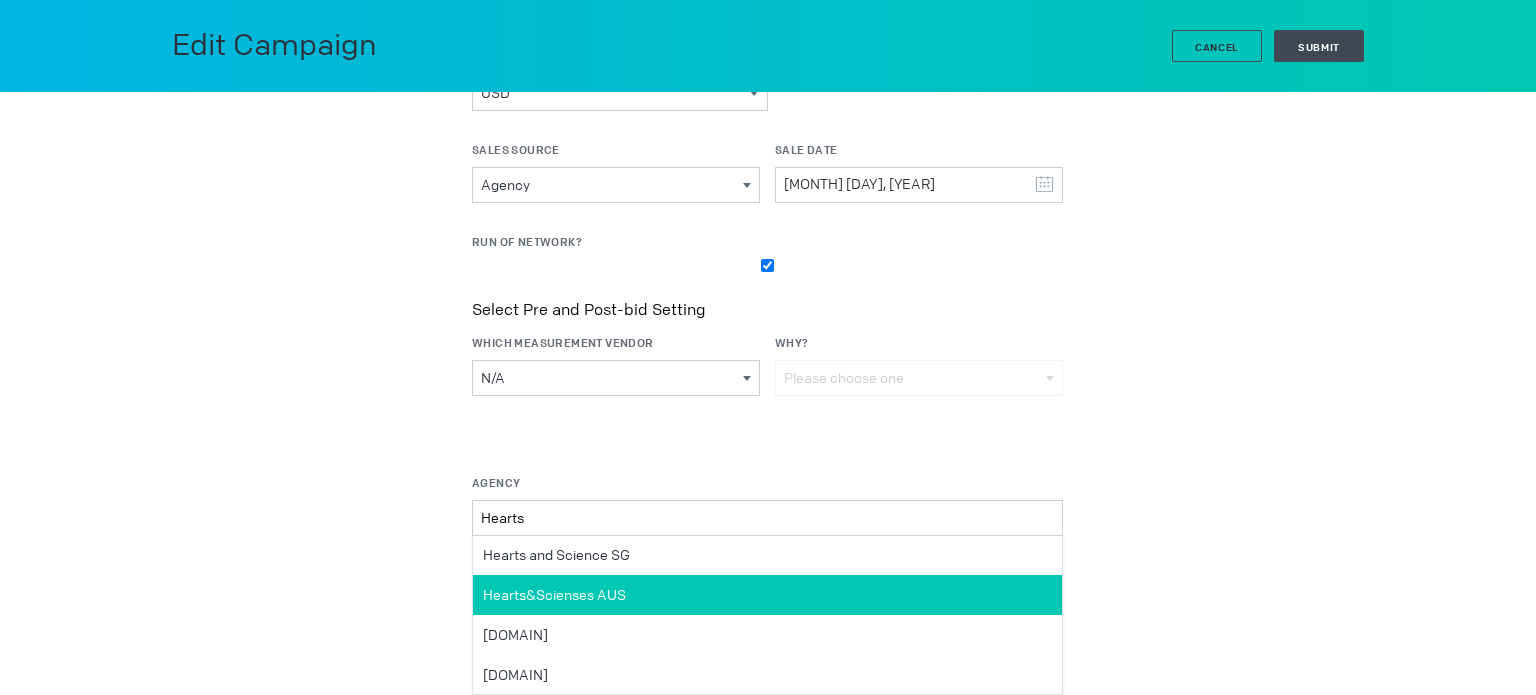 click on "Hearts&Scienses AUS" at bounding box center [767, 595] 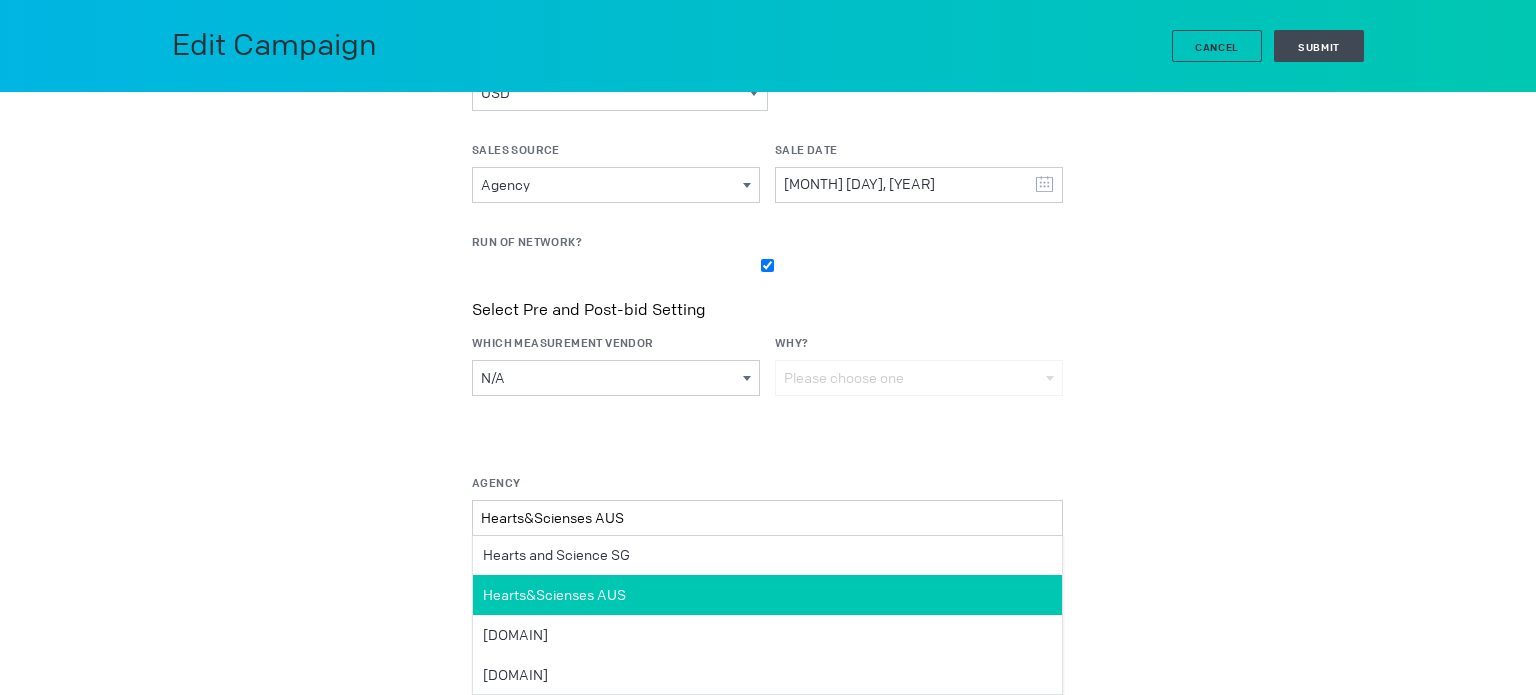 scroll, scrollTop: 432, scrollLeft: 0, axis: vertical 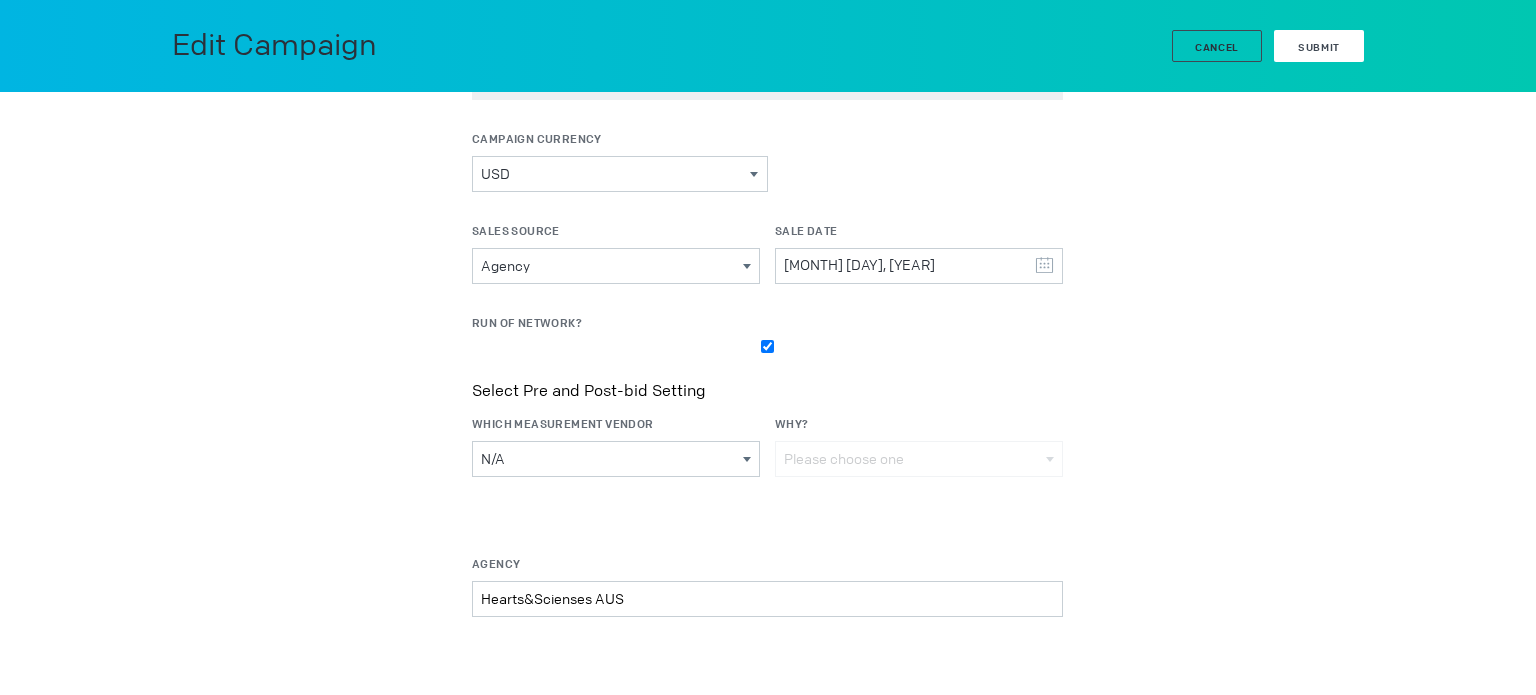 click on "Submit" at bounding box center (1319, 47) 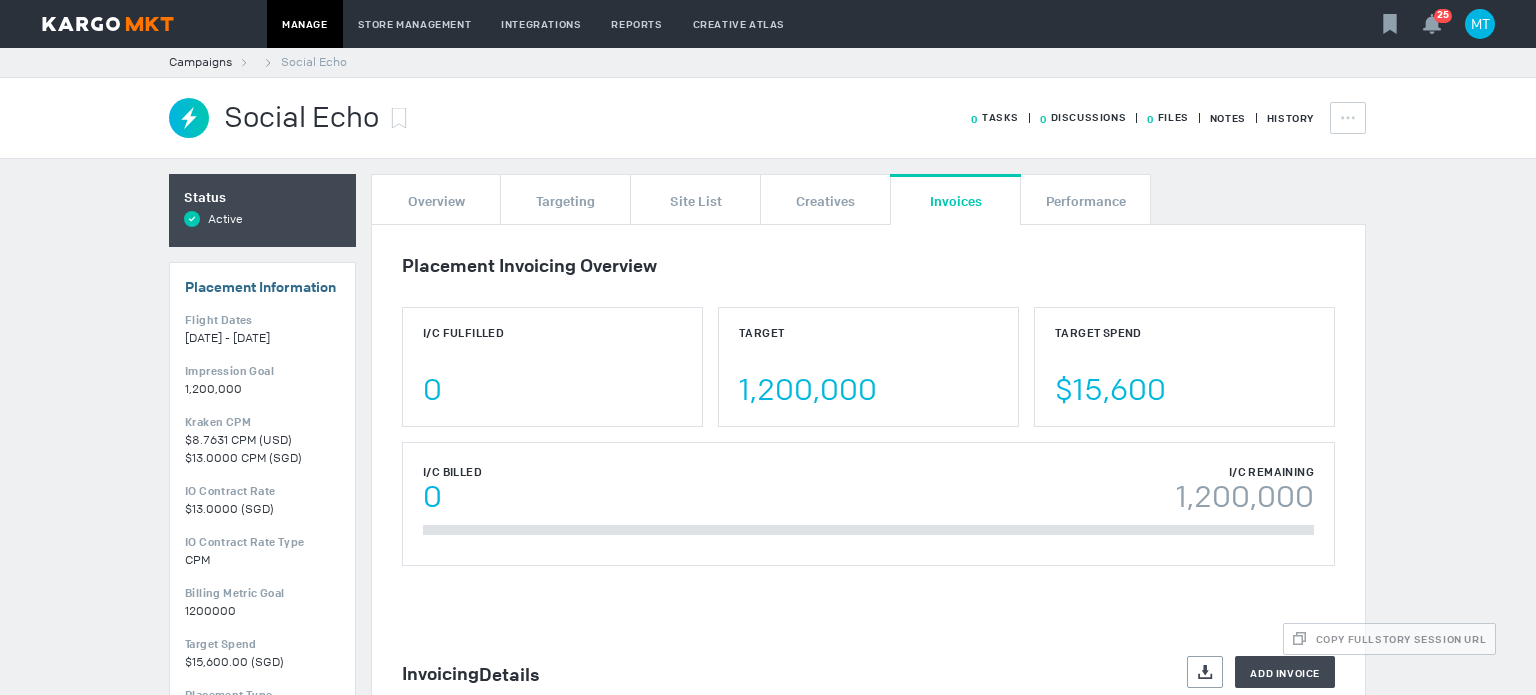 scroll, scrollTop: 0, scrollLeft: 0, axis: both 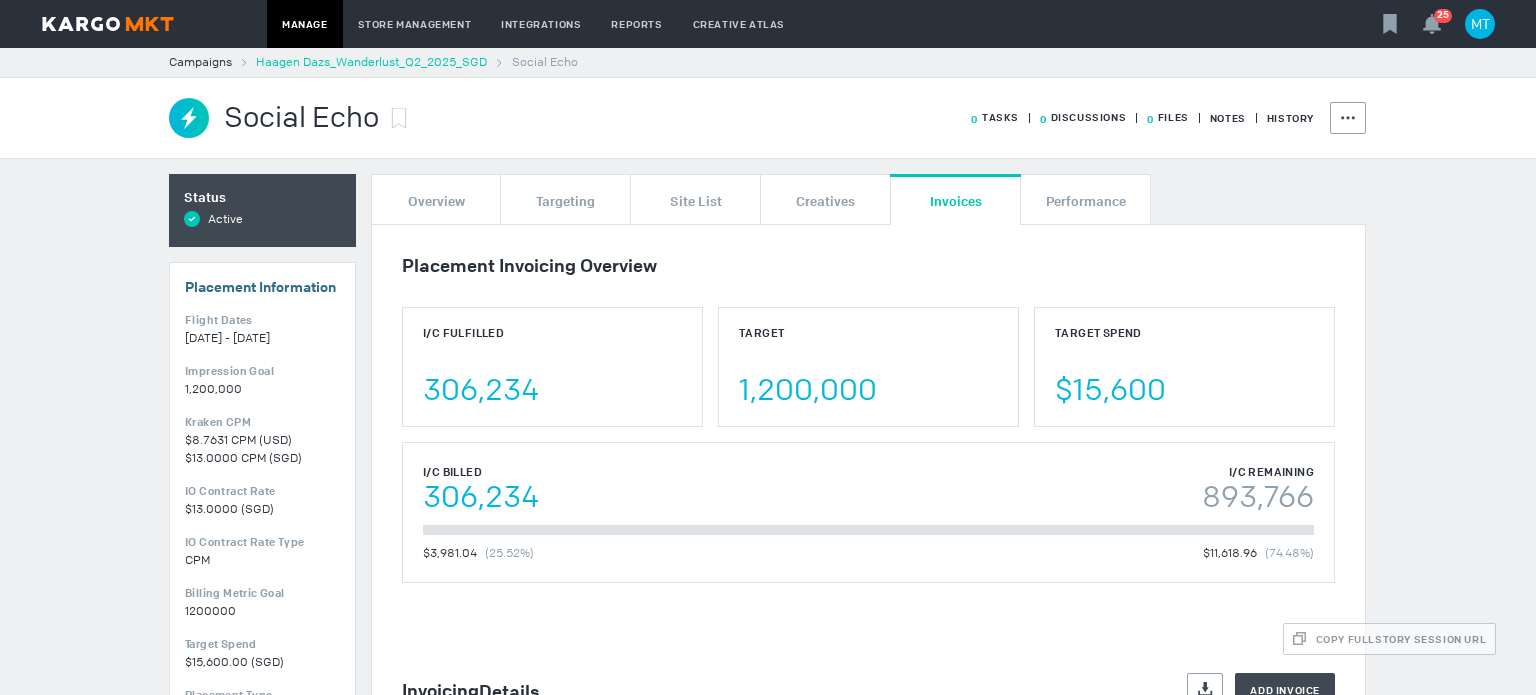 click on "Haagen Dazs_Wanderlust_Q2_2025_SGD" at bounding box center [371, 62] 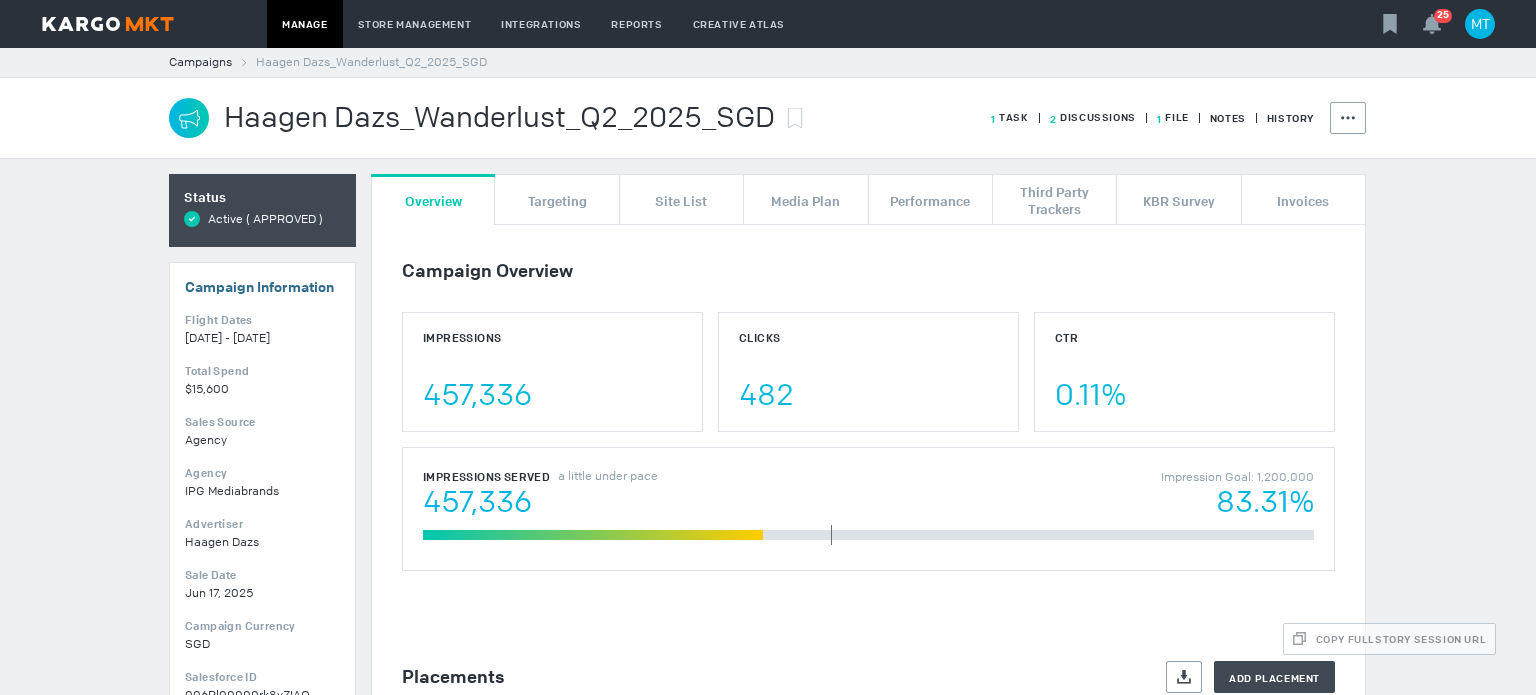 click on "1 File" at bounding box center [1010, 117] 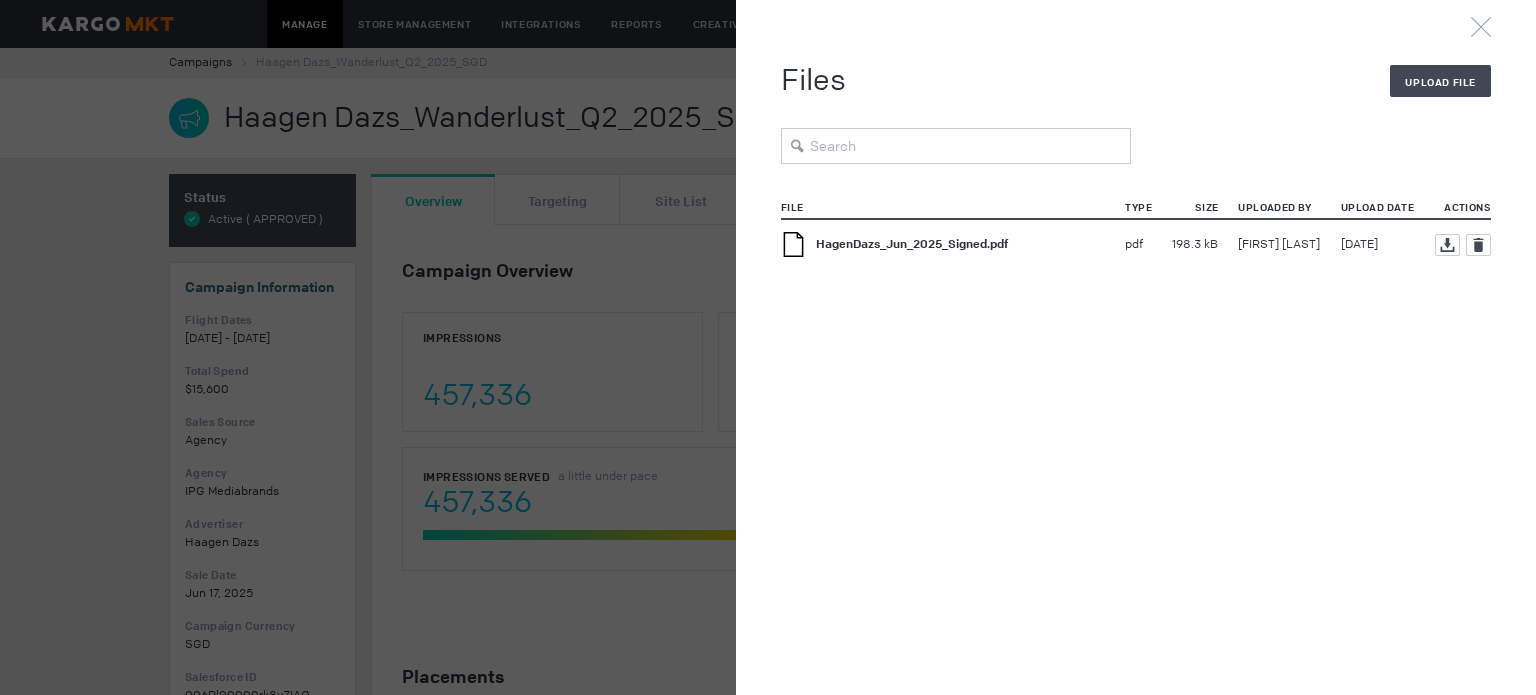 click on "HagenDazs_Jun_2025_Signed.pdf" at bounding box center (912, 244) 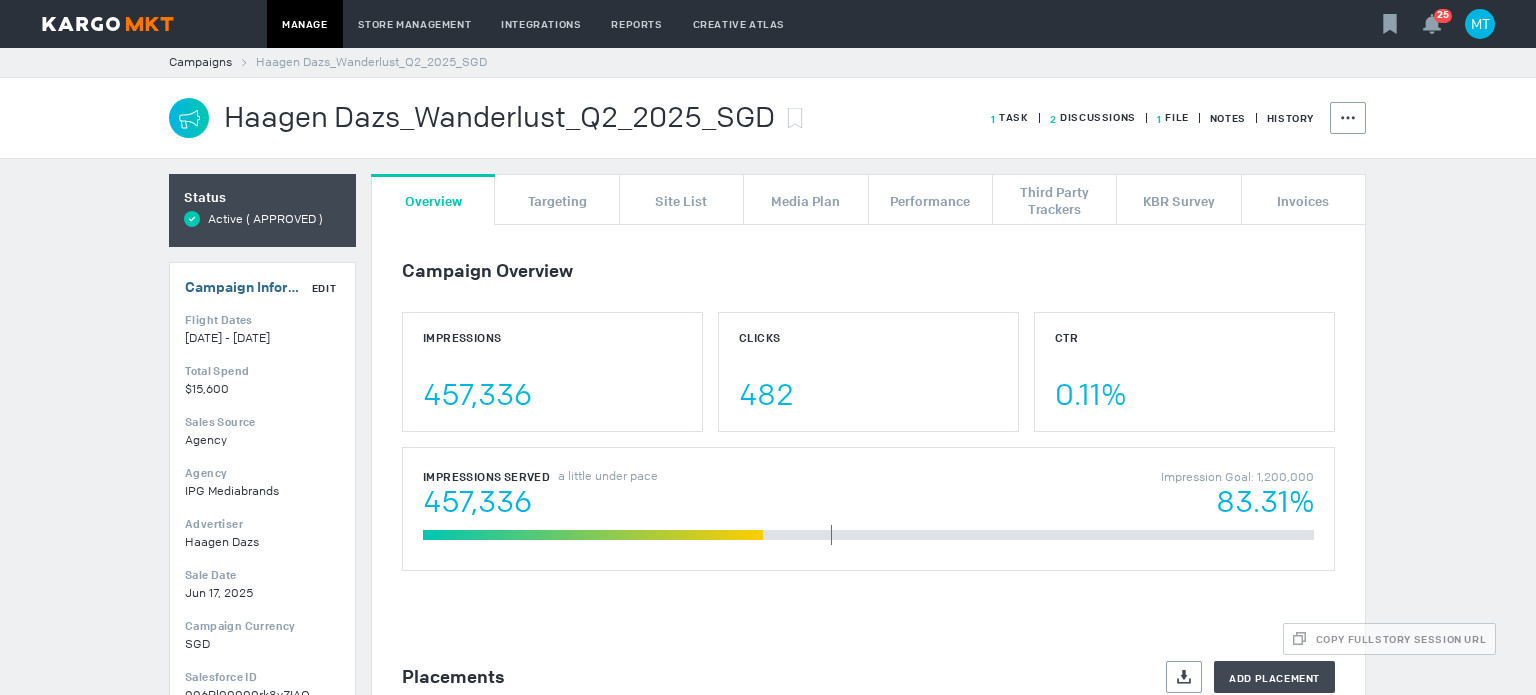 click on "Edit" at bounding box center [324, 288] 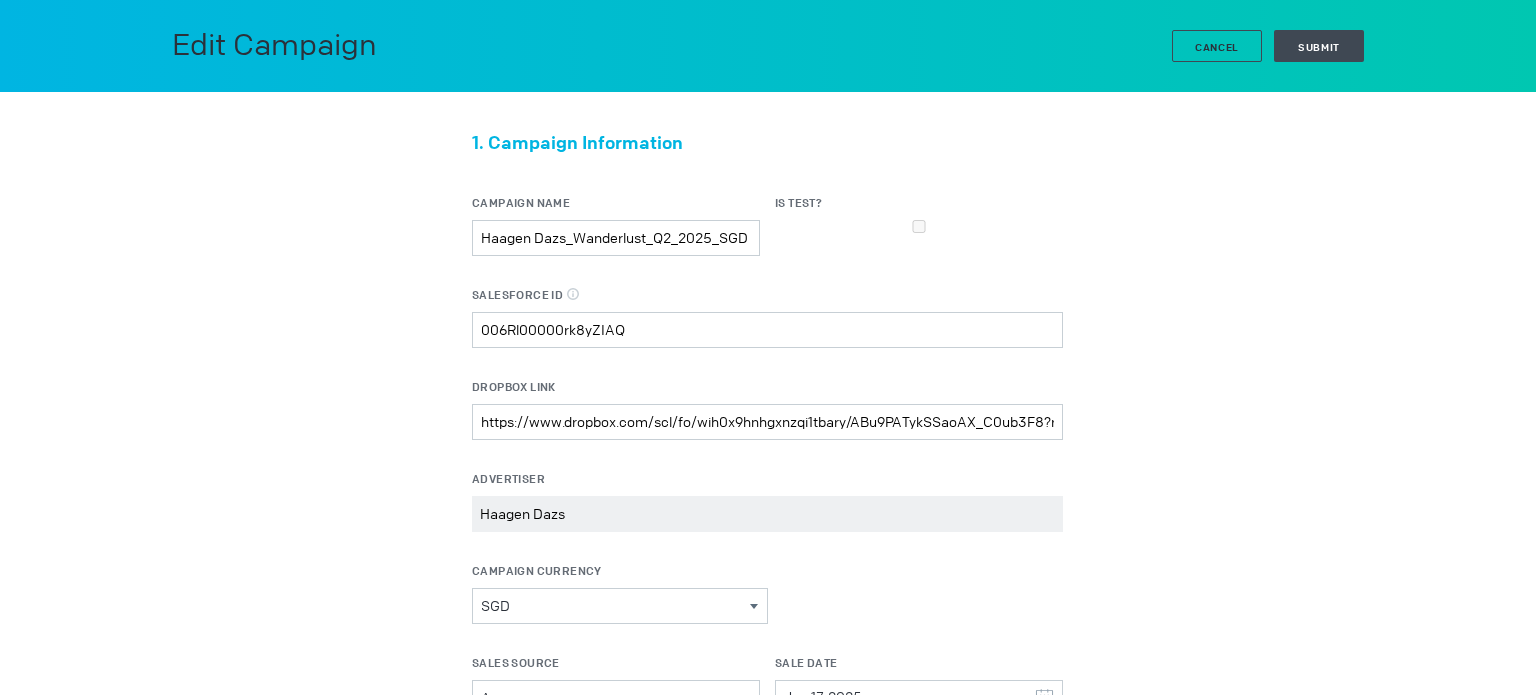 scroll, scrollTop: 432, scrollLeft: 0, axis: vertical 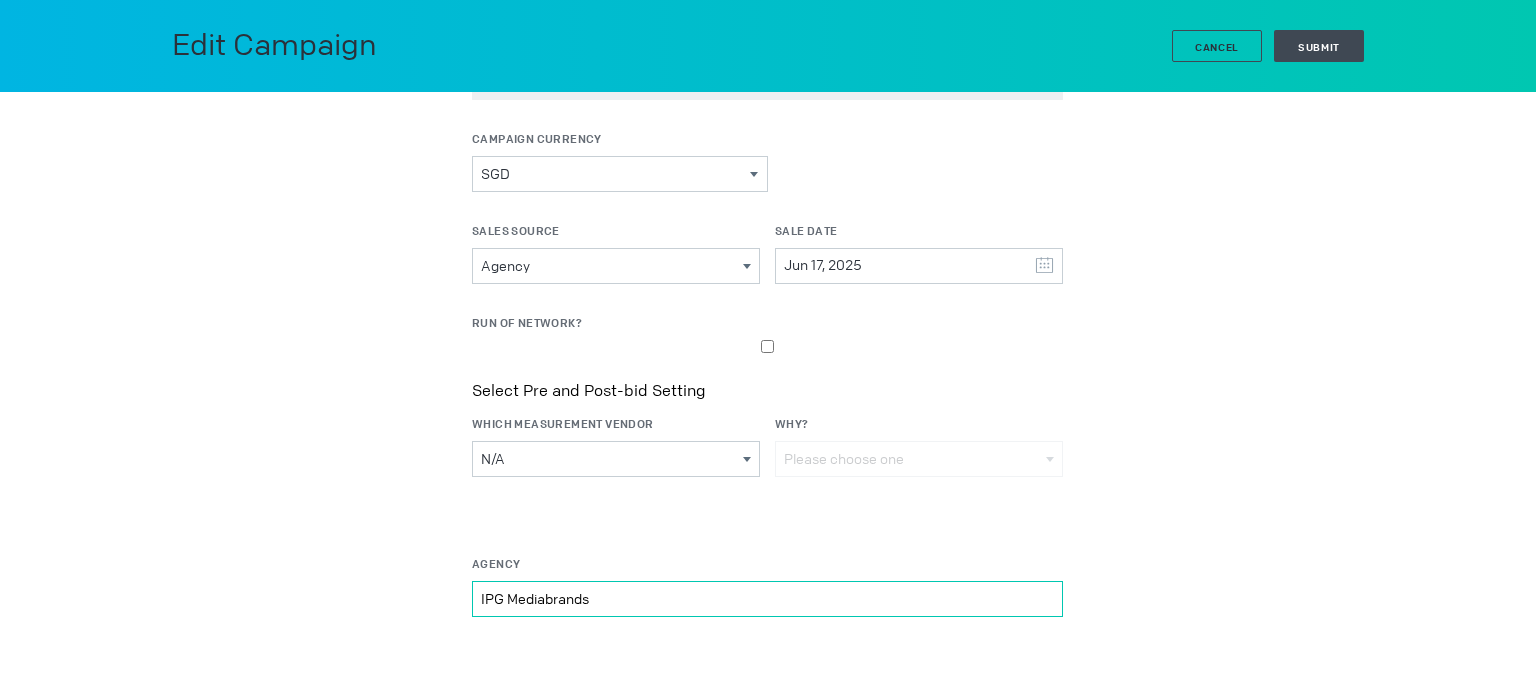 click on "IPG Mediabrands" at bounding box center (767, 82) 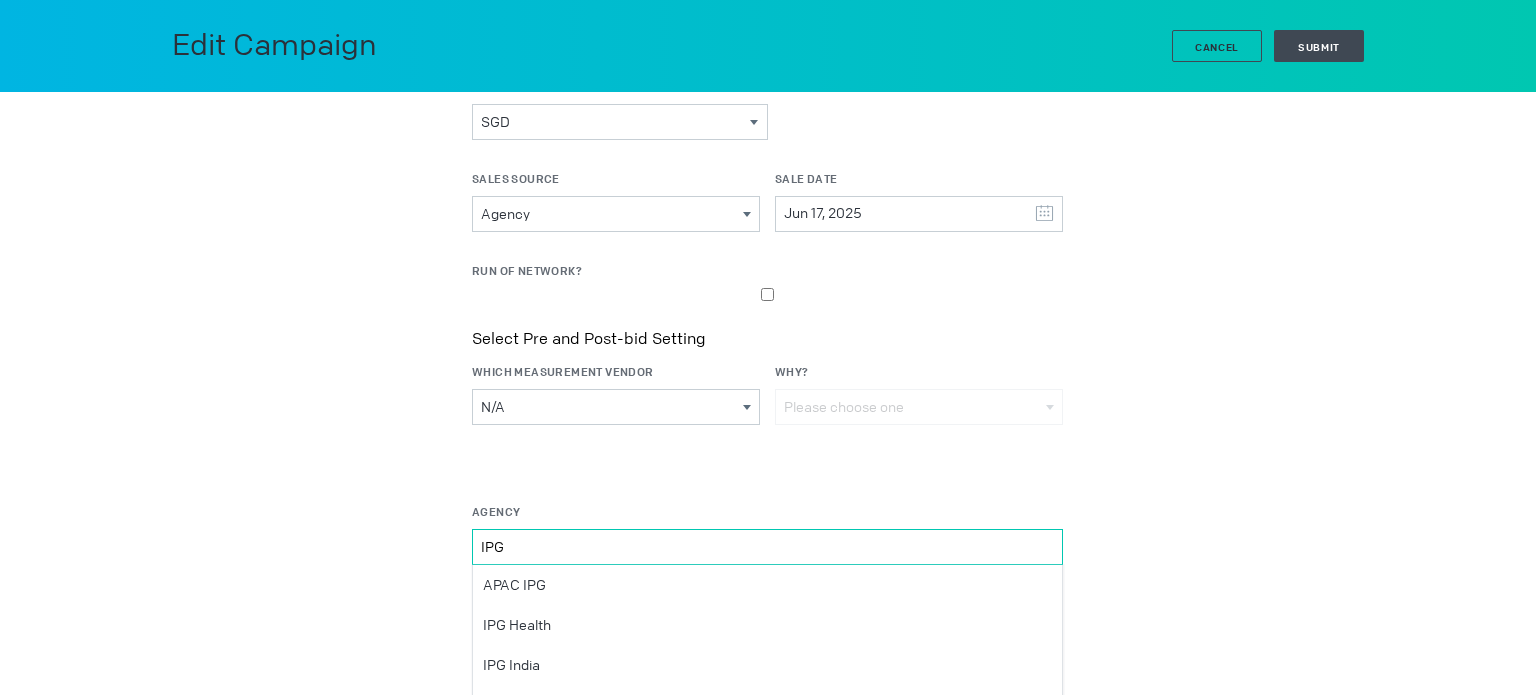 scroll, scrollTop: 513, scrollLeft: 0, axis: vertical 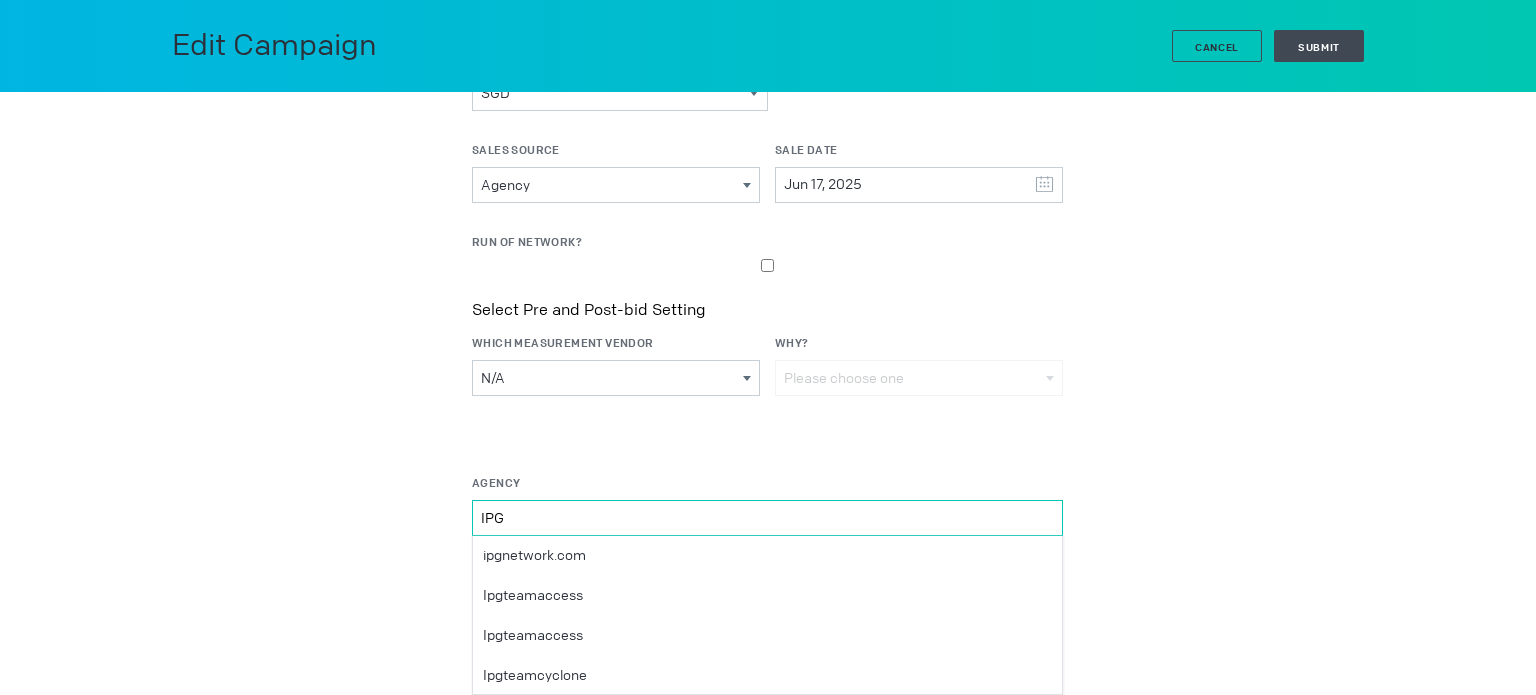 click on "IPG" at bounding box center [767, 518] 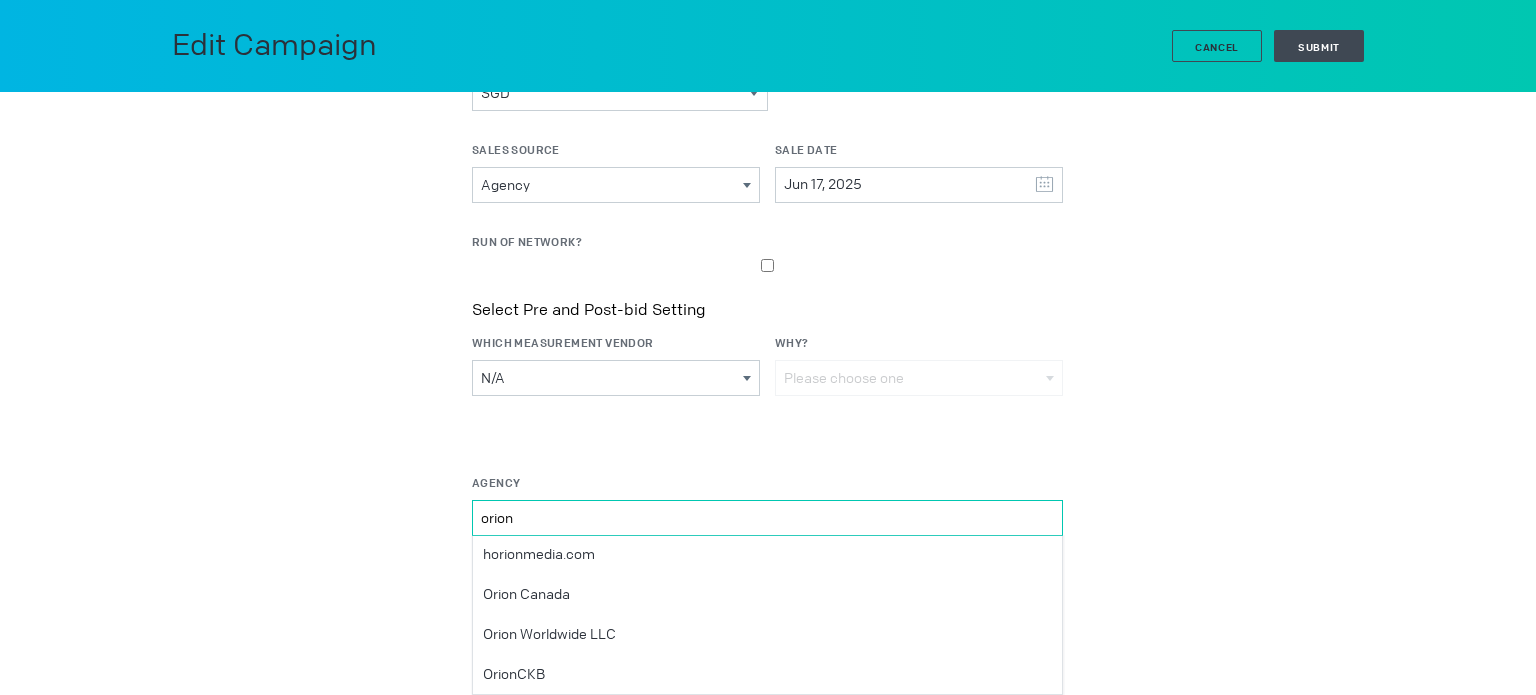 scroll, scrollTop: 81, scrollLeft: 0, axis: vertical 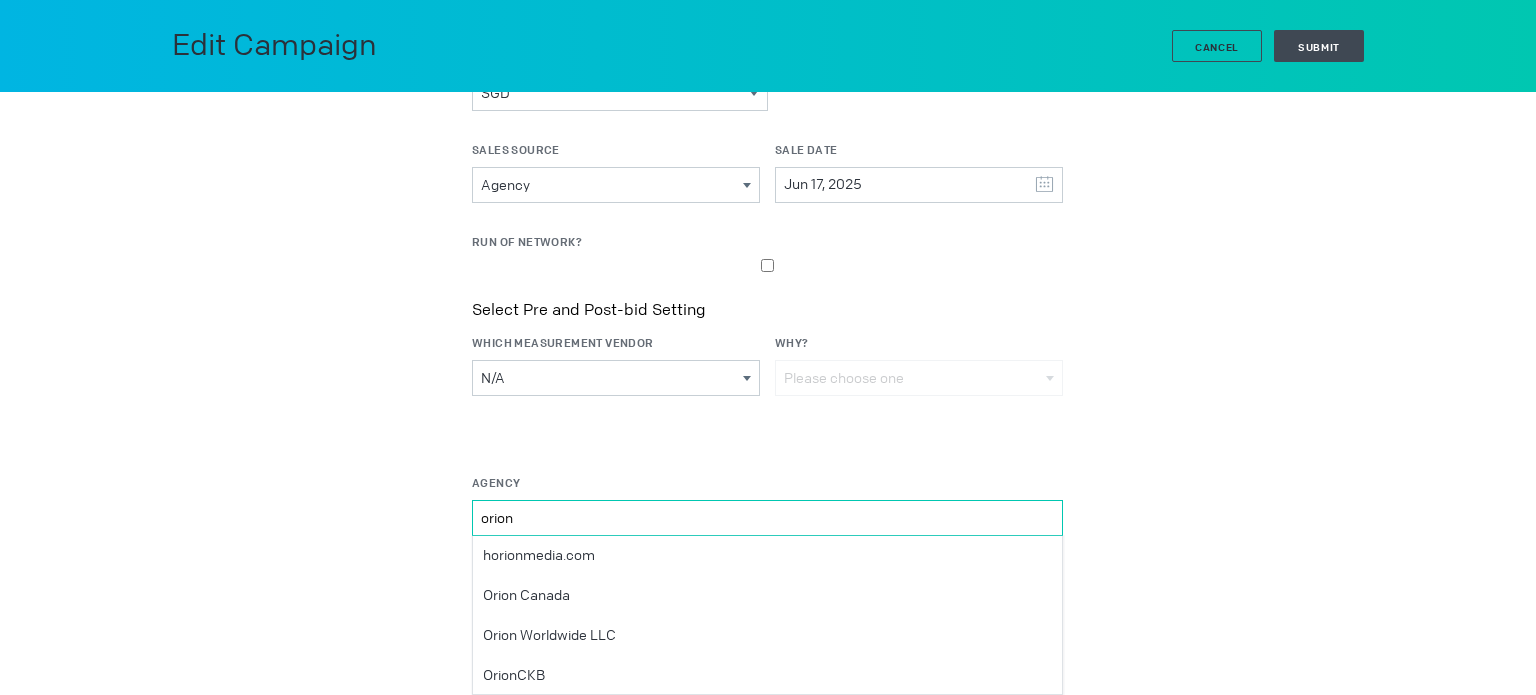 click on "orion" at bounding box center [767, 518] 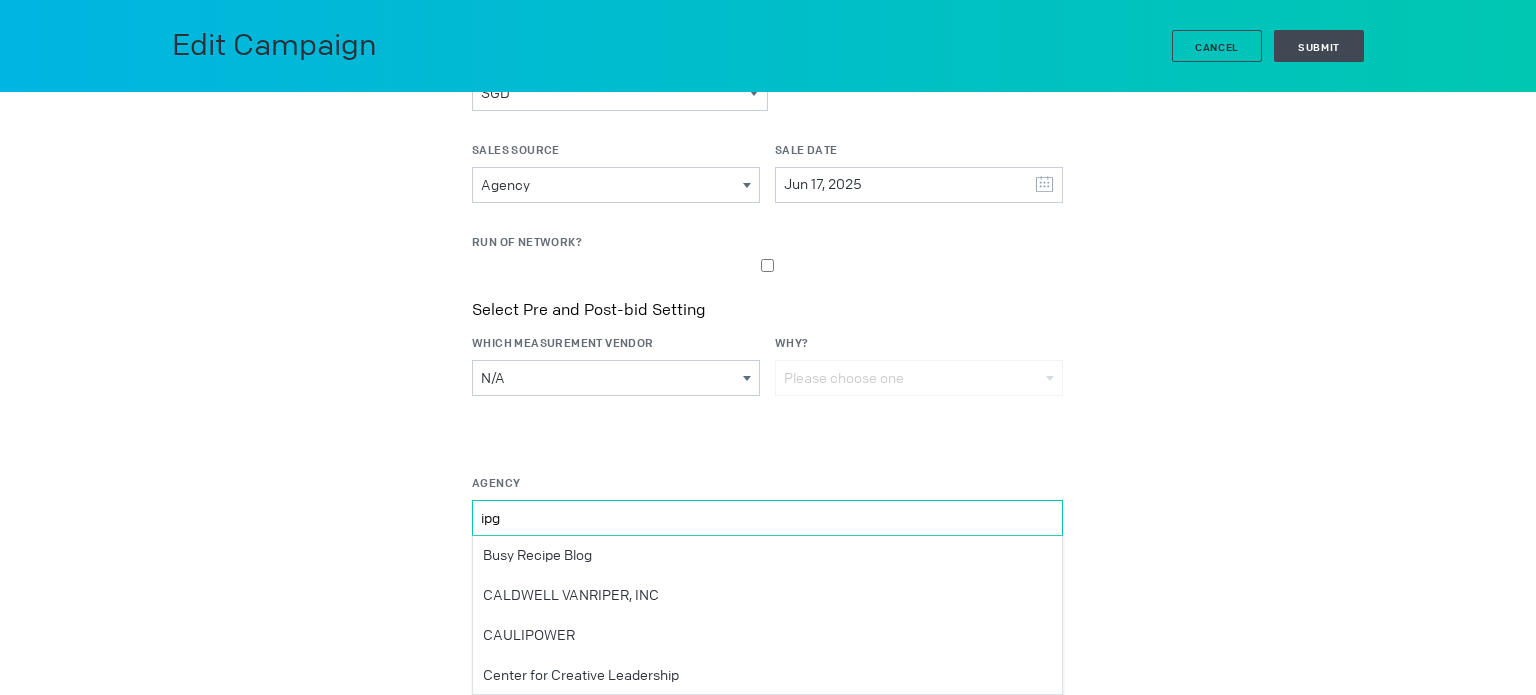 scroll, scrollTop: 281, scrollLeft: 0, axis: vertical 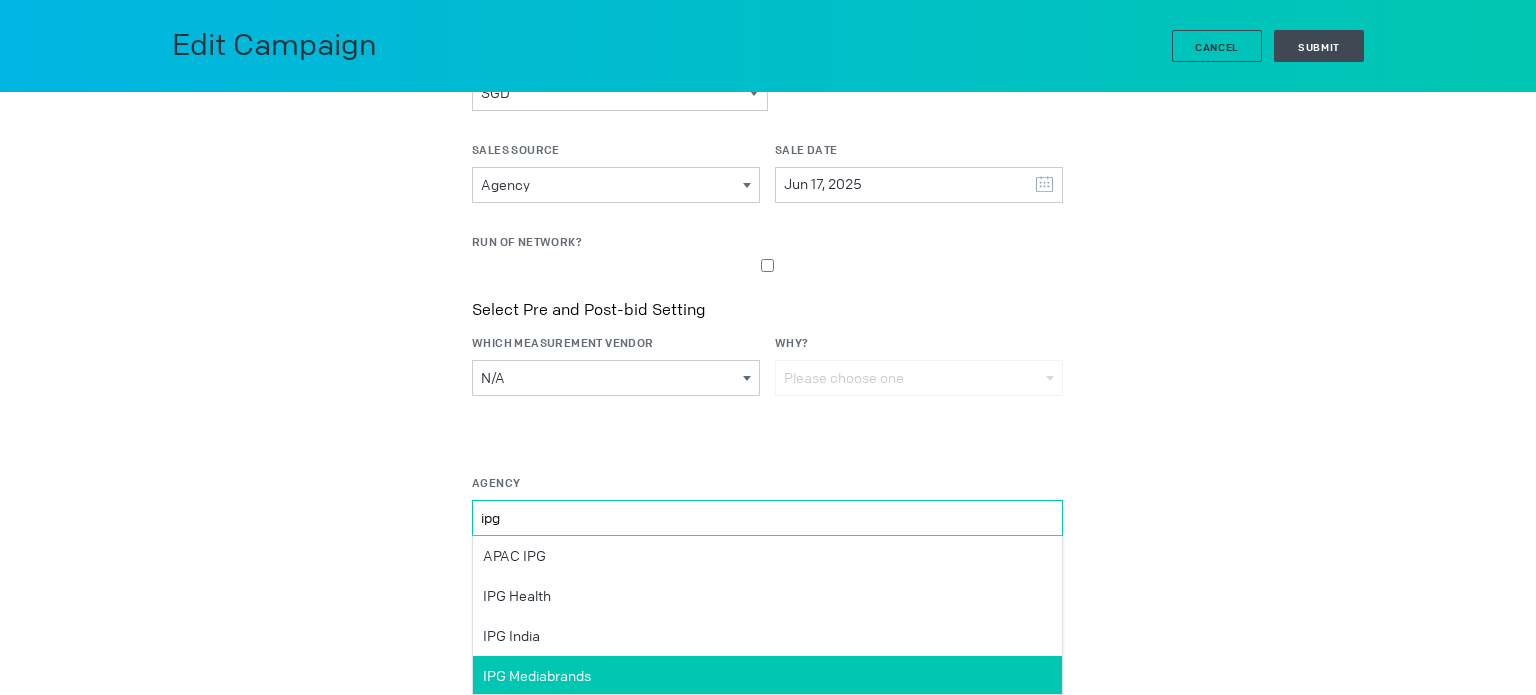 type on "ipg" 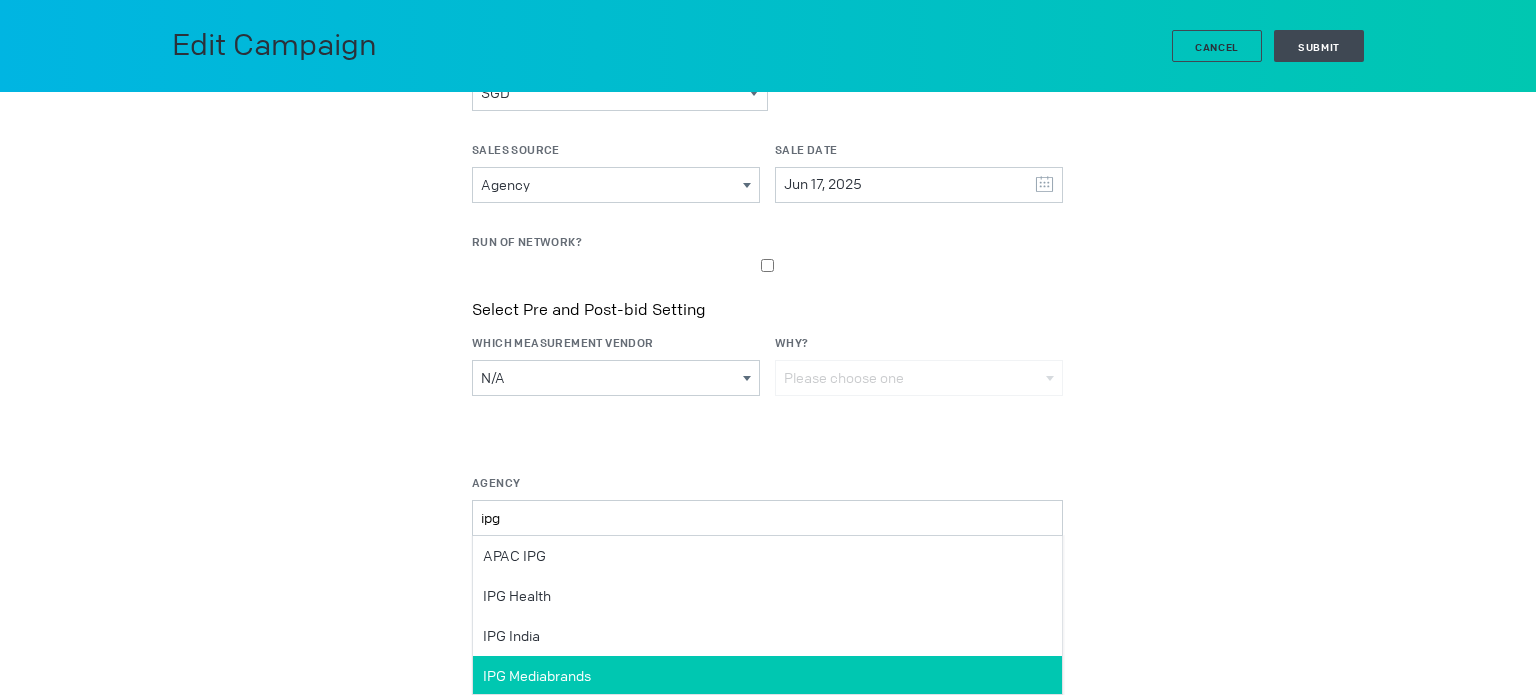 click on "IPG Mediabrands" at bounding box center (767, 676) 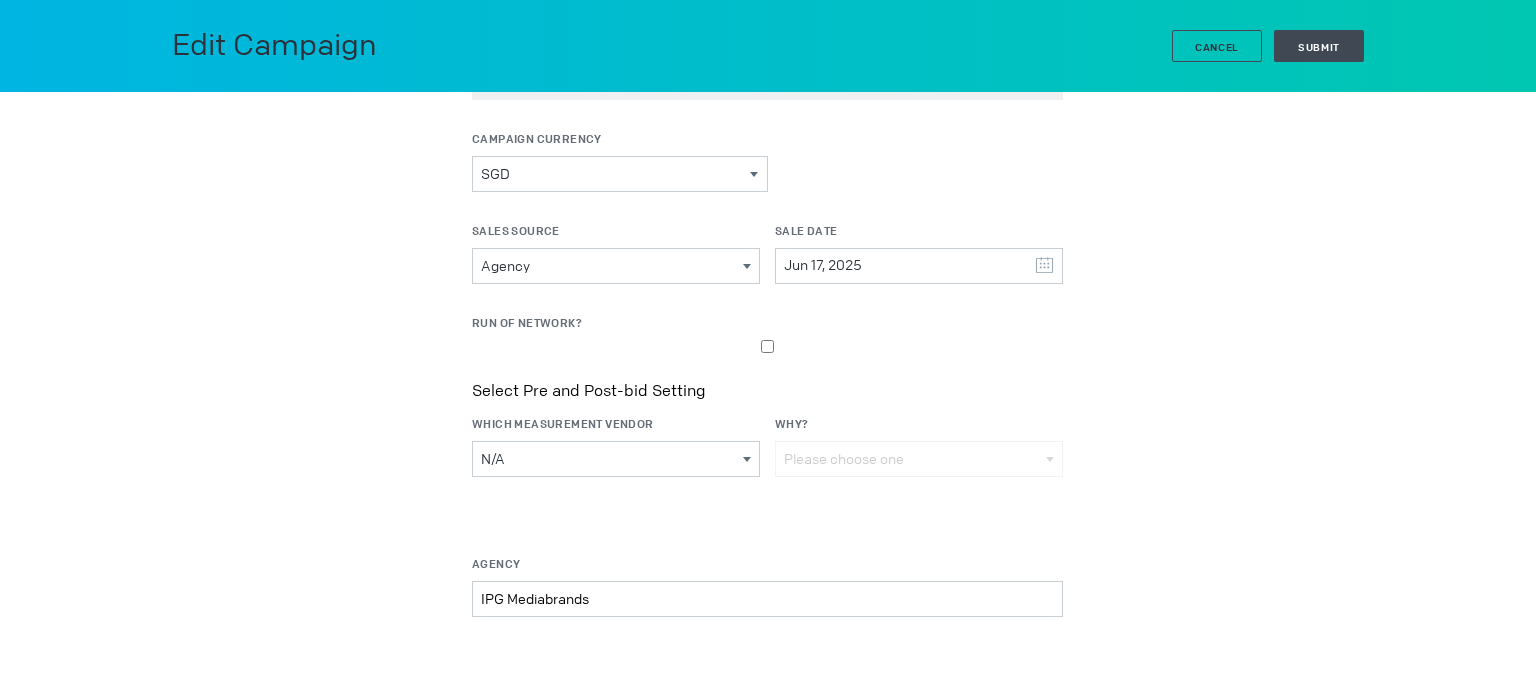 scroll, scrollTop: 432, scrollLeft: 0, axis: vertical 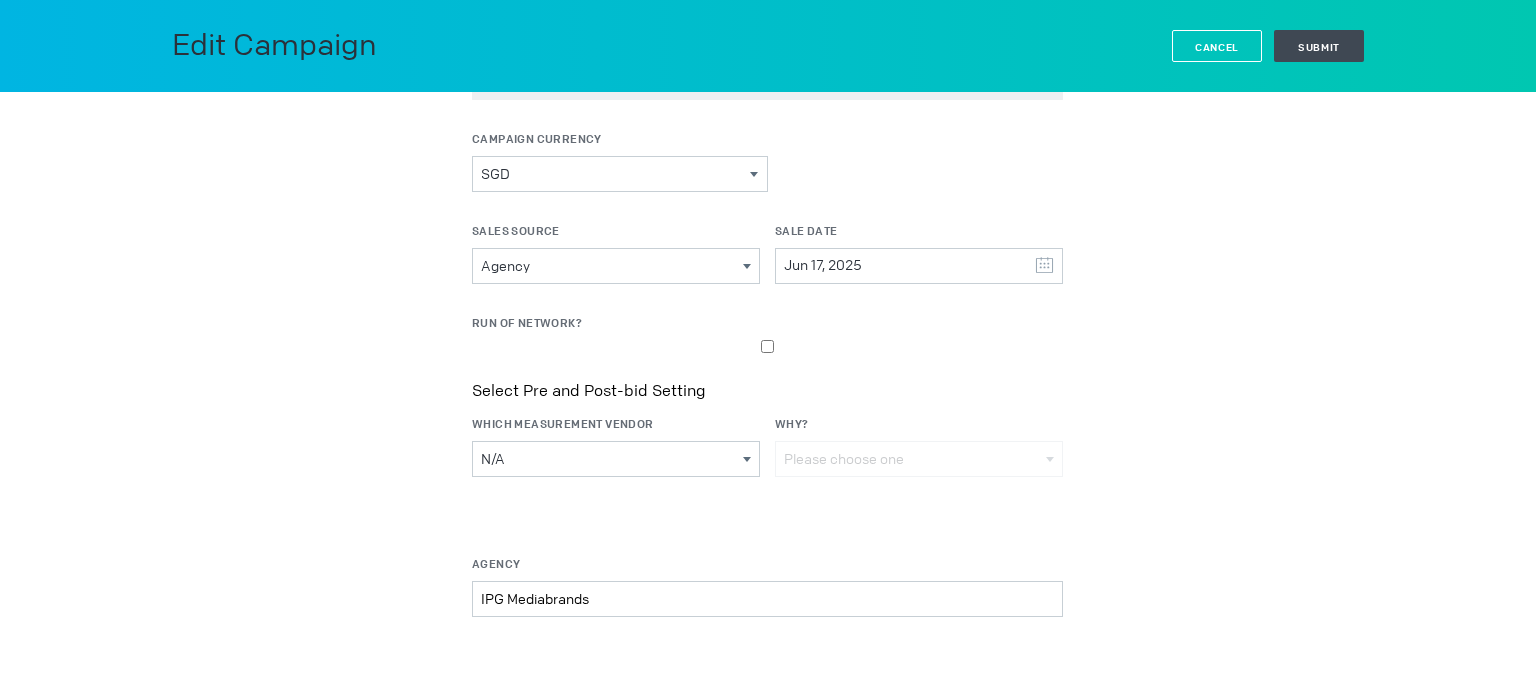 click on "Cancel" at bounding box center [1217, 47] 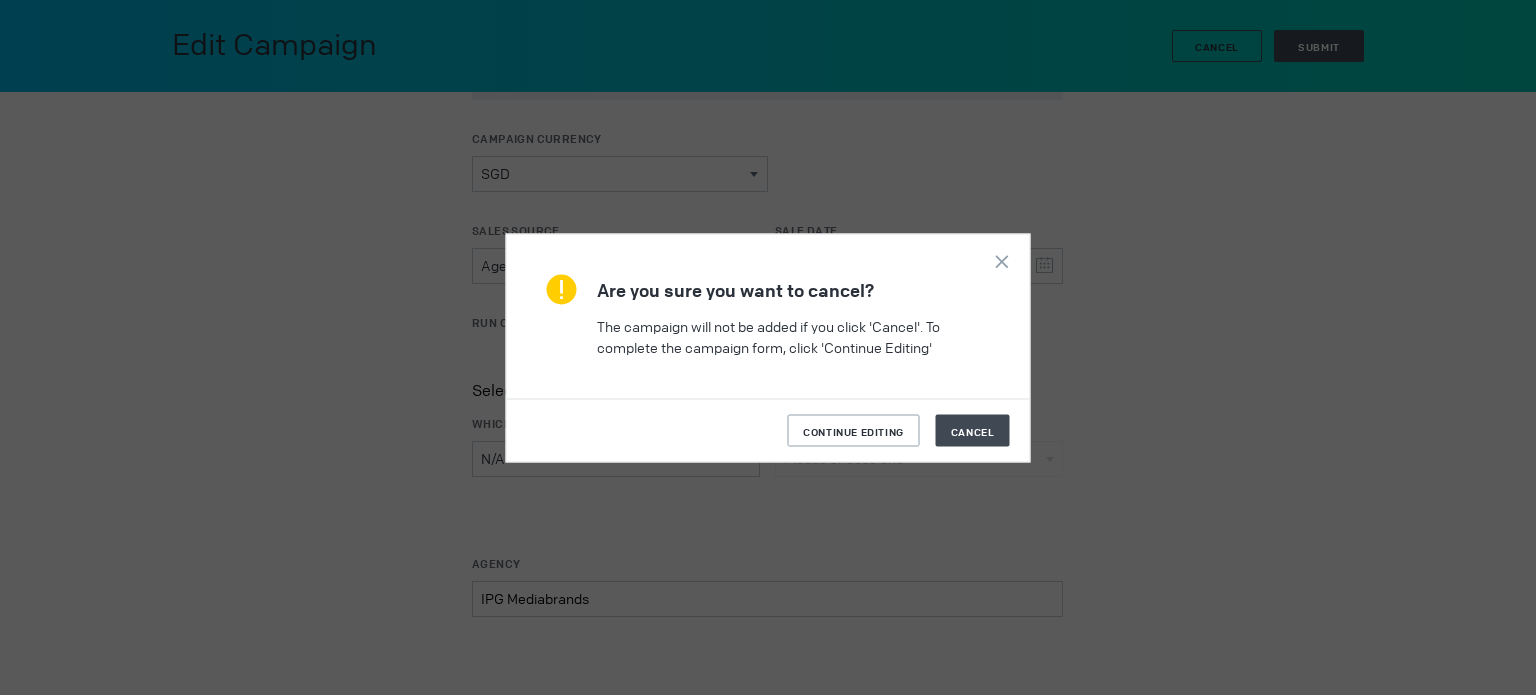 click on "Are you sure you want to cancel? The campaign will not be added if you click 'Cancel'. To complete the campaign form, click 'Continue Editing' Visit URL: - Change Remove Done Attachments Continue editing Cancel" at bounding box center (768, 347) 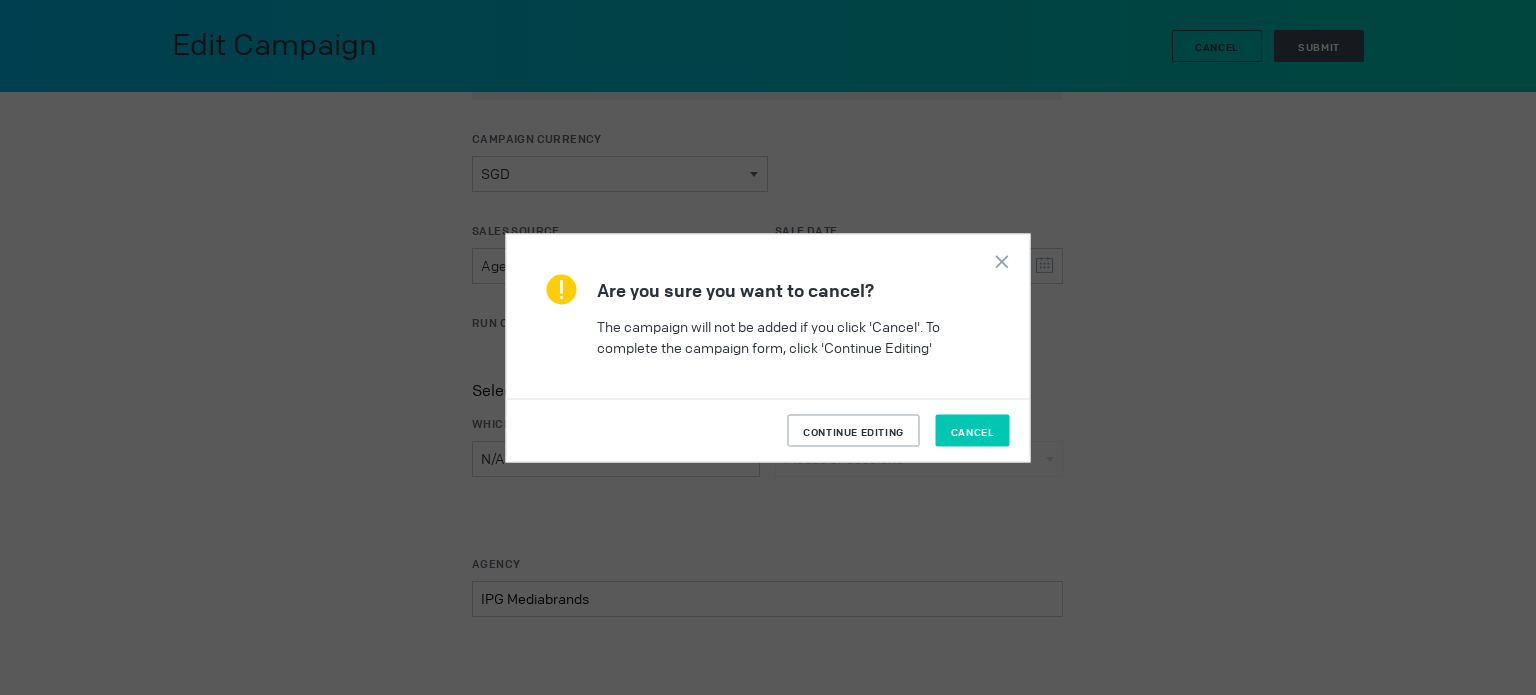 click on "Cancel" at bounding box center (973, 430) 